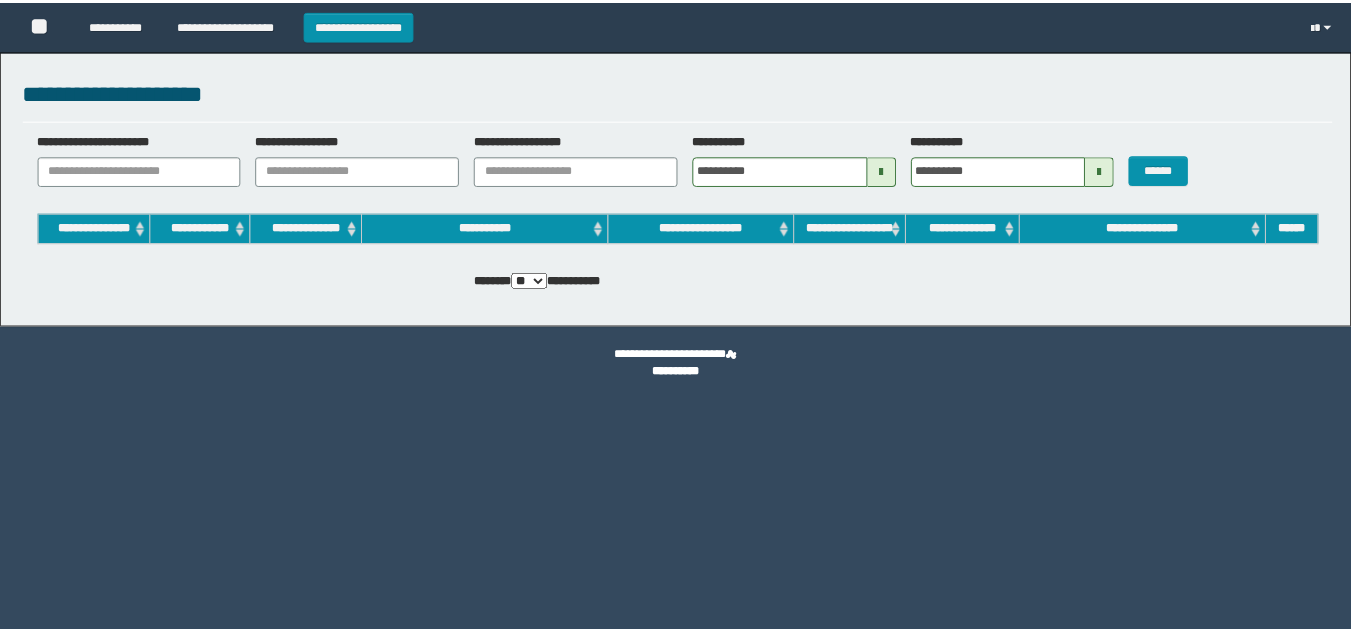 scroll, scrollTop: 0, scrollLeft: 0, axis: both 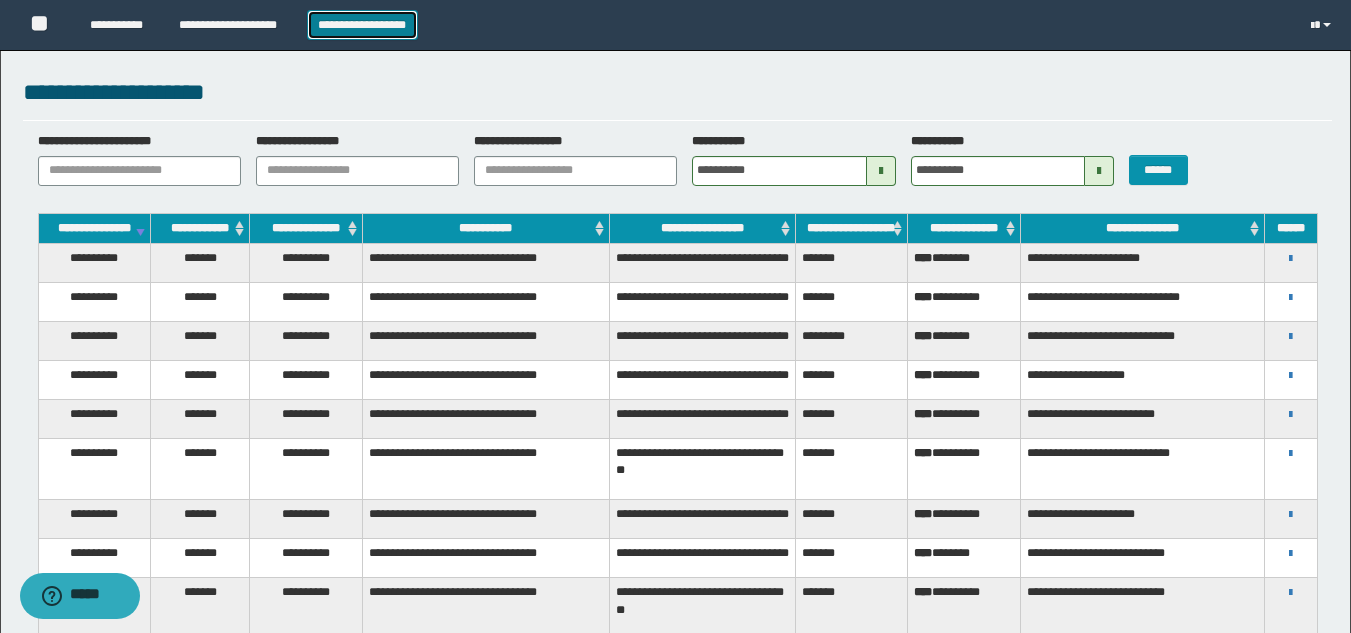click on "**********" at bounding box center (362, 25) 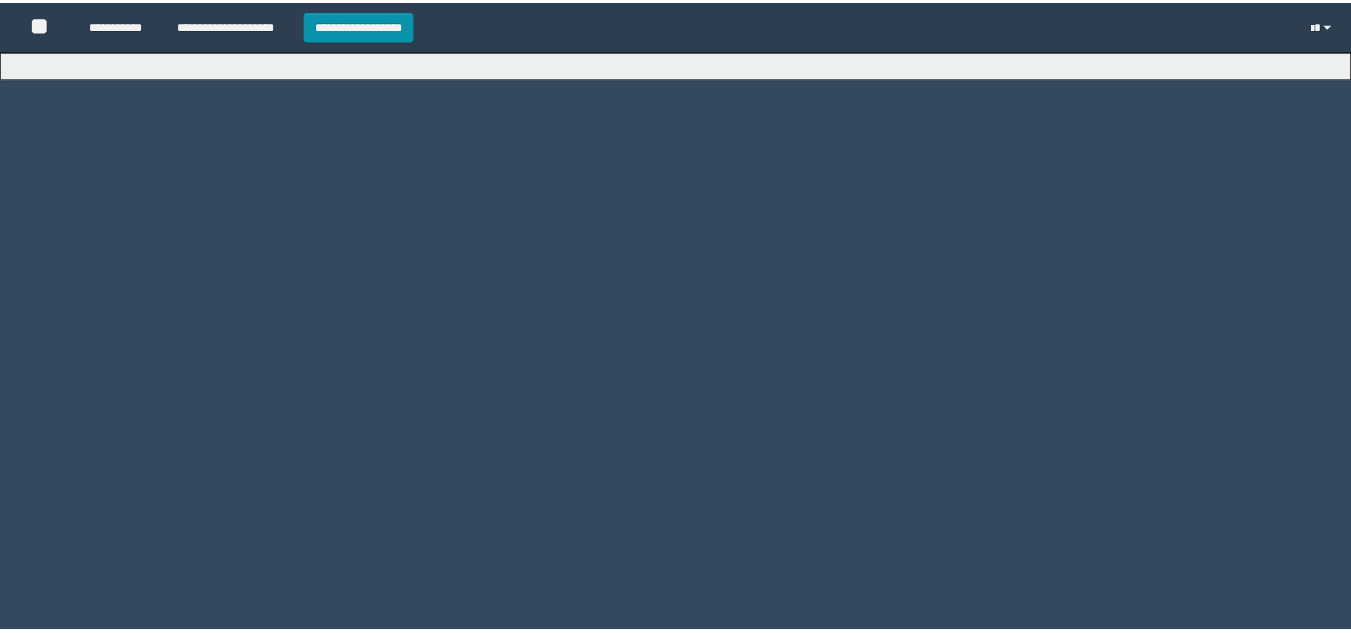 scroll, scrollTop: 0, scrollLeft: 0, axis: both 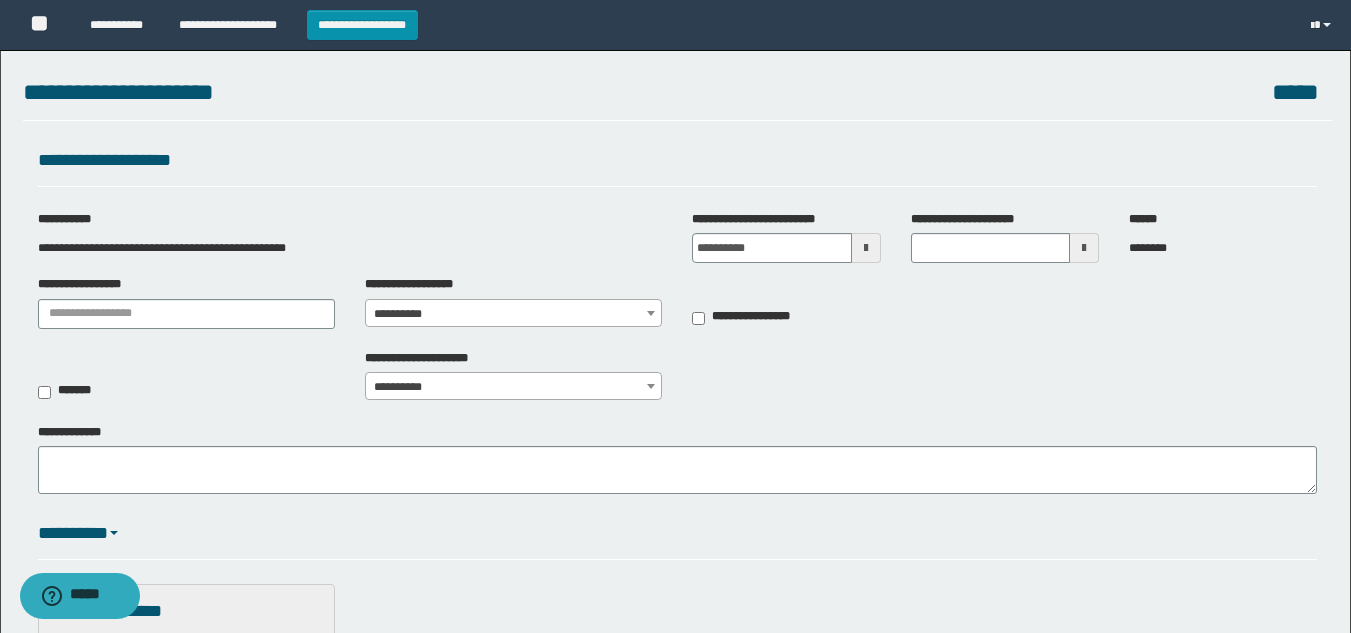 click at bounding box center (866, 248) 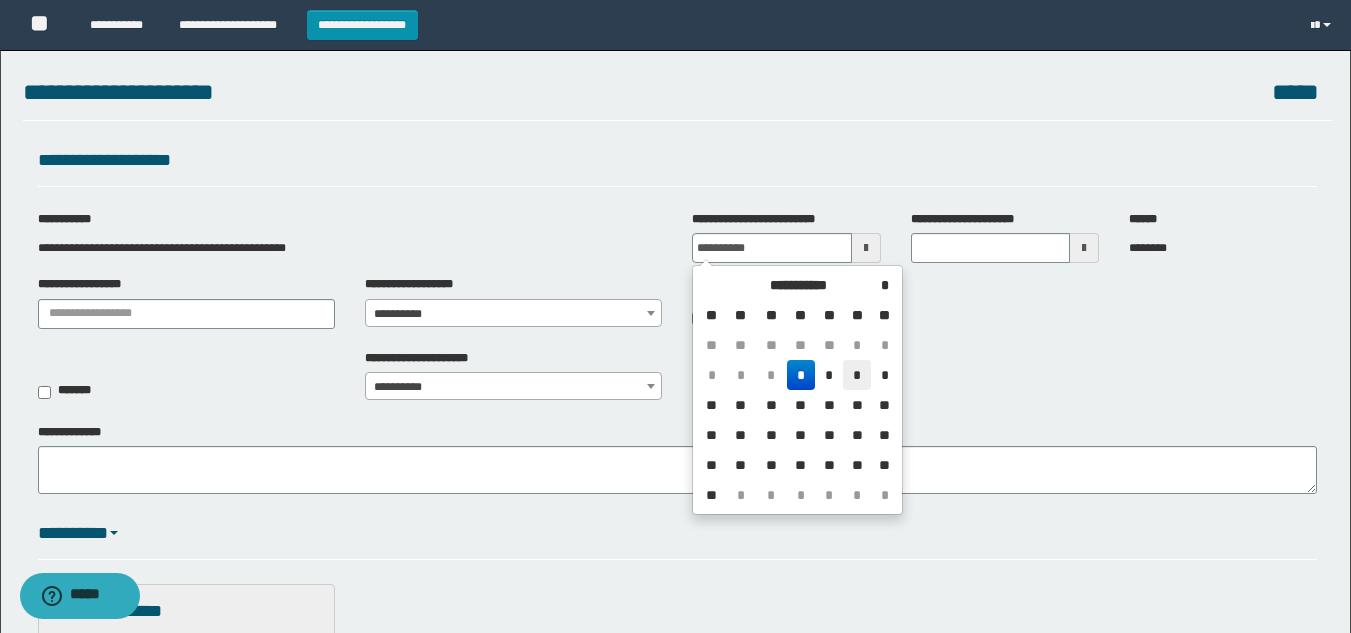 click on "*" at bounding box center [857, 375] 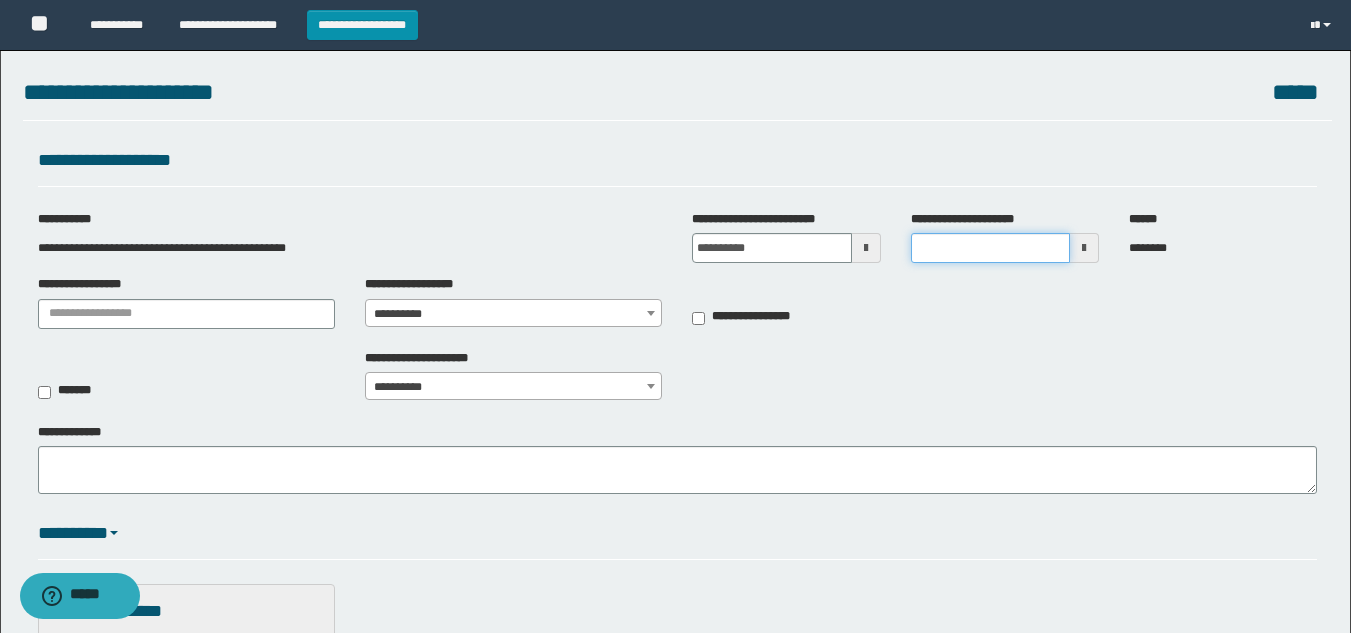 click on "**********" at bounding box center [990, 248] 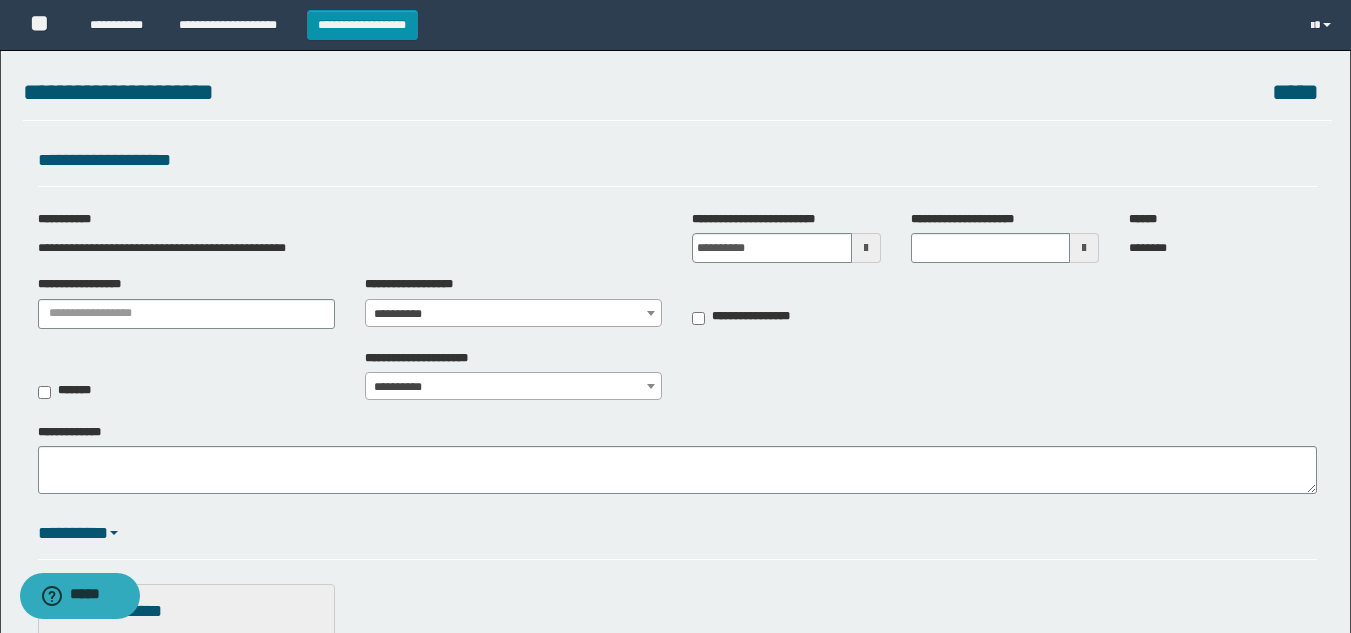 click at bounding box center (1084, 248) 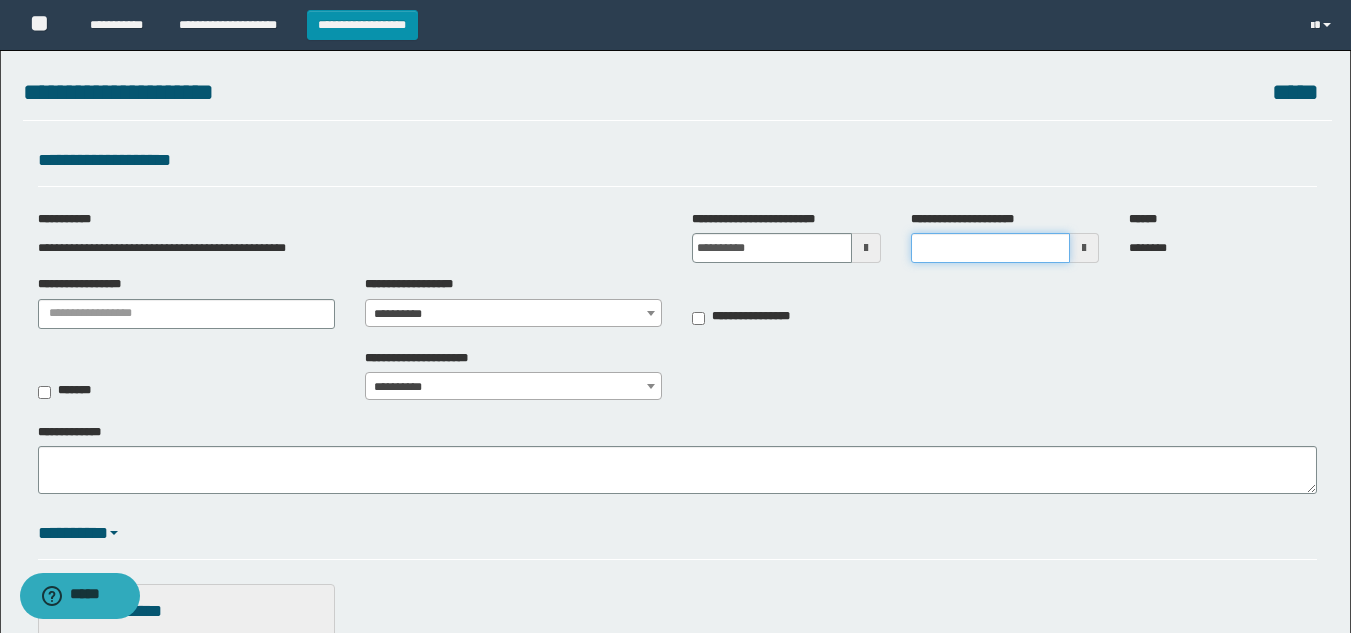 click on "**********" at bounding box center (990, 248) 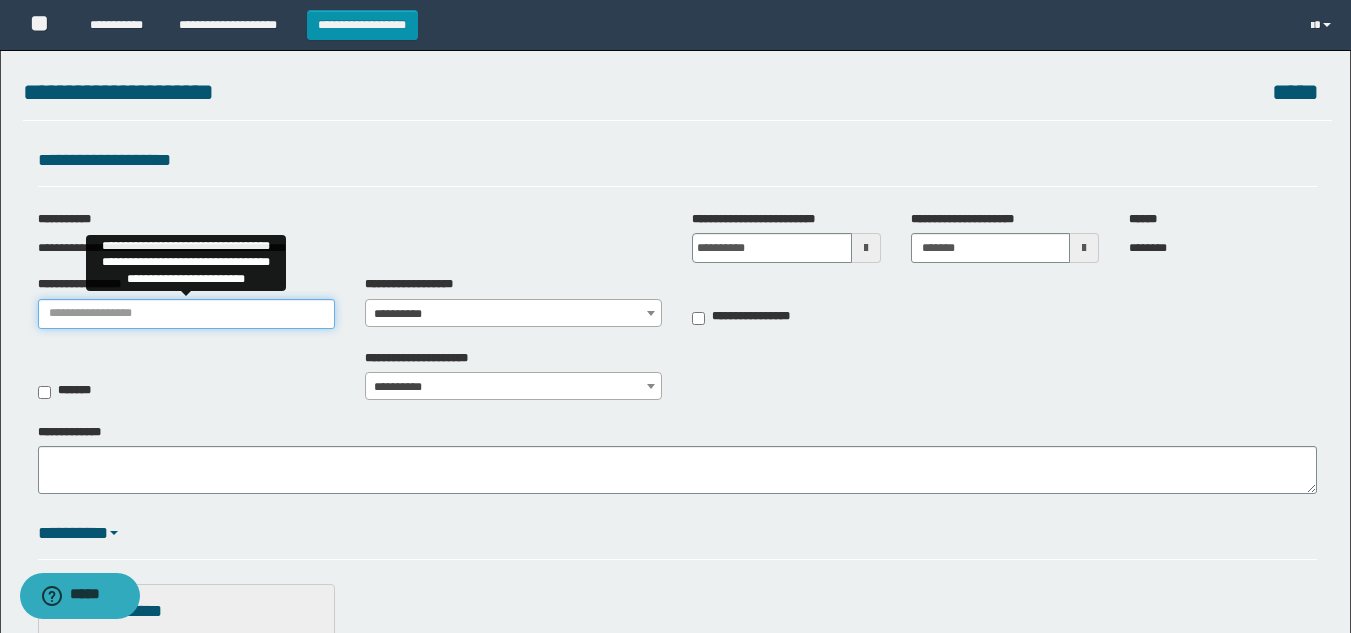 click on "**********" at bounding box center (186, 314) 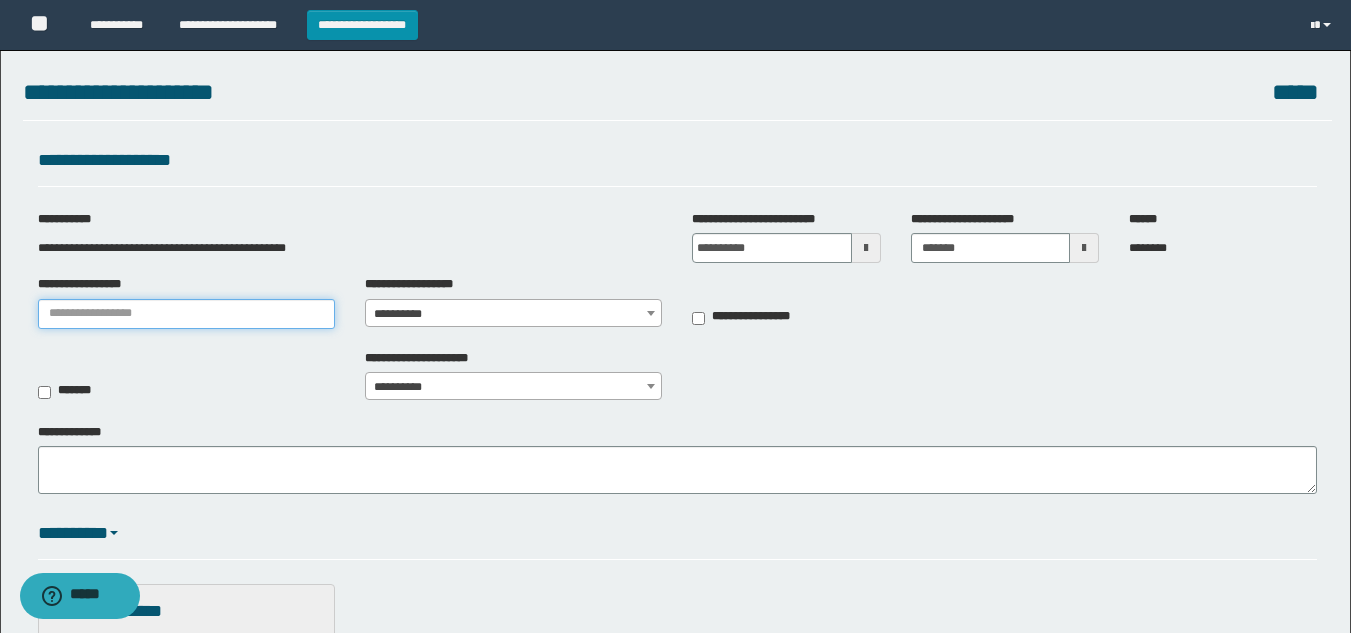 type on "**********" 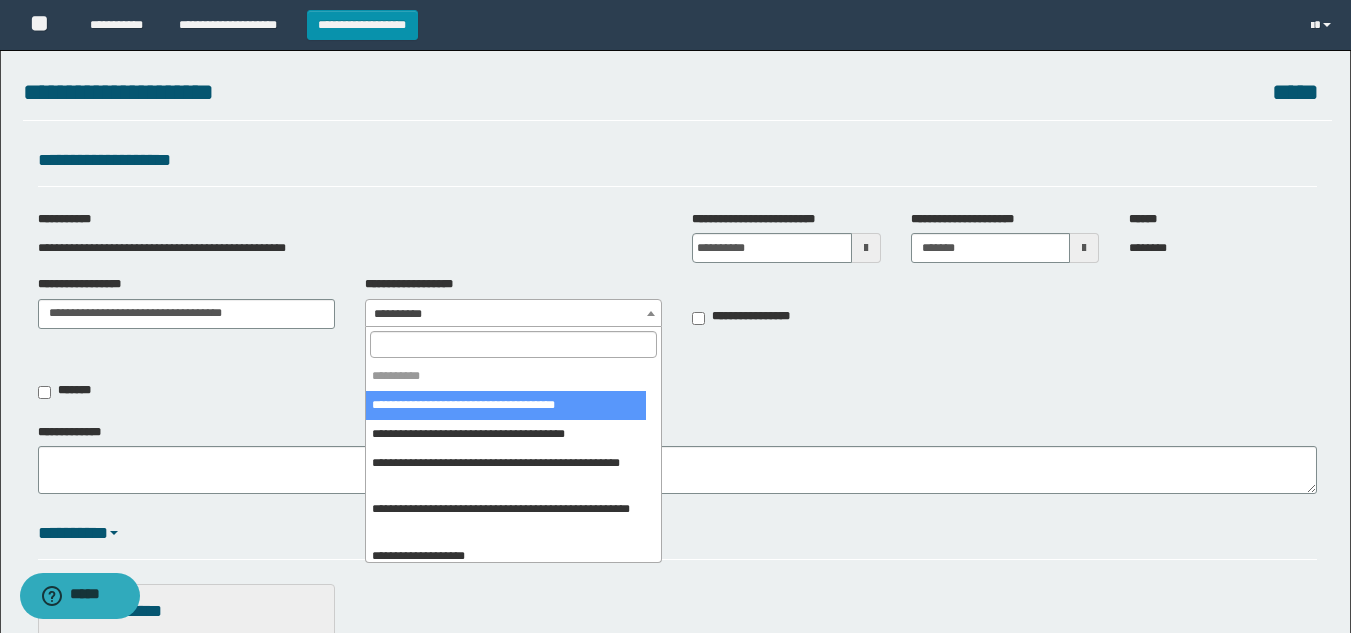click on "**********" at bounding box center (675, 316) 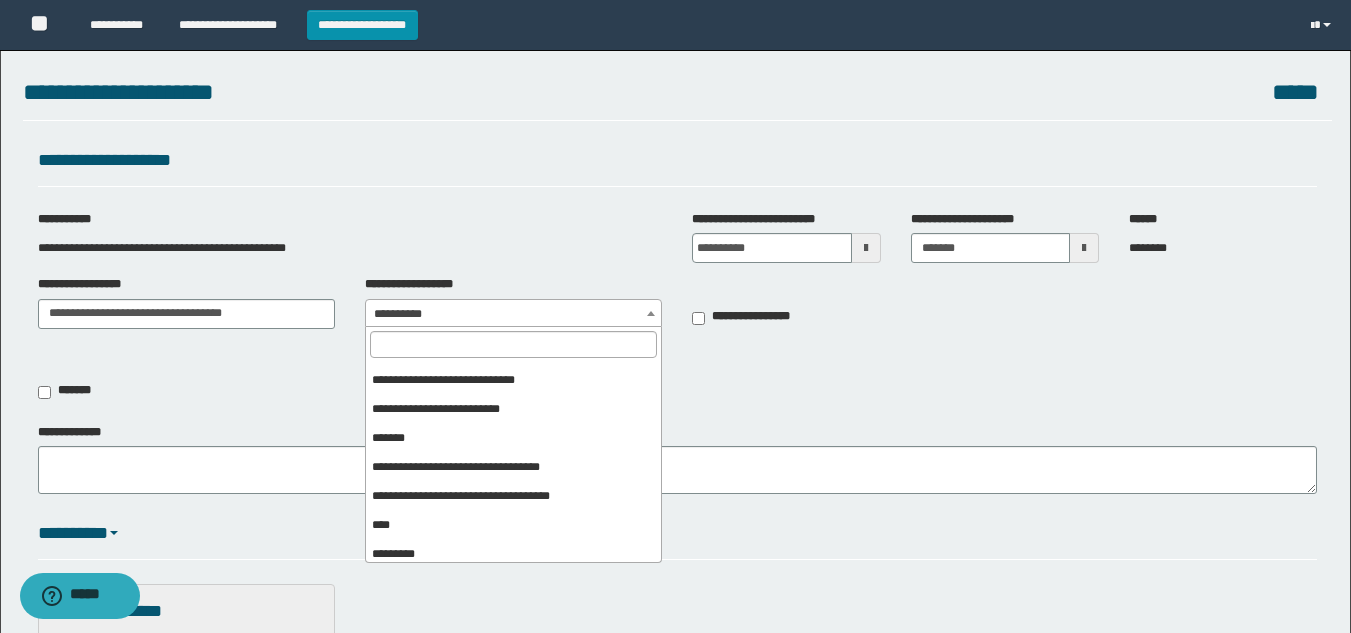 scroll, scrollTop: 400, scrollLeft: 0, axis: vertical 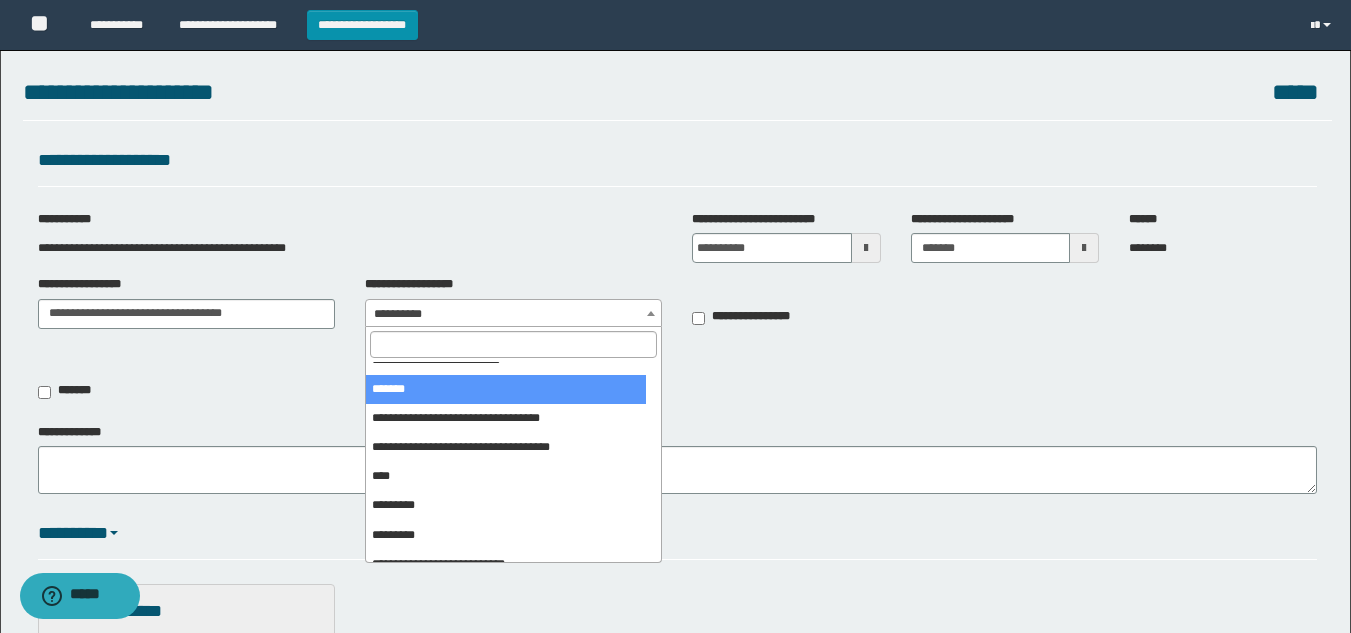 select on "***" 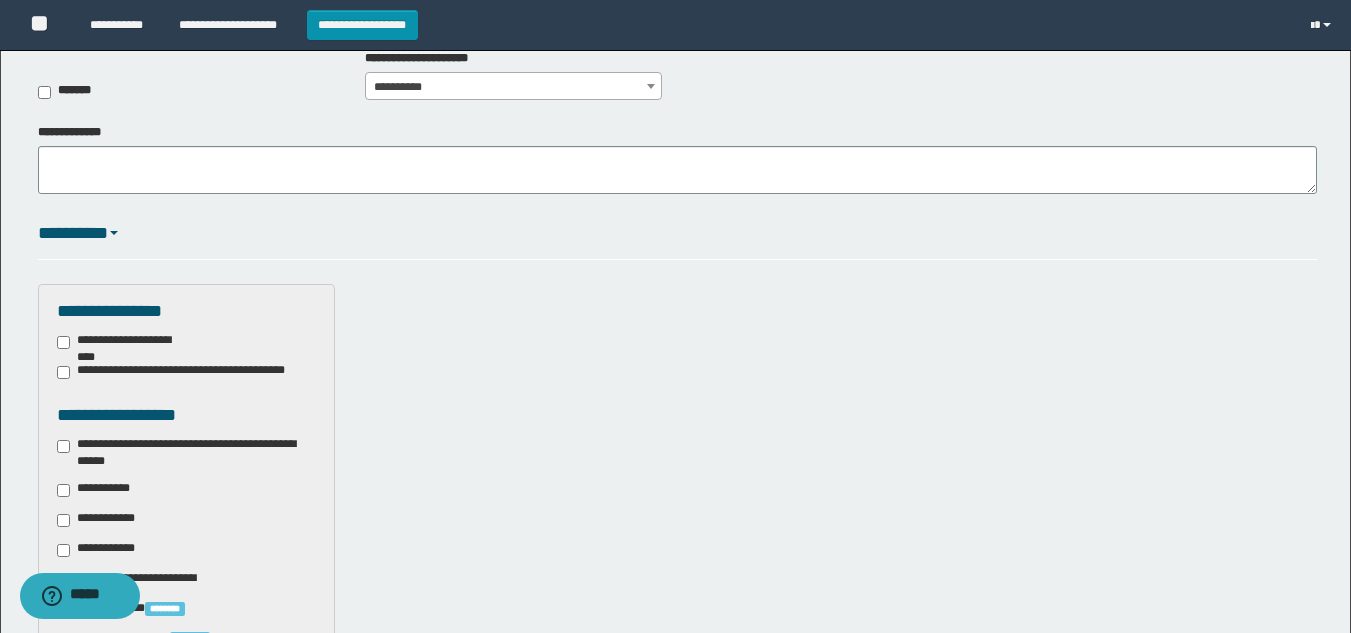 click on "**********" at bounding box center [186, 453] 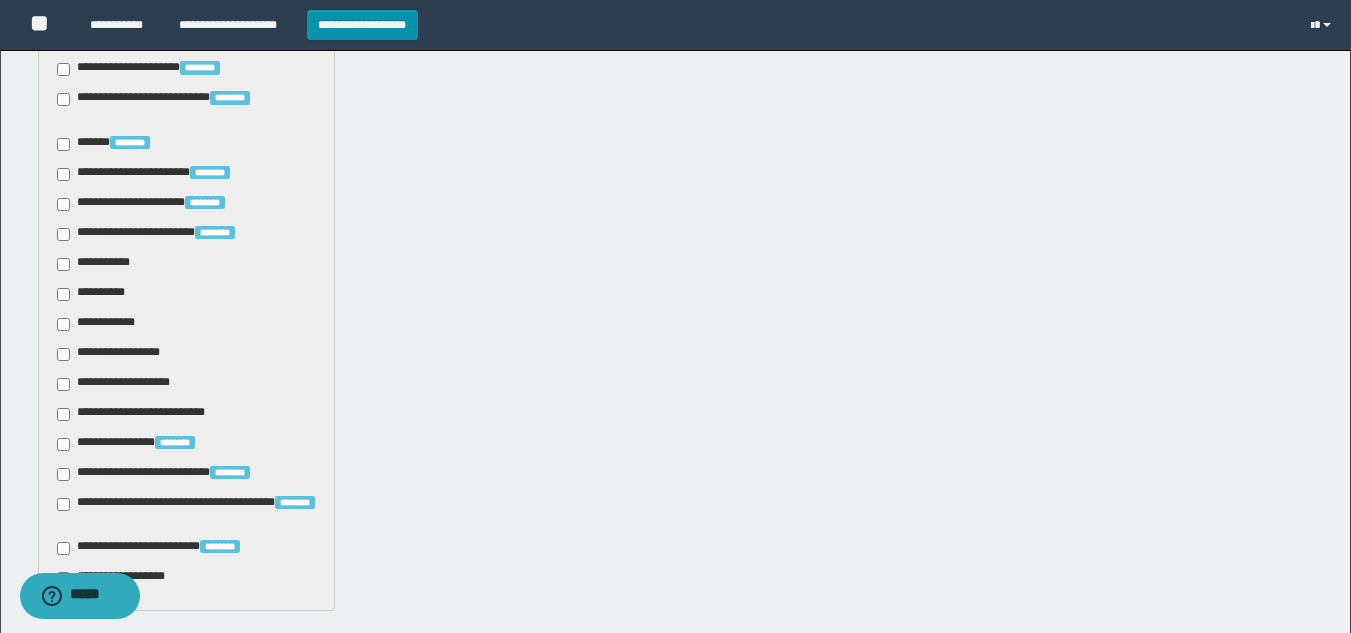 scroll, scrollTop: 1572, scrollLeft: 0, axis: vertical 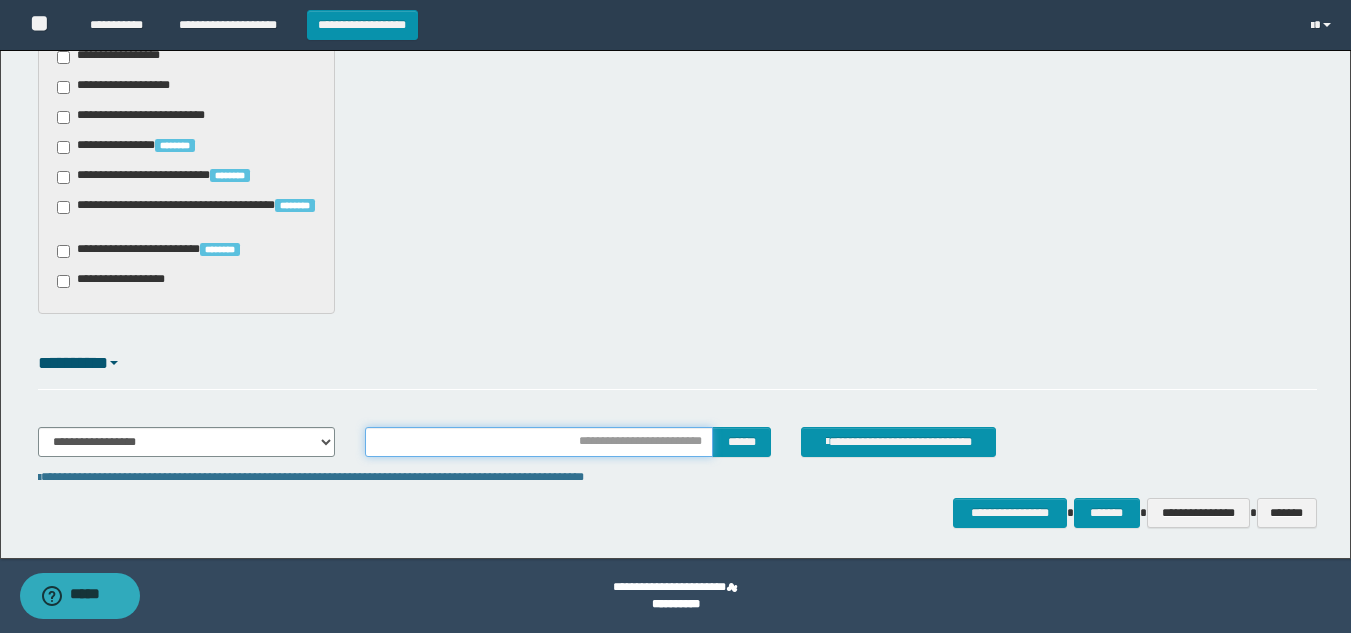 click at bounding box center [539, 442] 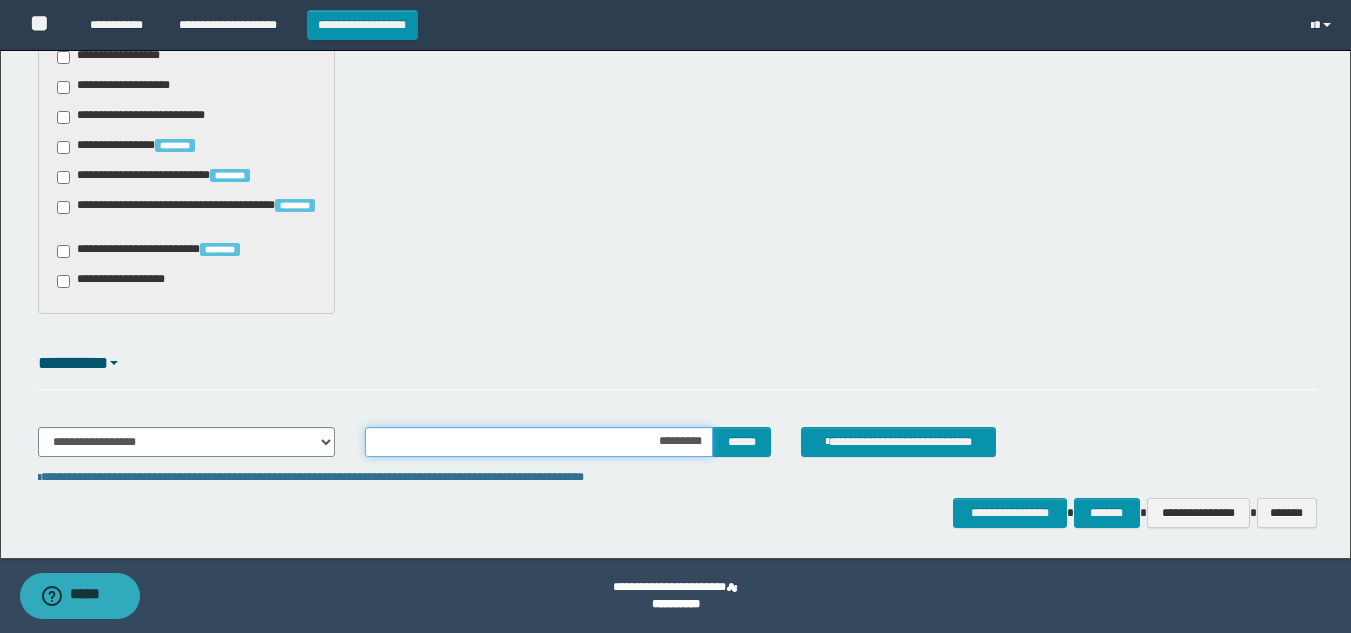 type on "**********" 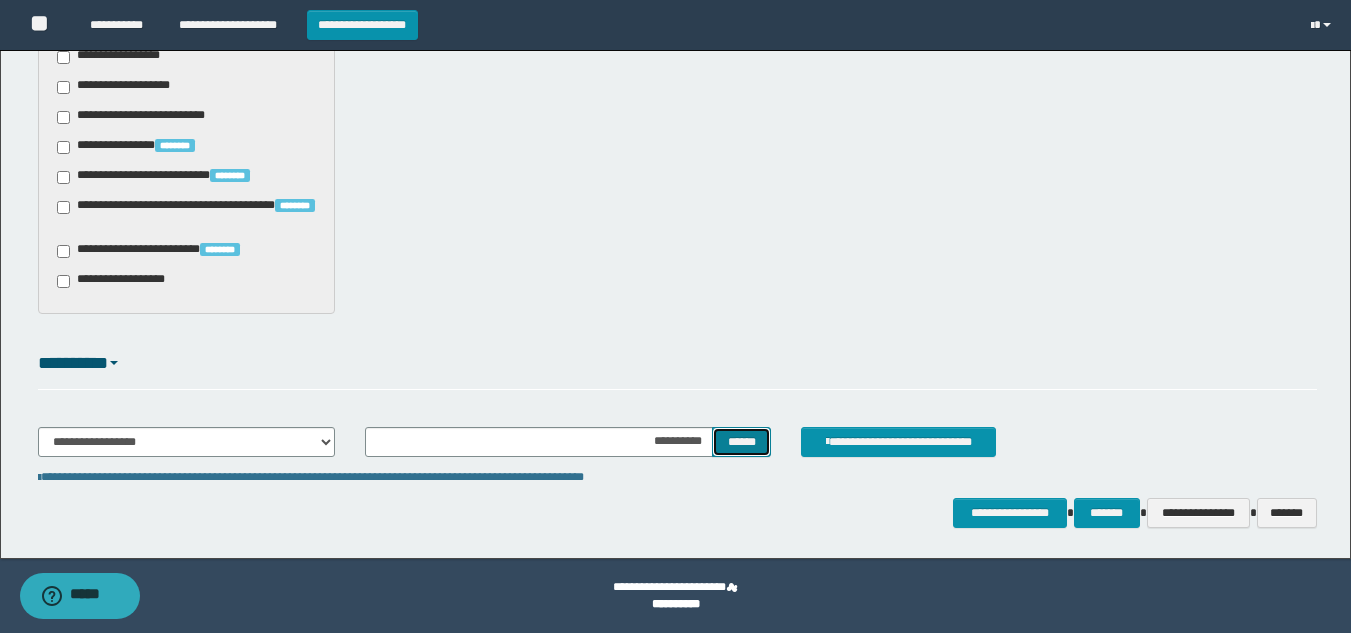 click on "******" at bounding box center (741, 442) 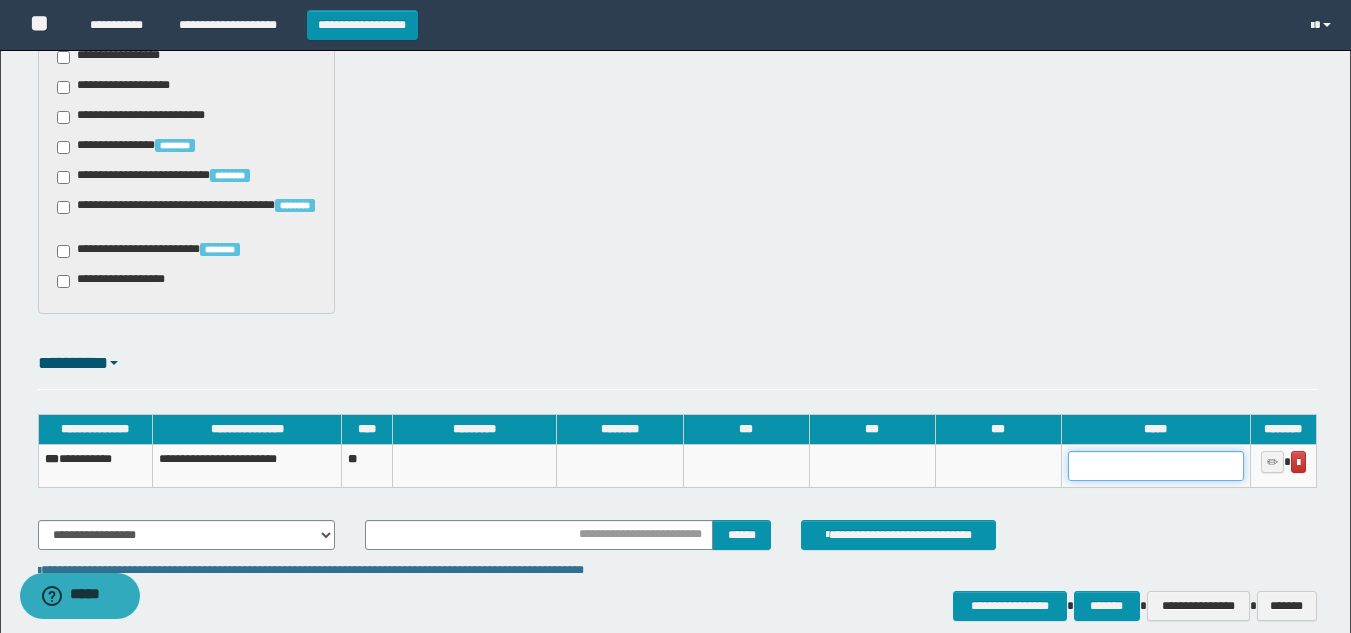 click at bounding box center (1156, 466) 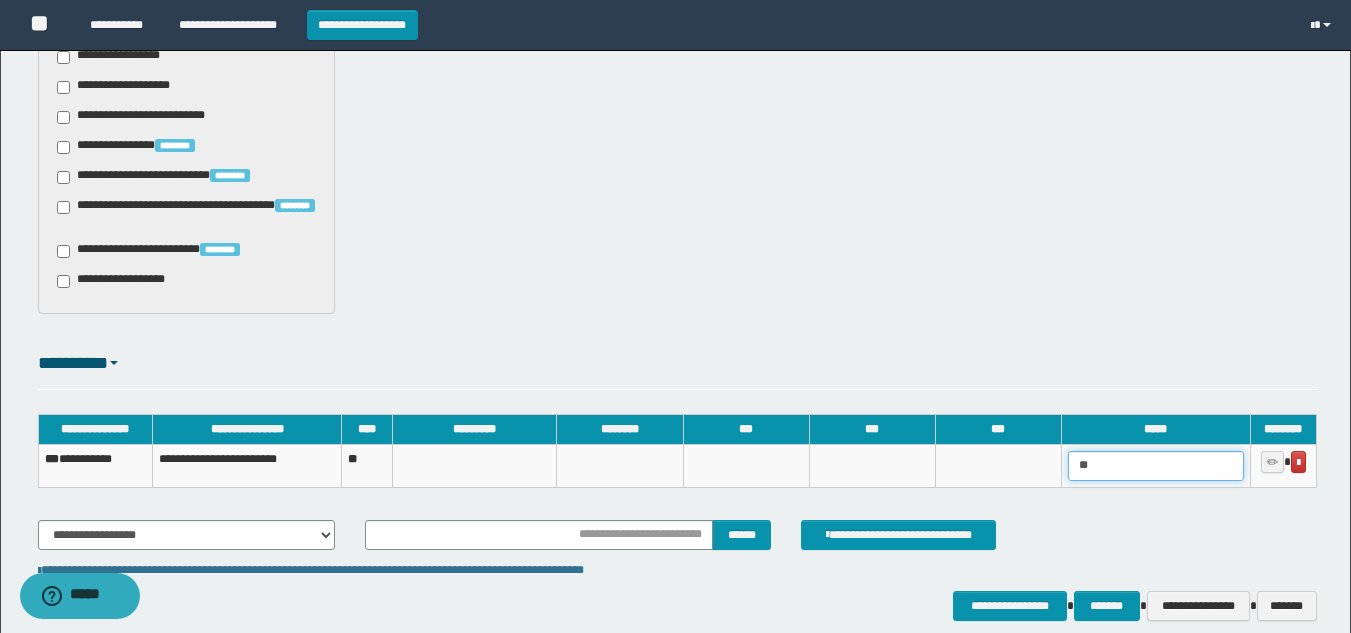 type on "*" 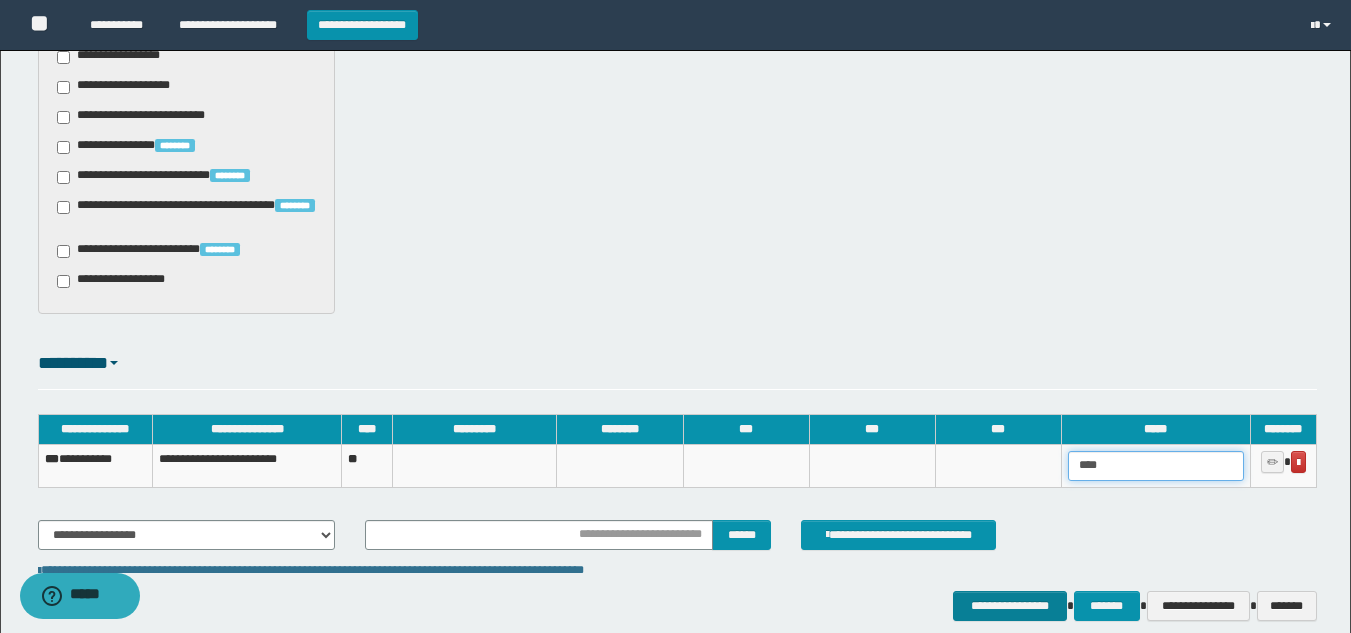 type on "****" 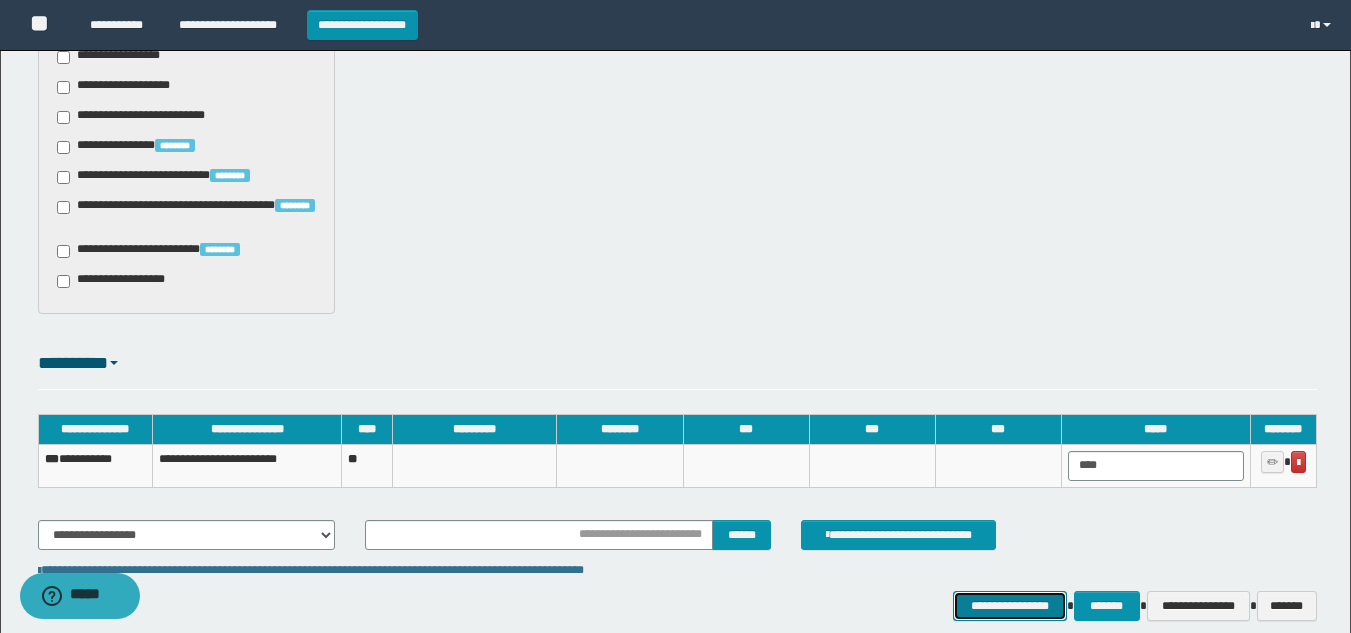 click on "**********" at bounding box center [1009, 606] 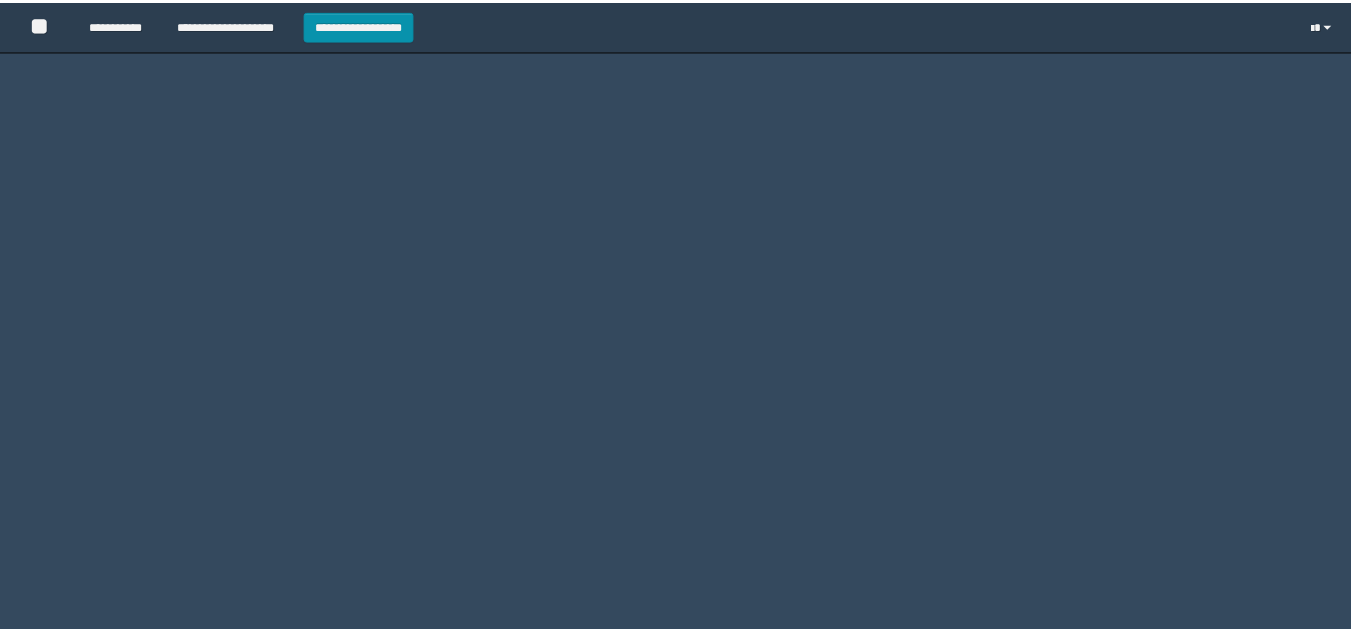 scroll, scrollTop: 0, scrollLeft: 0, axis: both 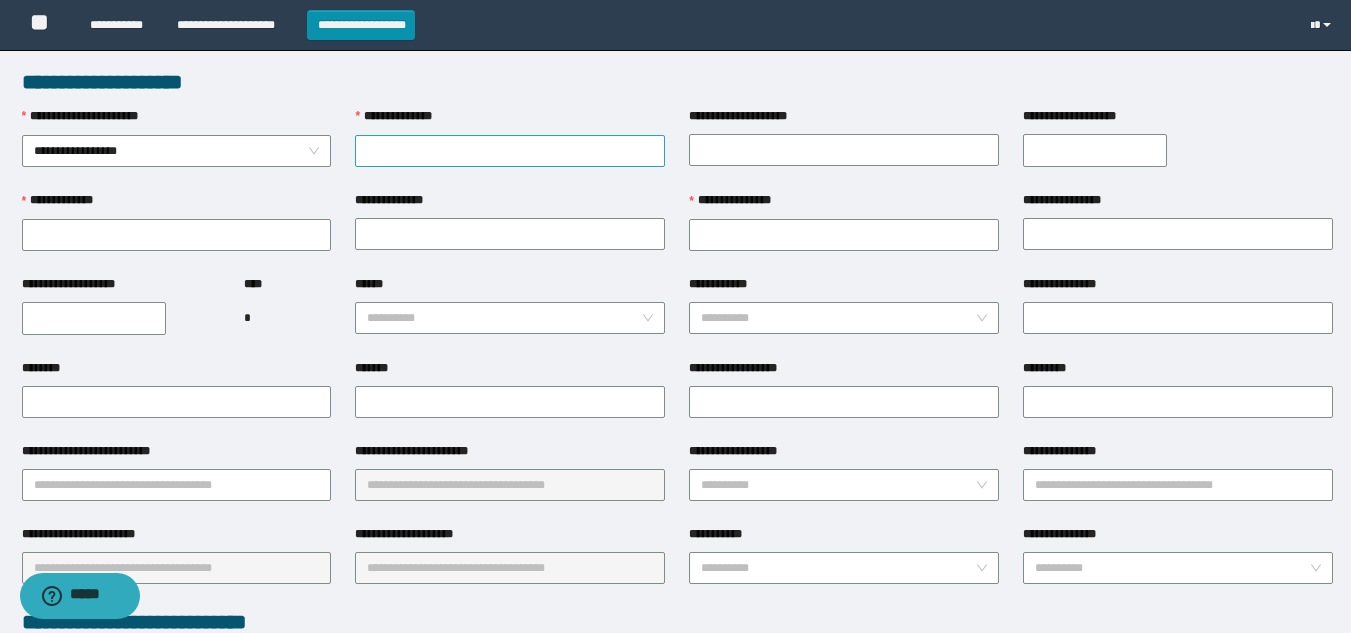 click on "**********" at bounding box center [510, 151] 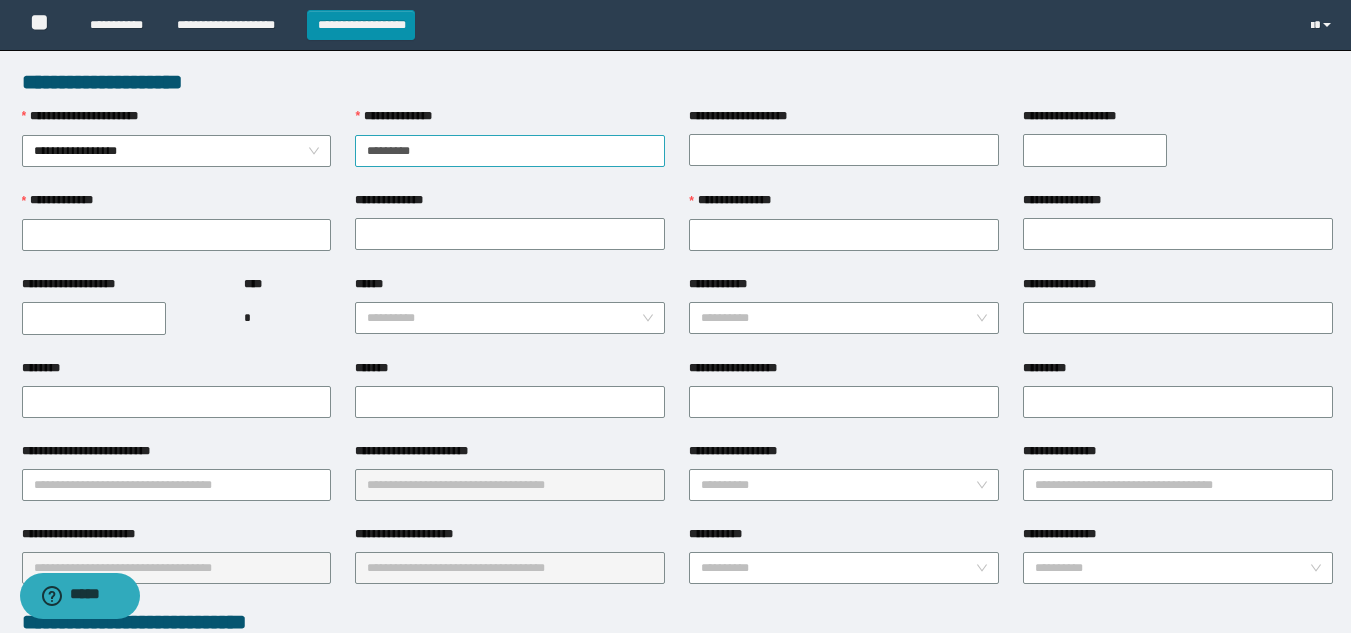 type on "**********" 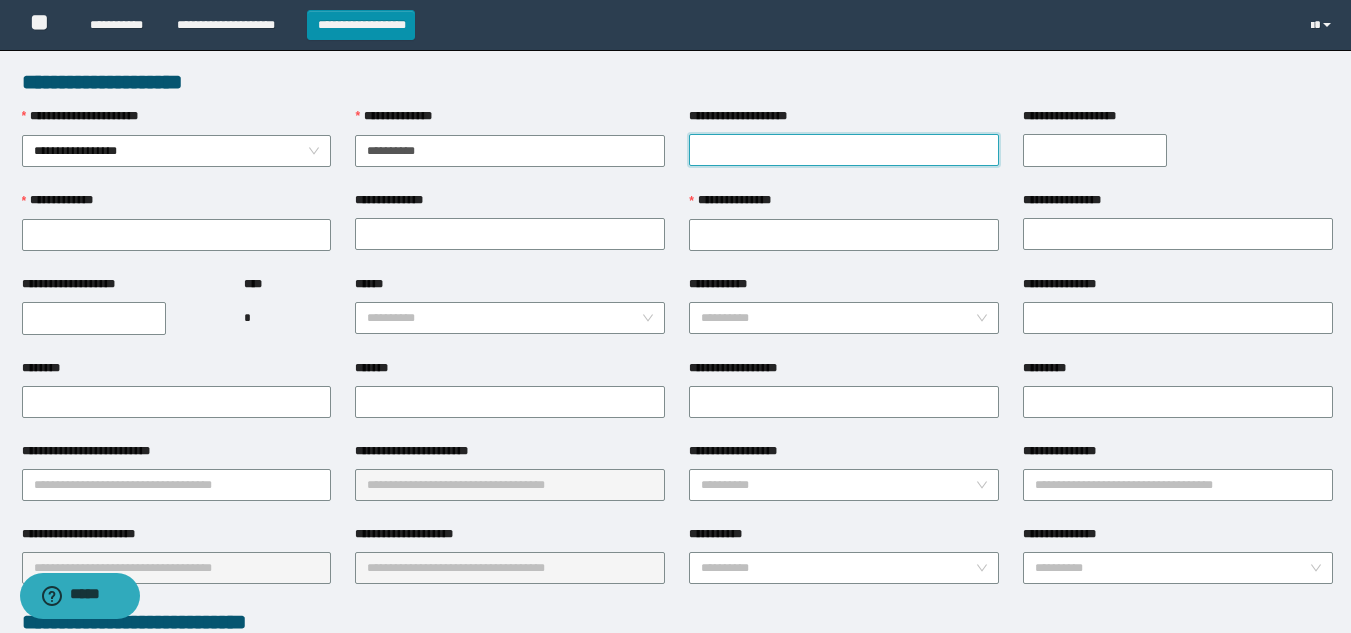 click on "**********" at bounding box center (844, 150) 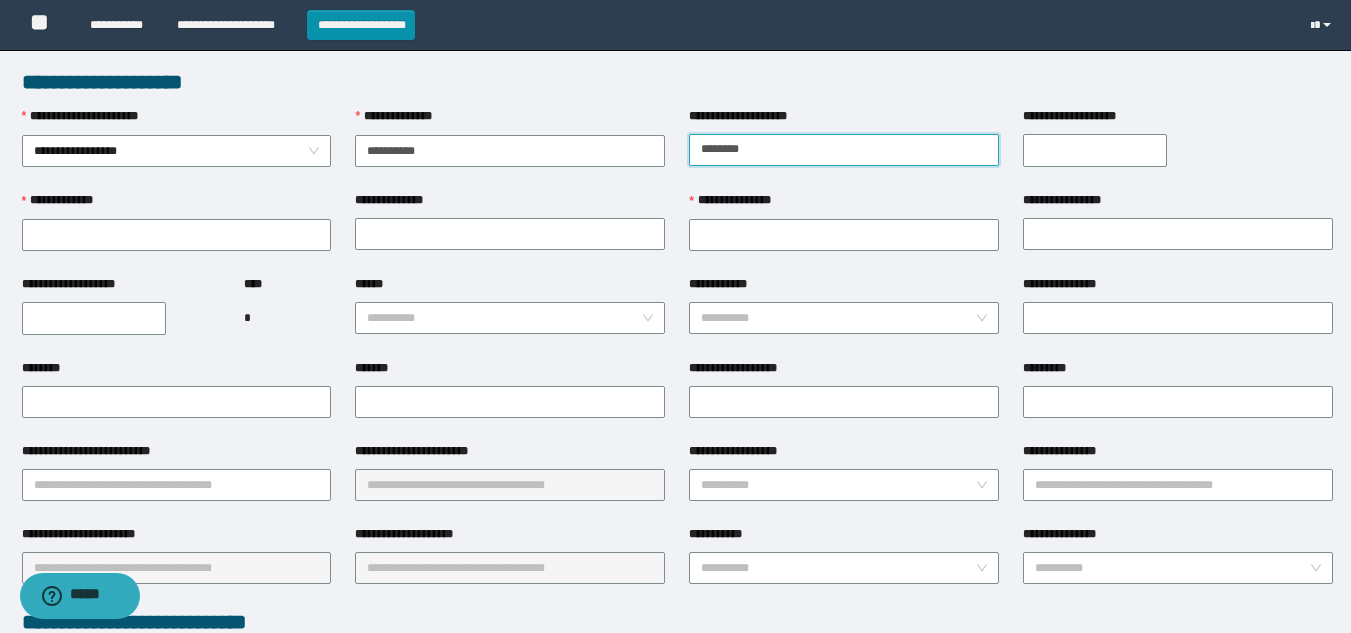 type on "********" 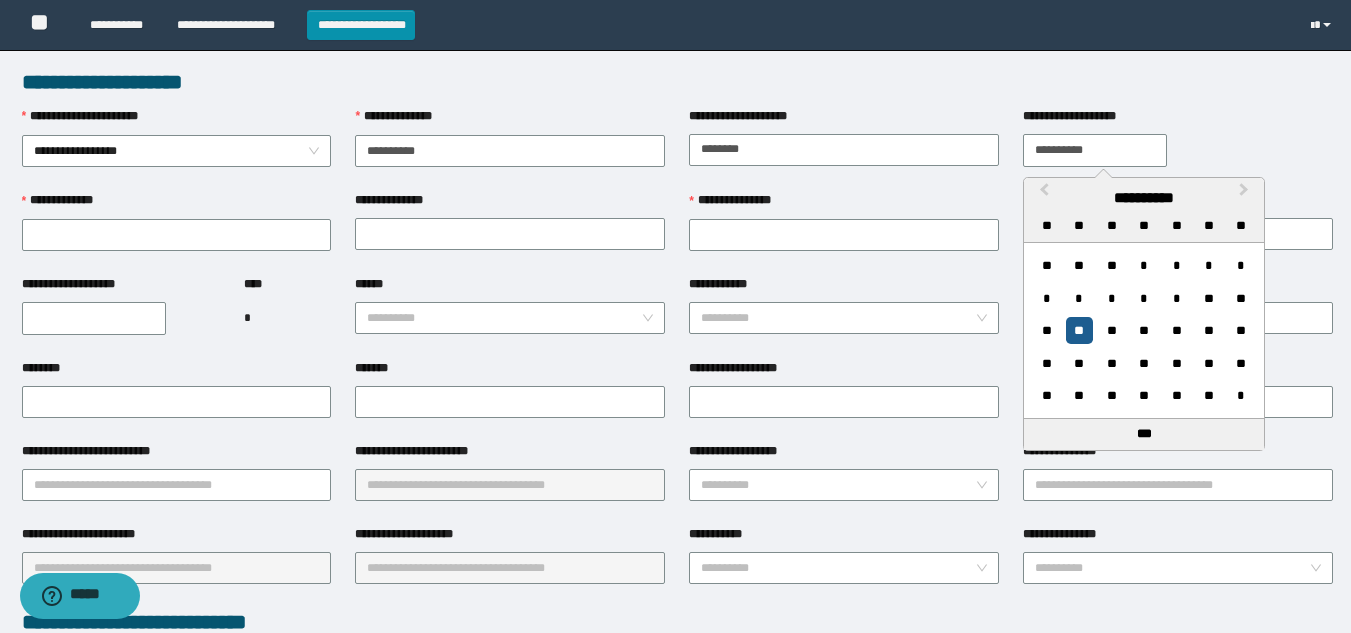 type on "**********" 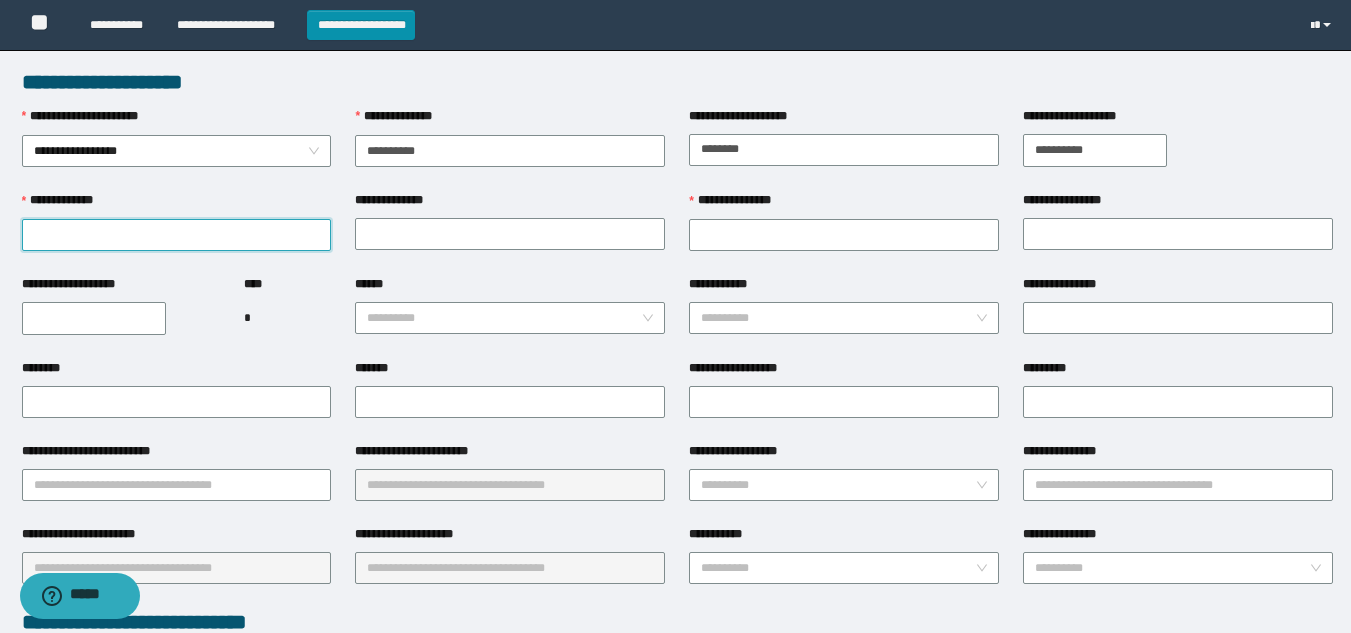click on "**********" at bounding box center [177, 235] 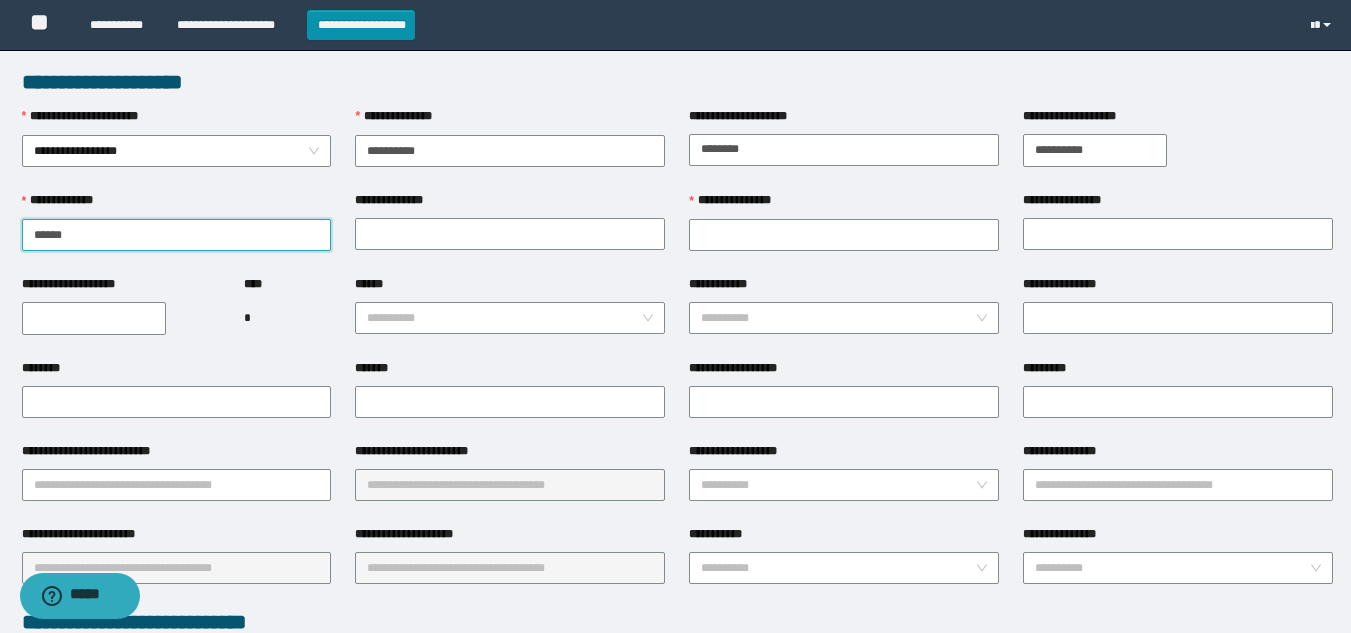 type on "*****" 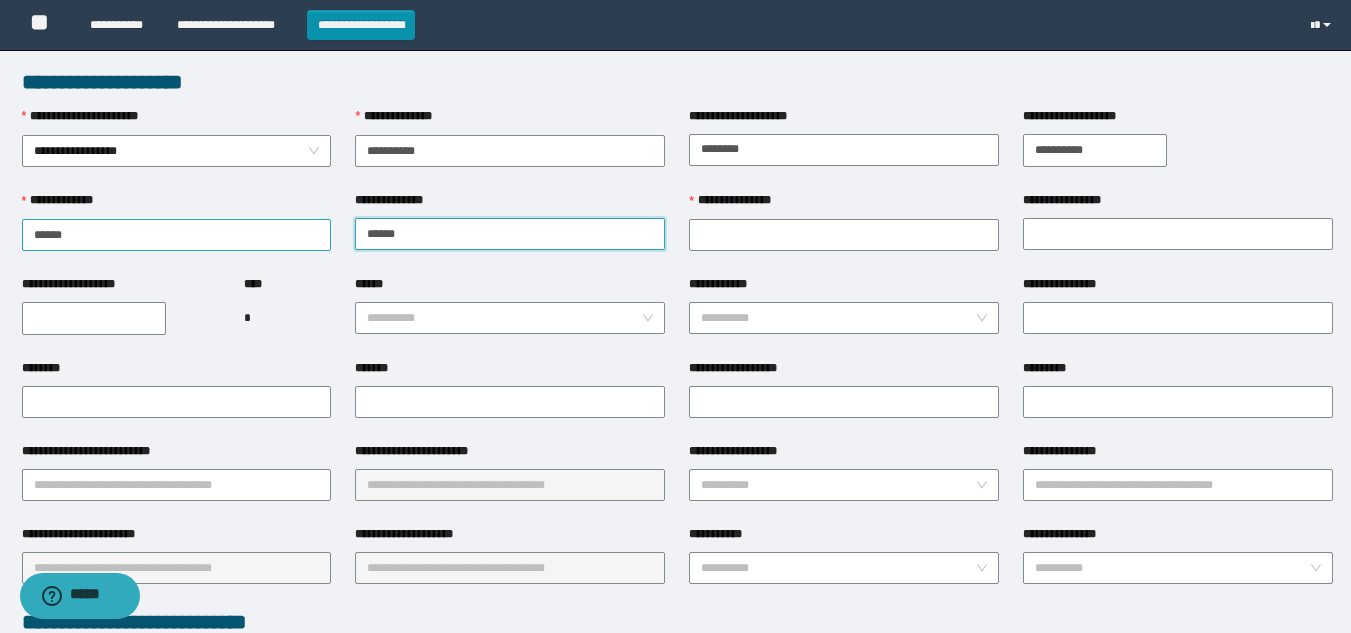 type on "******" 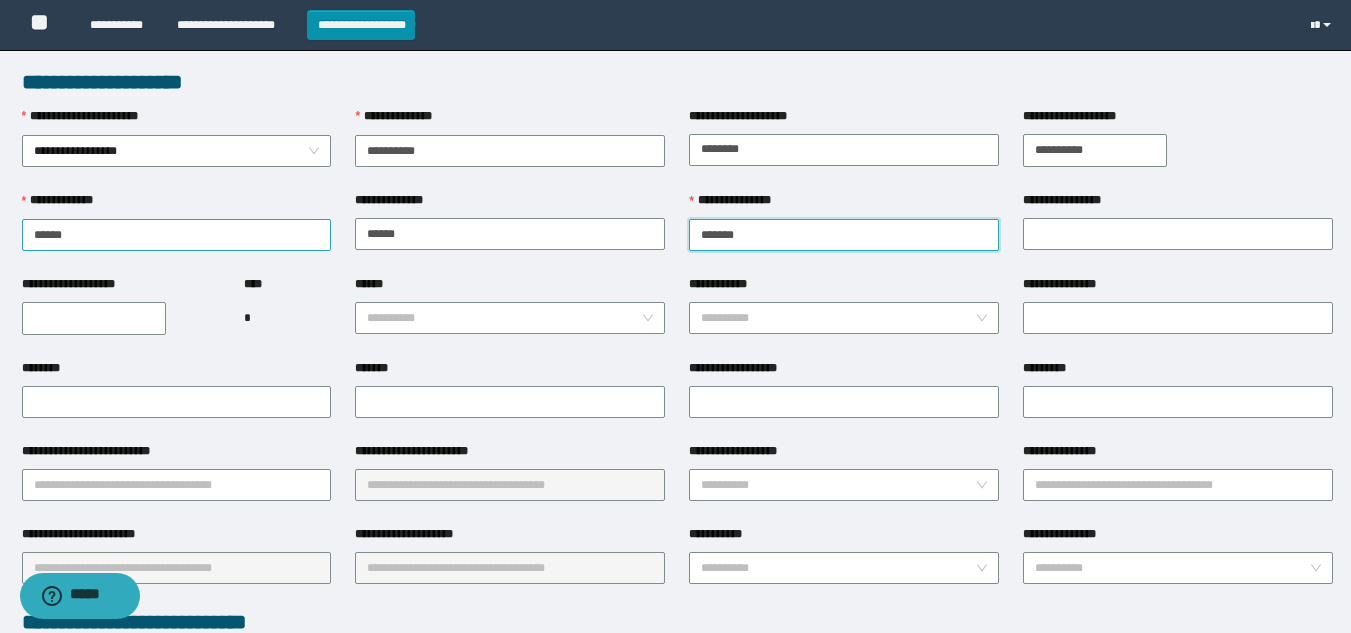type on "******" 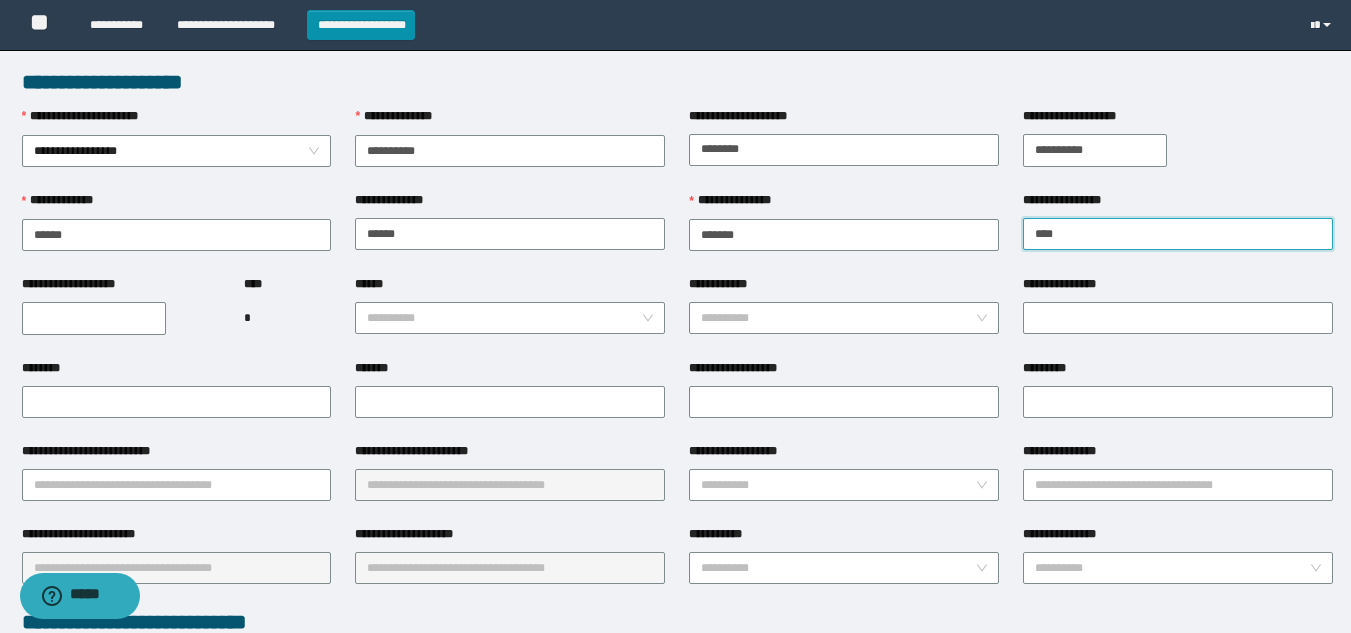 type on "****" 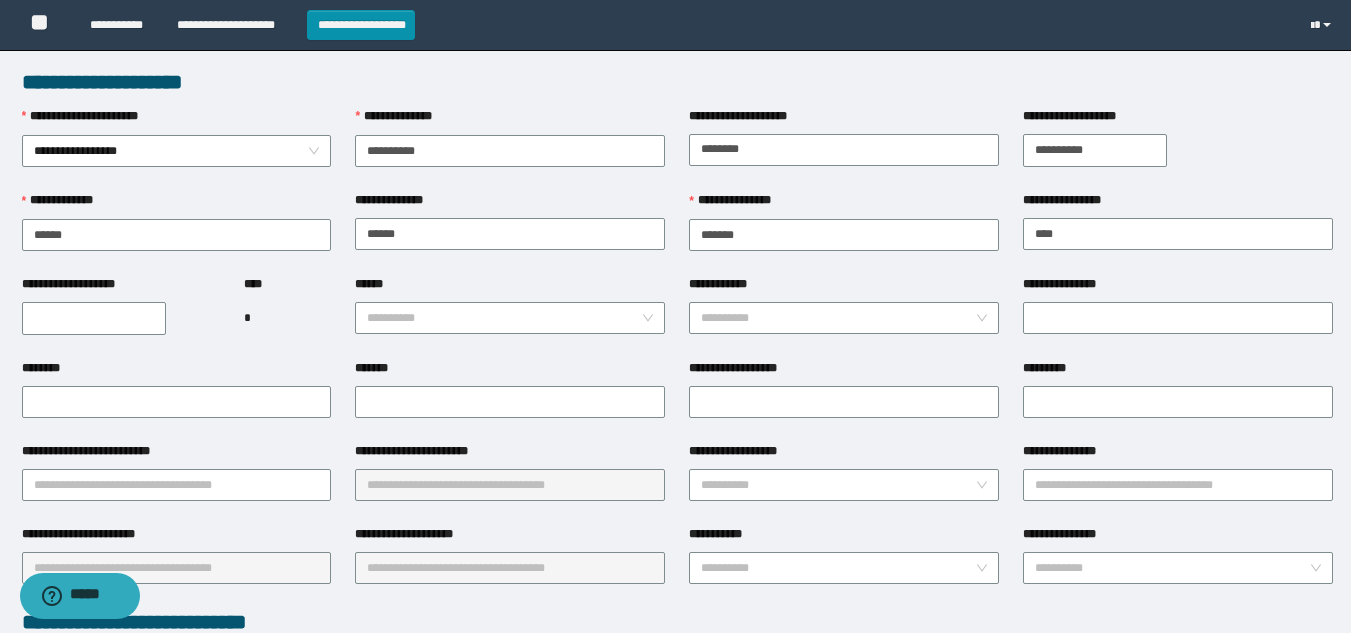 click on "**********" at bounding box center [121, 288] 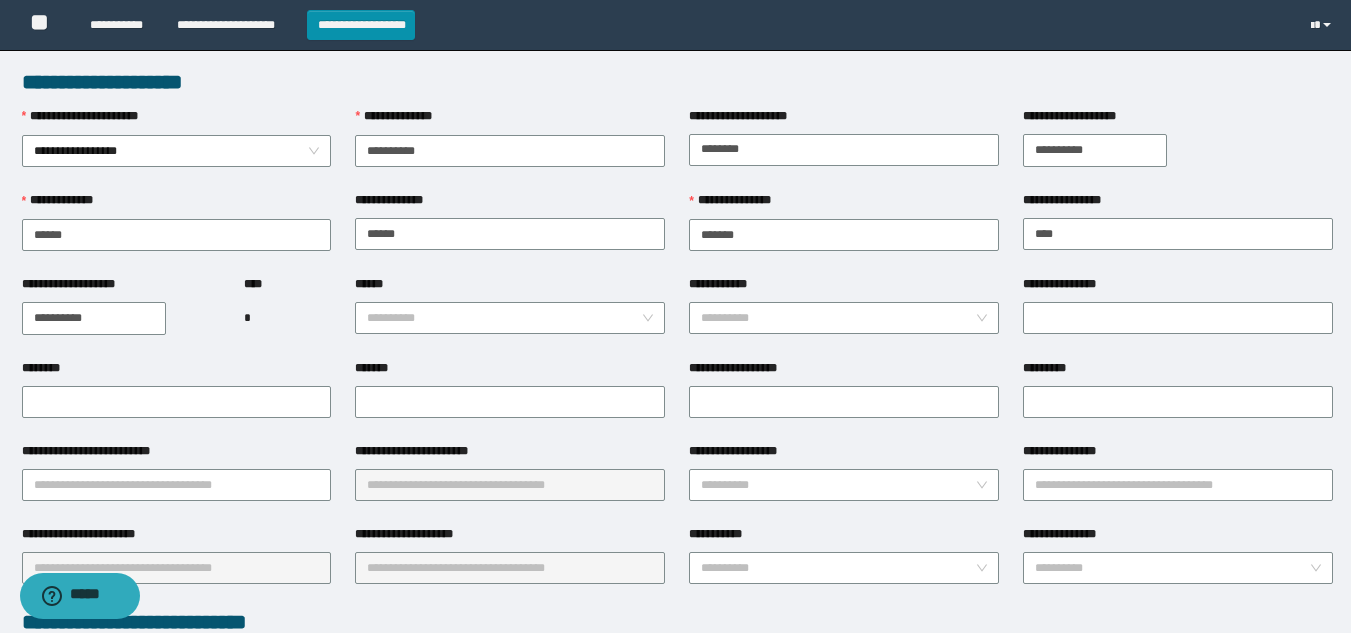 click on "**********" at bounding box center [94, 318] 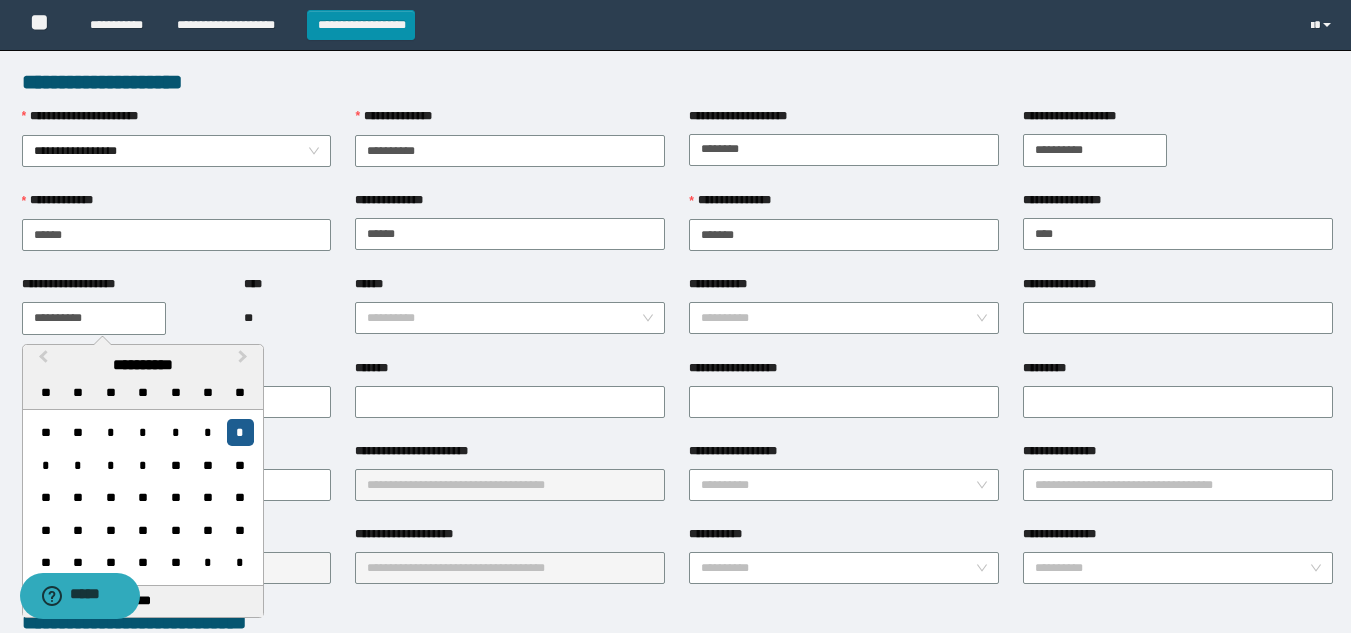 type on "**********" 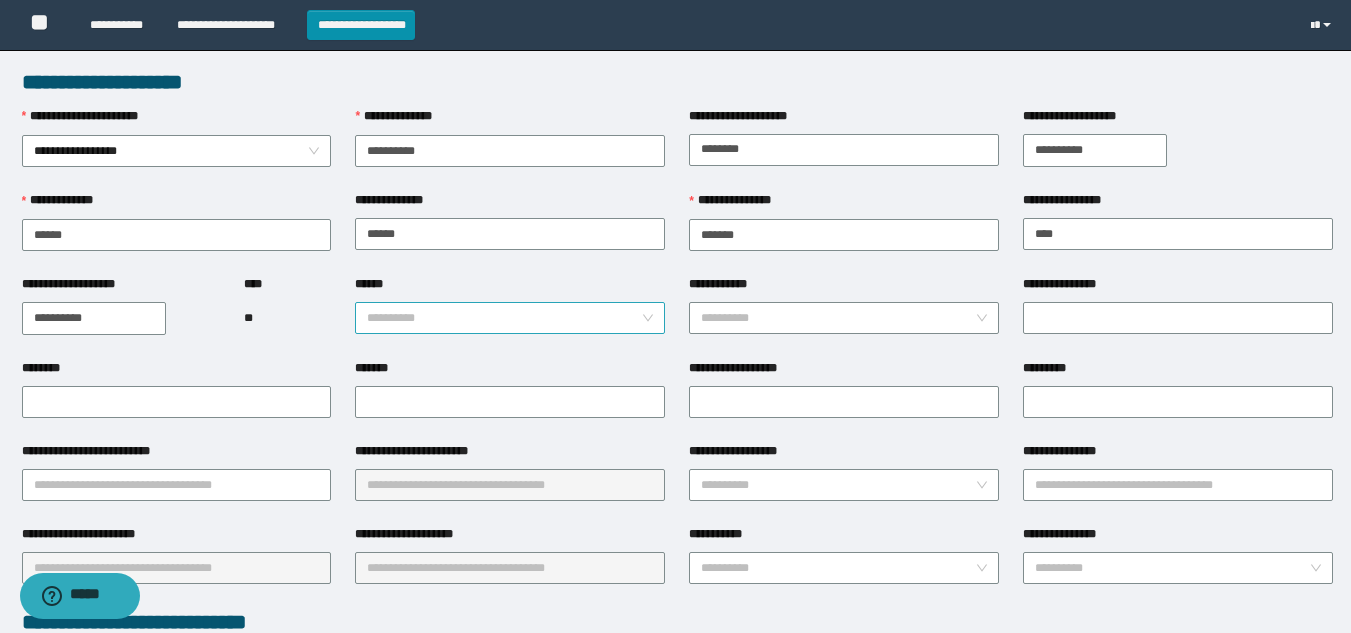 click on "******" at bounding box center [504, 318] 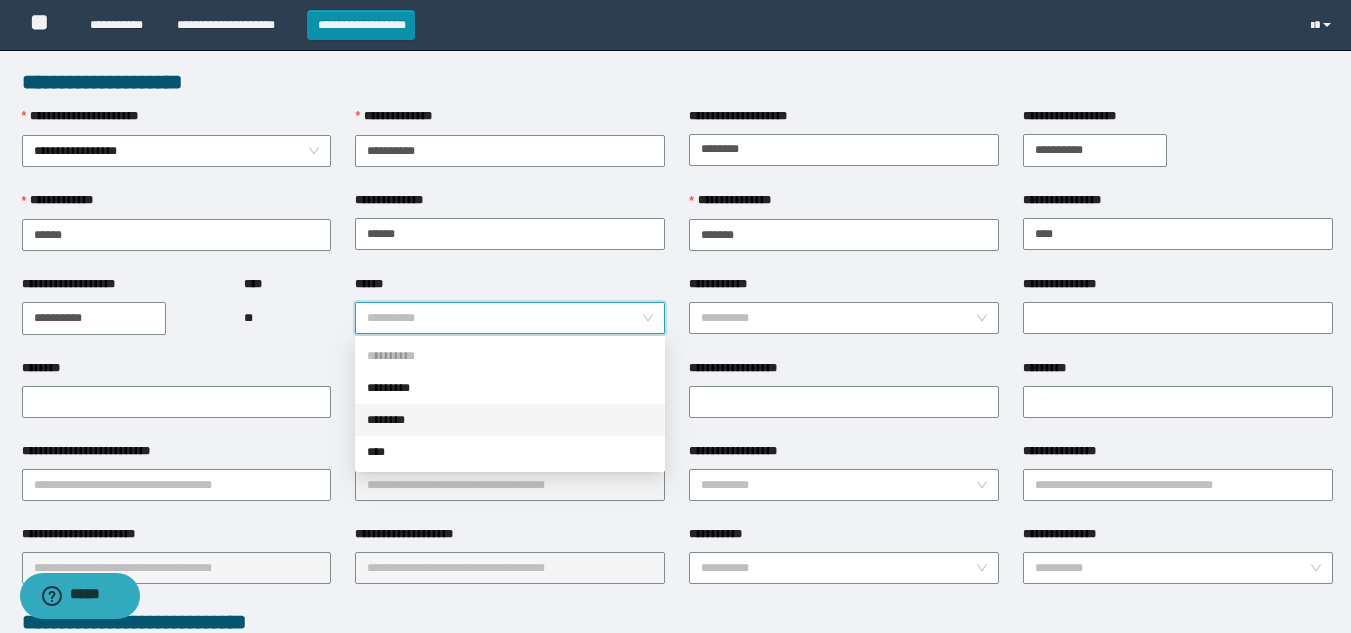 click on "********" at bounding box center (510, 420) 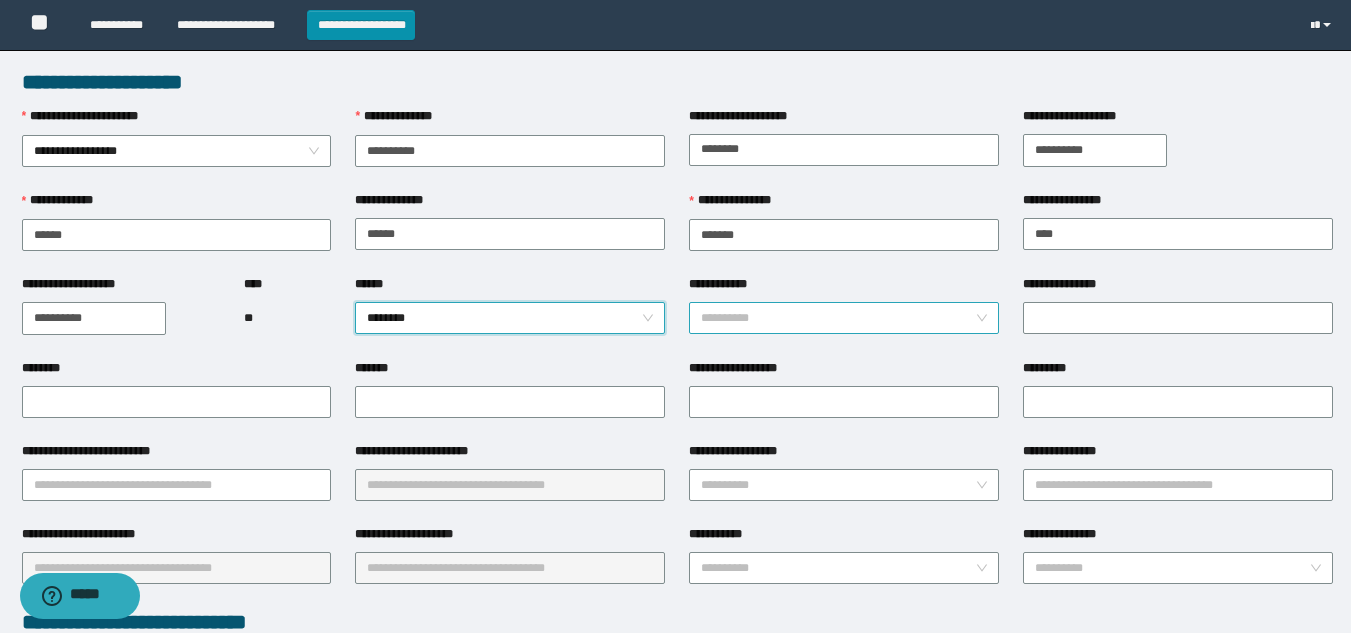 click on "**********" at bounding box center [838, 318] 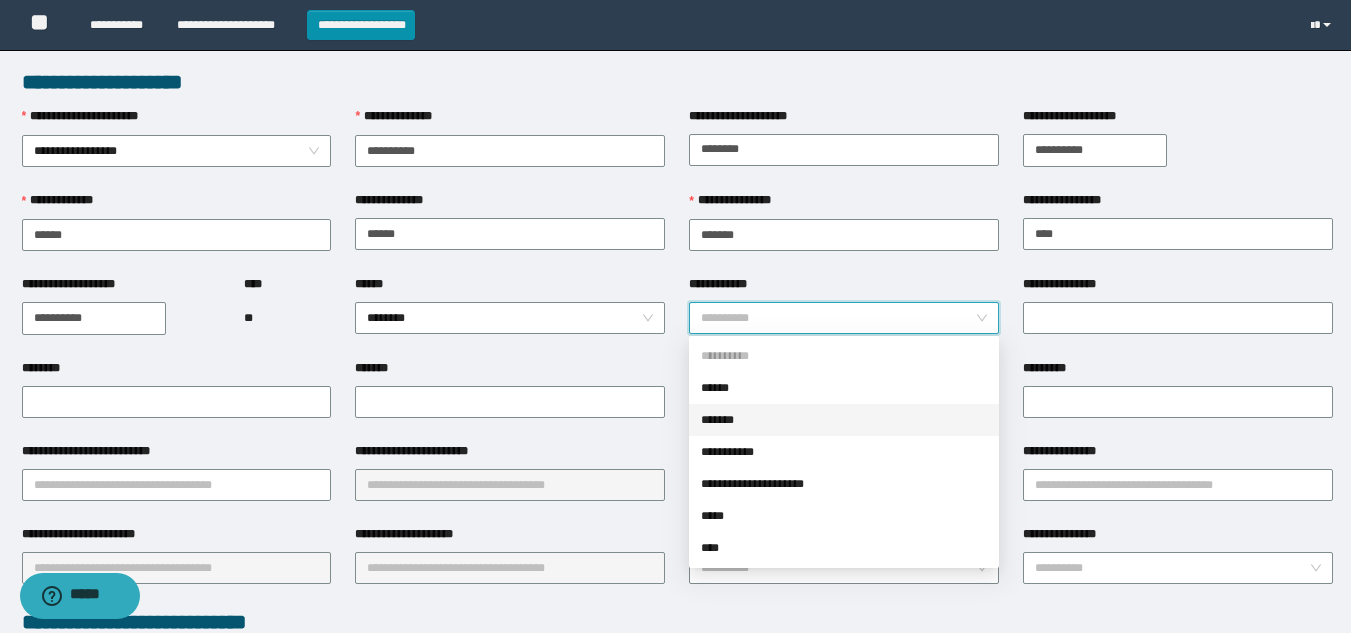 click on "*******" at bounding box center [844, 420] 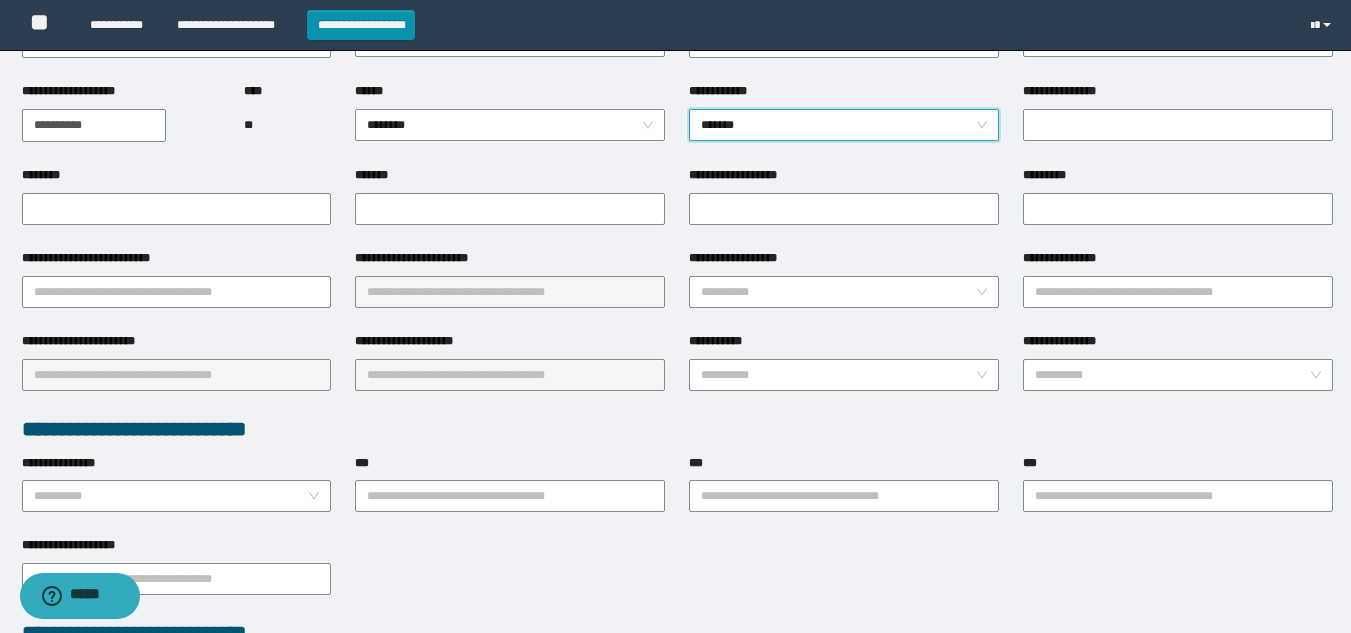 scroll, scrollTop: 200, scrollLeft: 0, axis: vertical 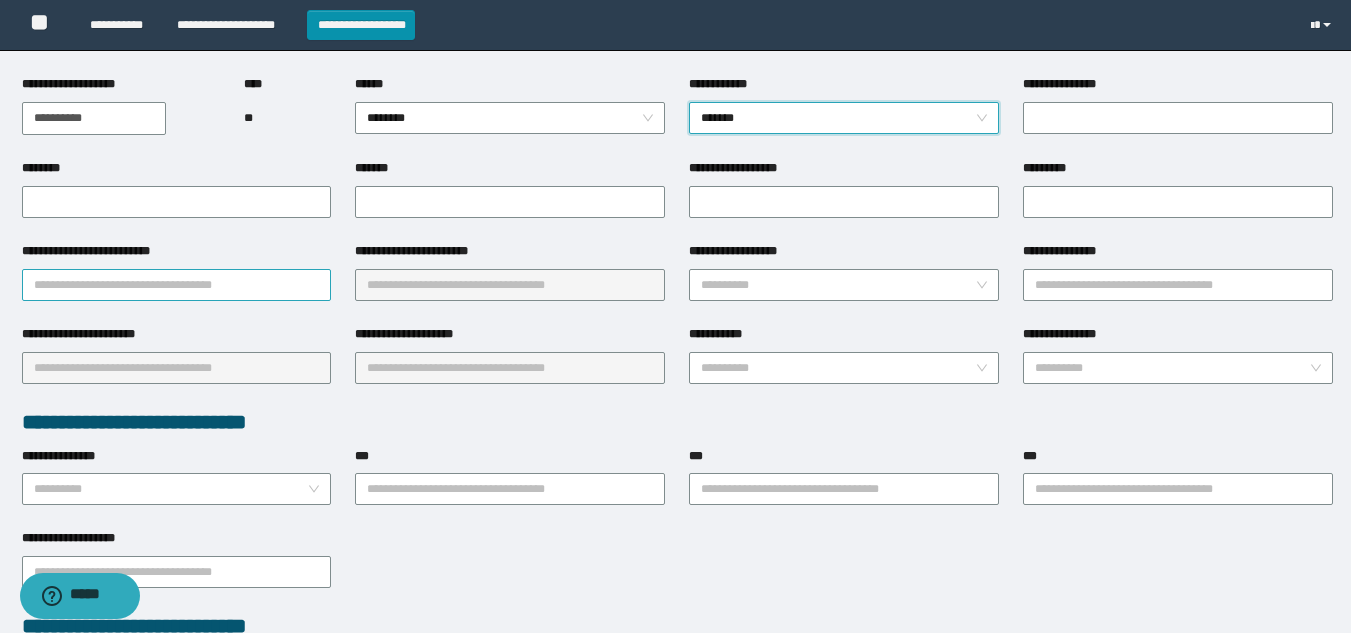 click on "**********" at bounding box center [177, 285] 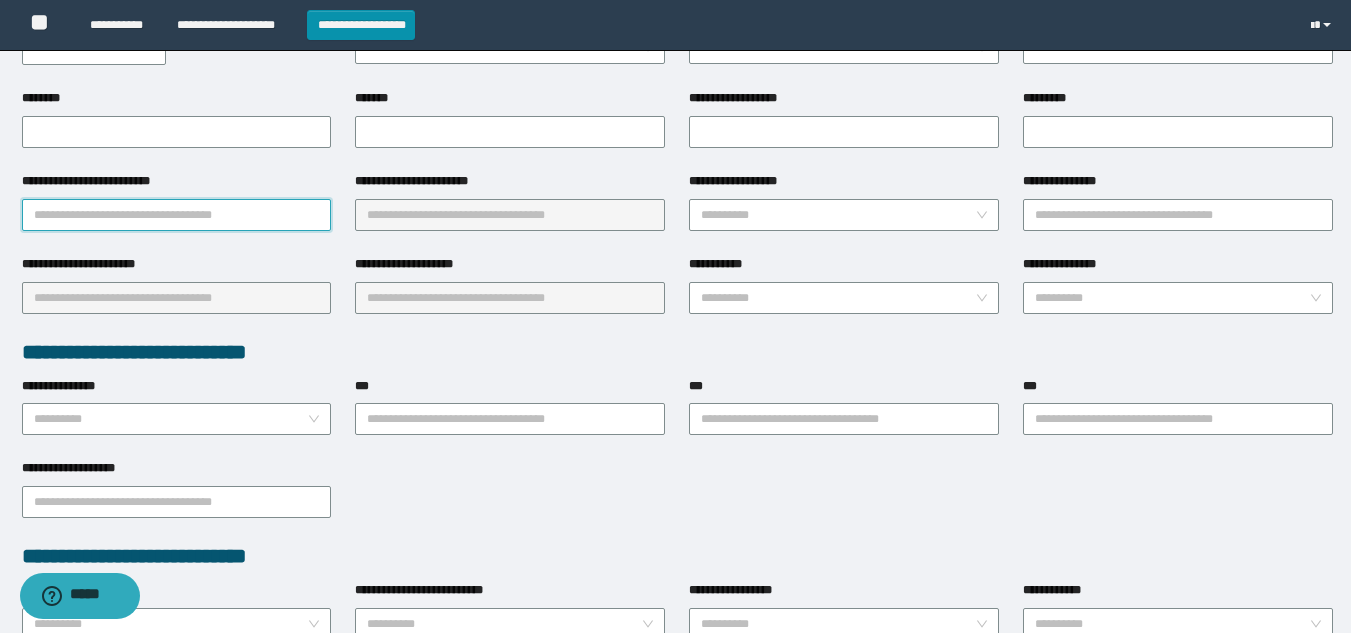 scroll, scrollTop: 300, scrollLeft: 0, axis: vertical 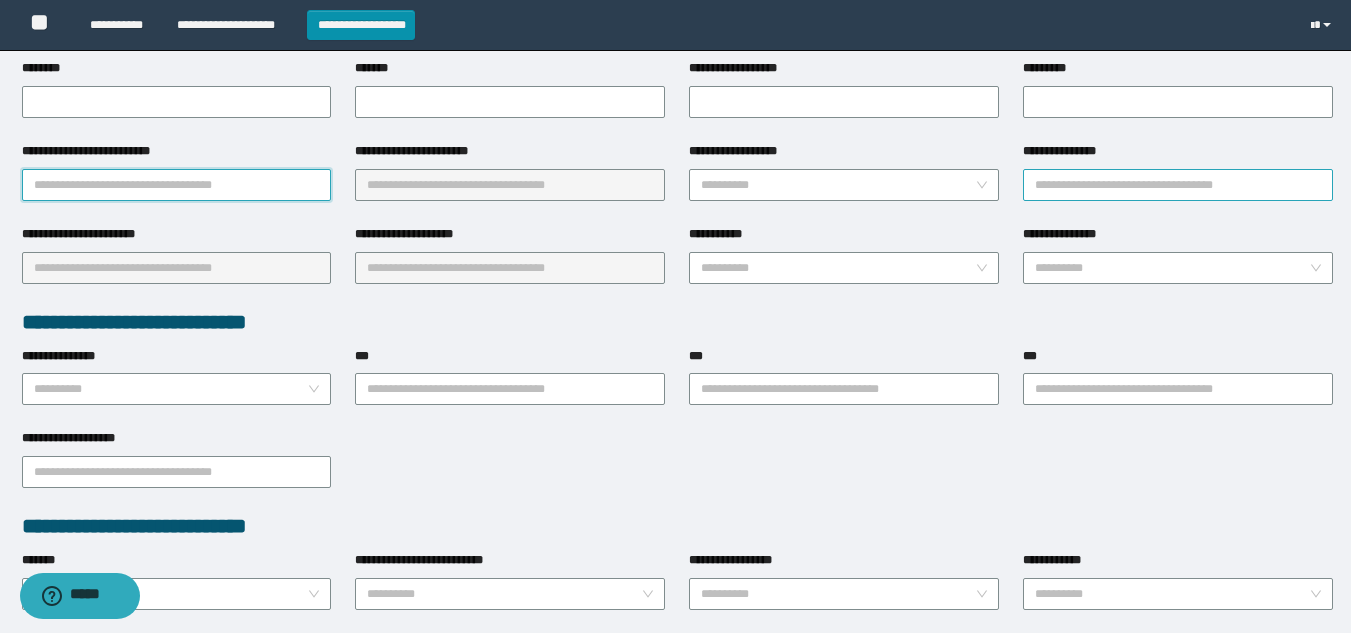 click on "**********" at bounding box center [1178, 185] 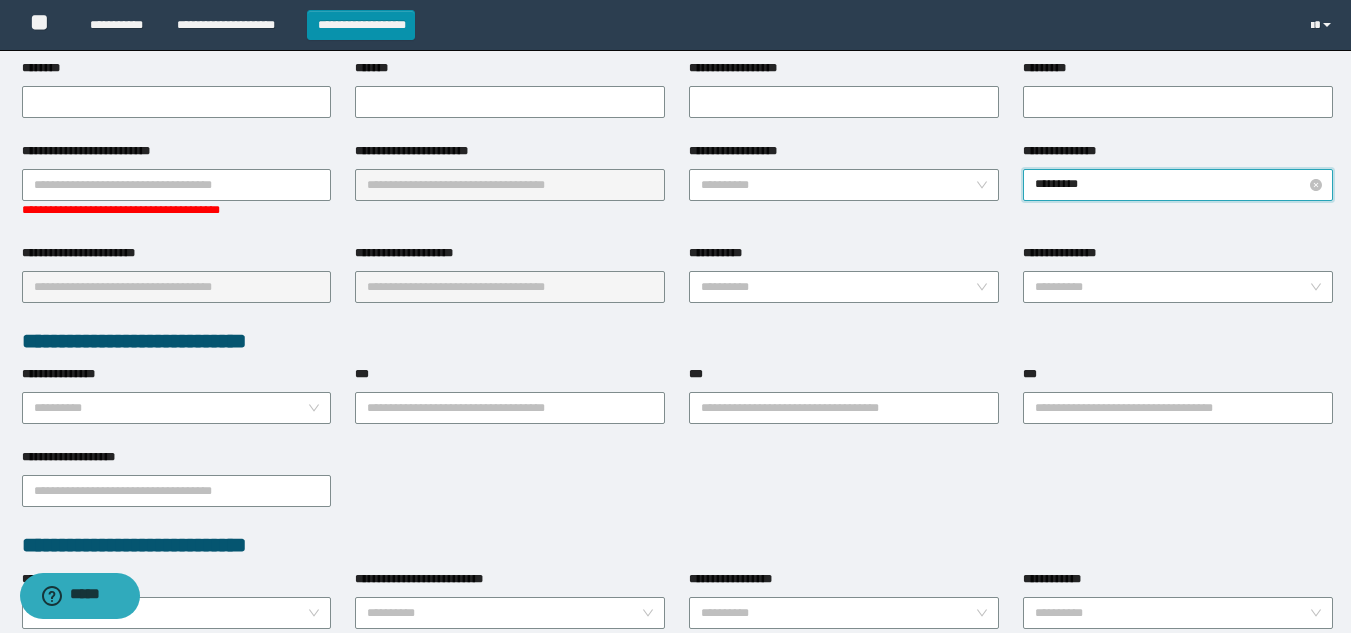 type on "********" 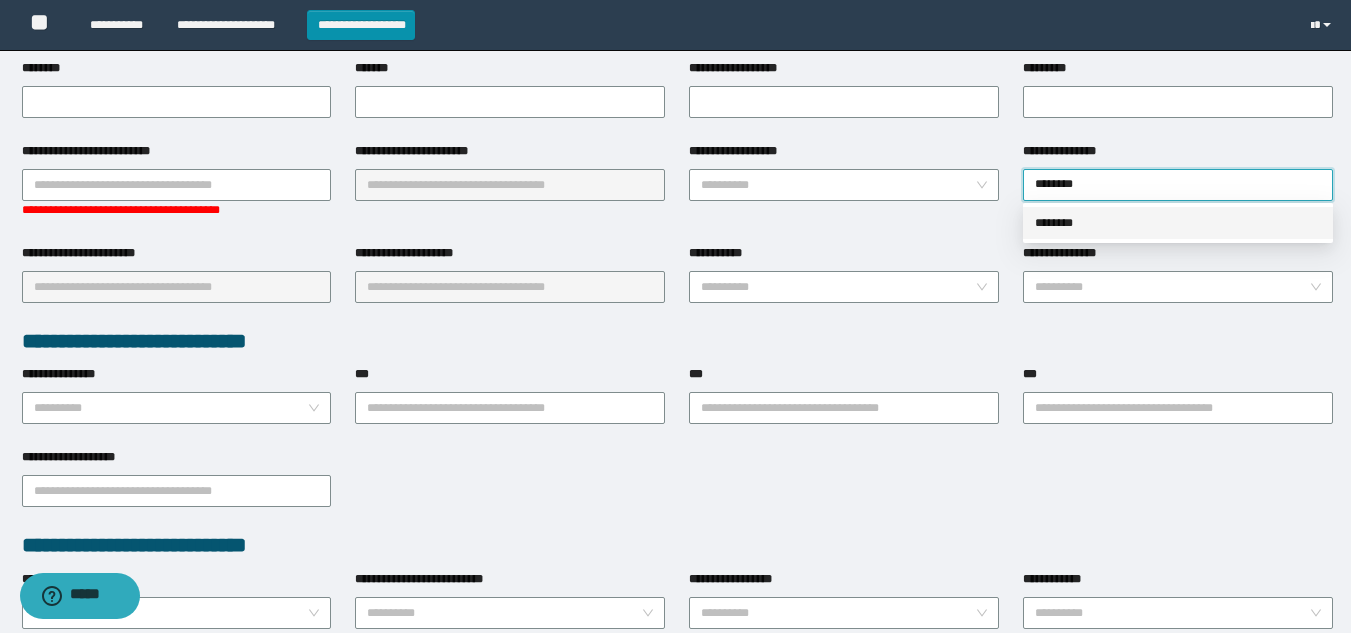 click on "********" at bounding box center [1178, 223] 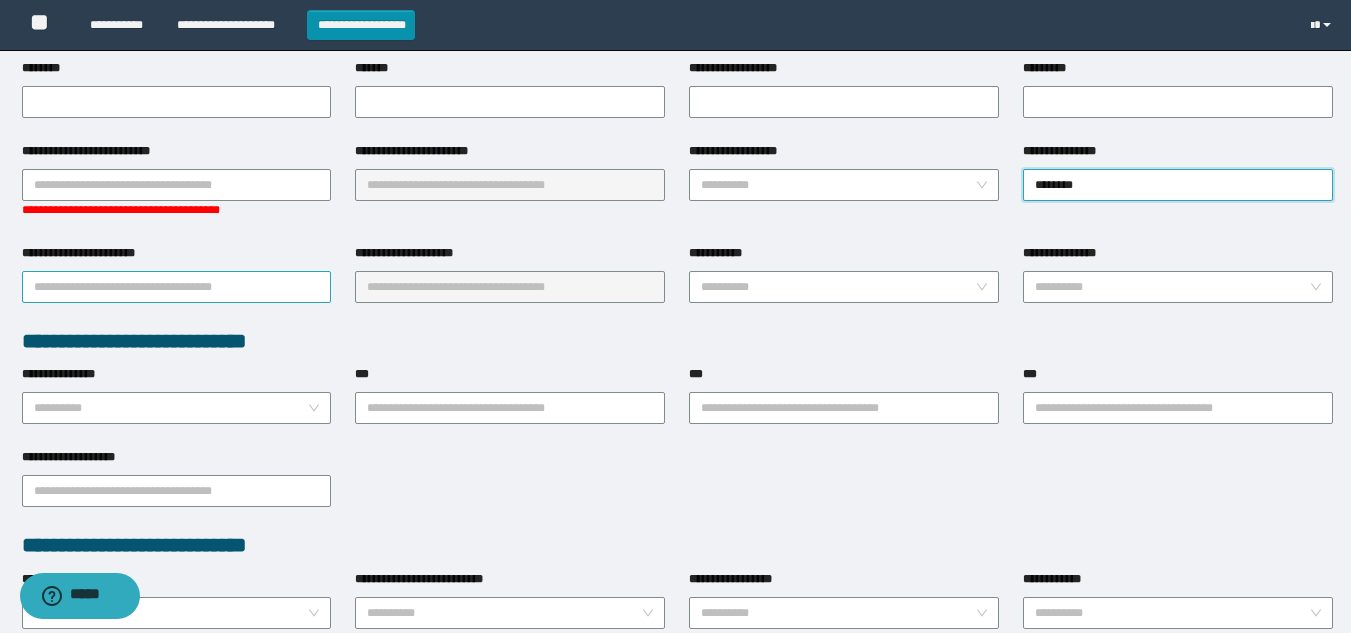 click on "**********" at bounding box center [177, 287] 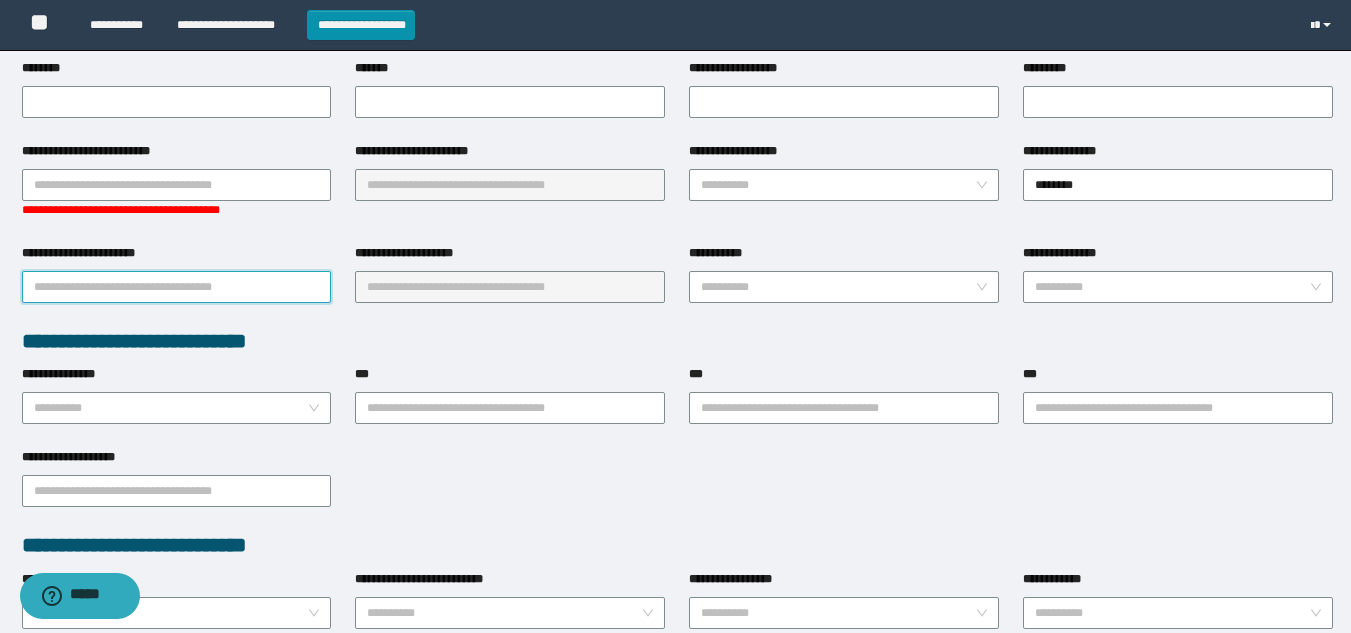 click on "**********" at bounding box center (177, 287) 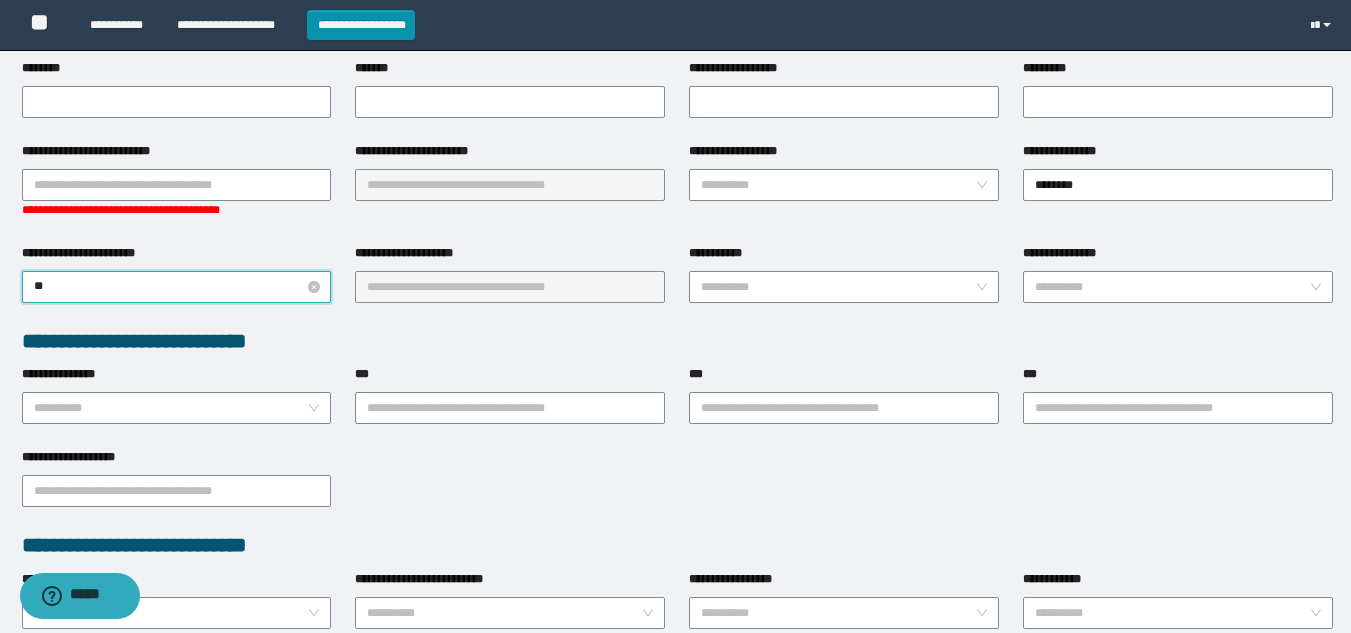 type on "***" 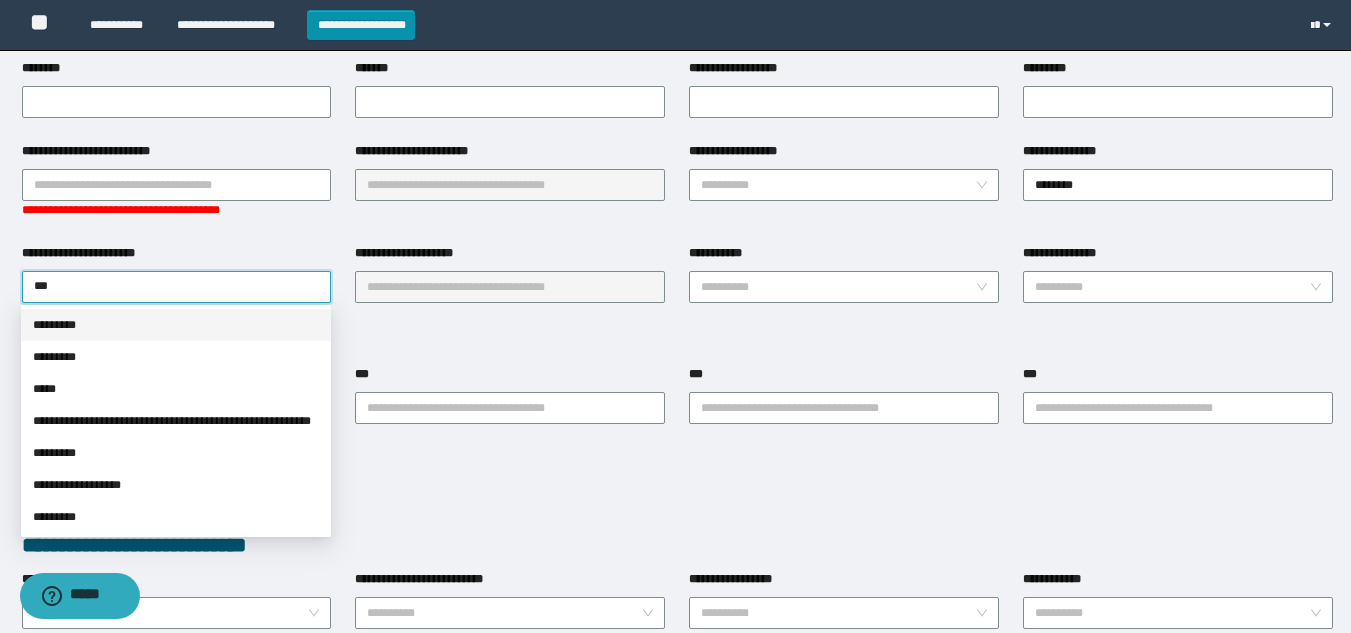 click on "*********" at bounding box center (176, 325) 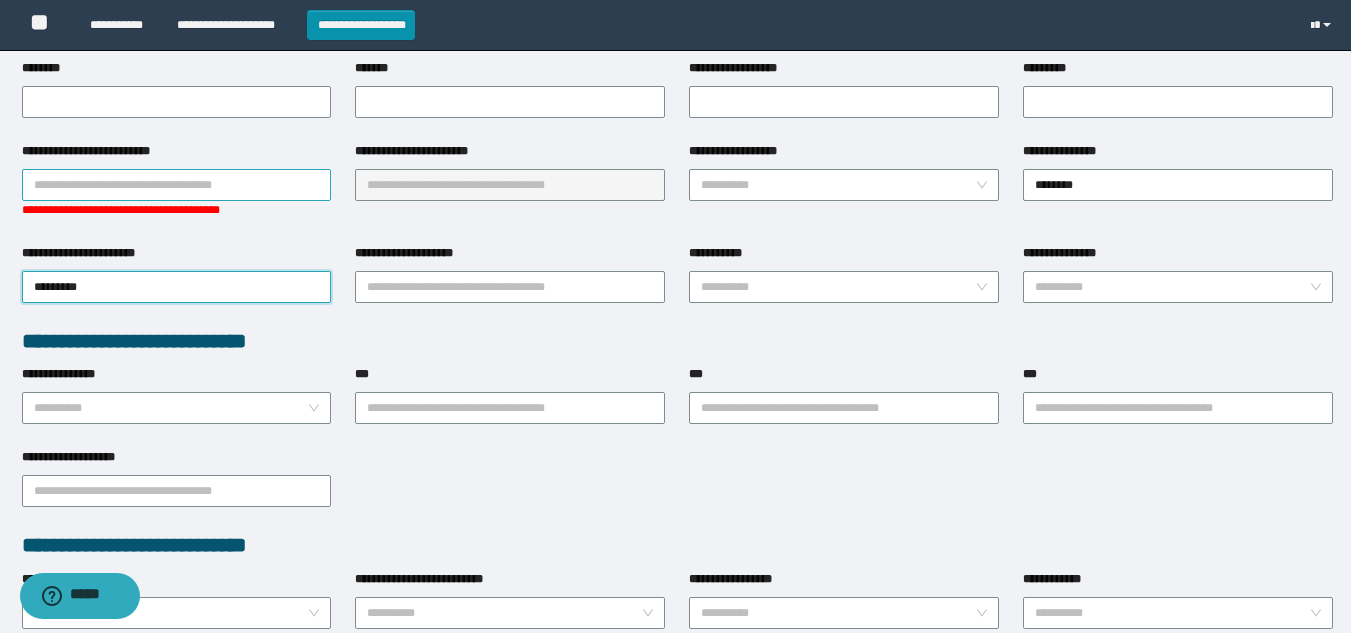 click on "**********" at bounding box center (177, 185) 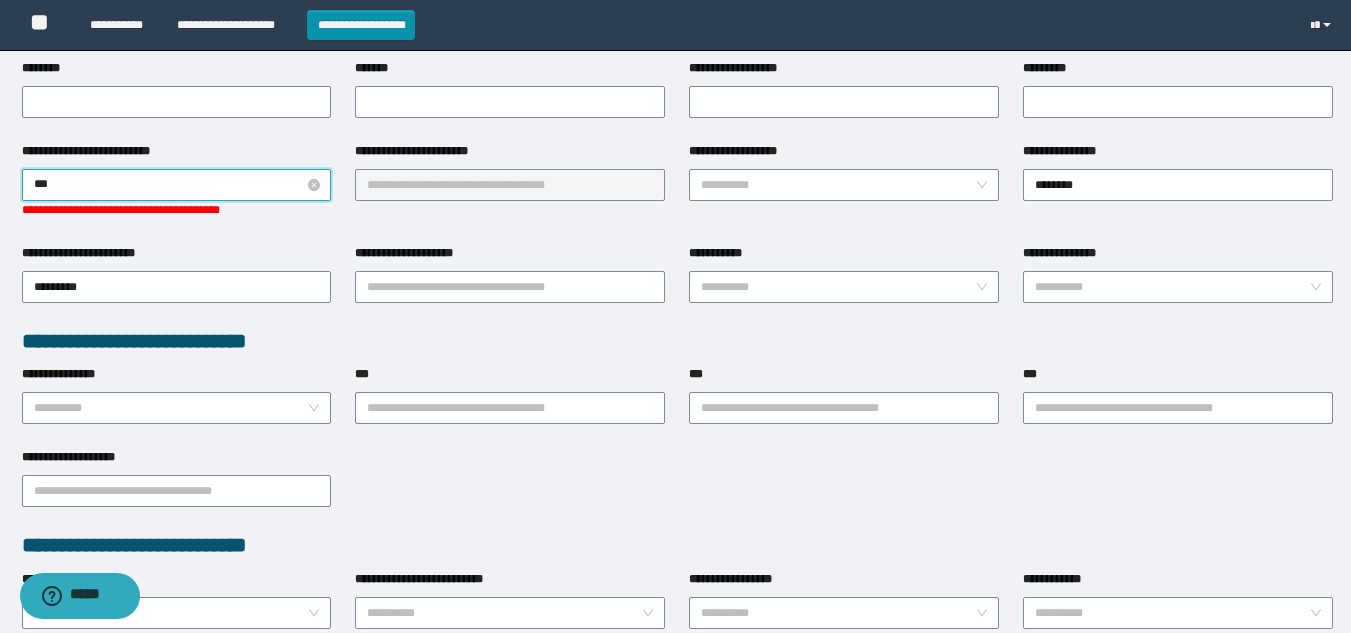 type on "****" 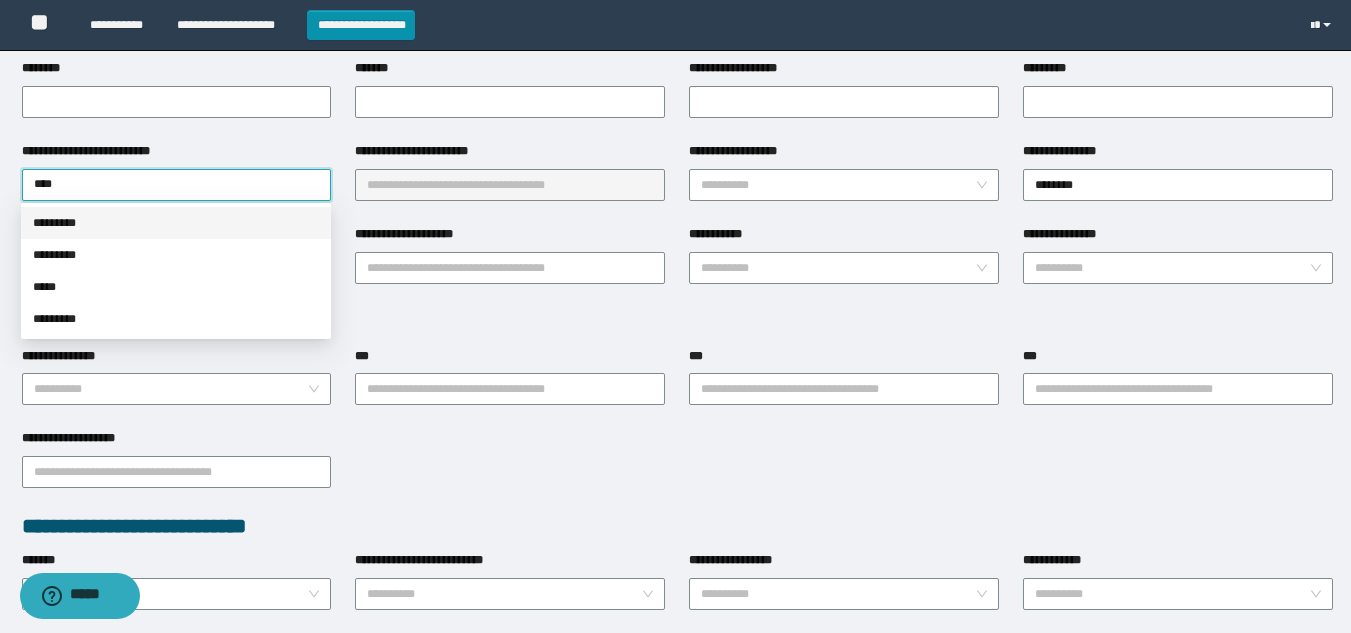 click on "*********" at bounding box center [176, 223] 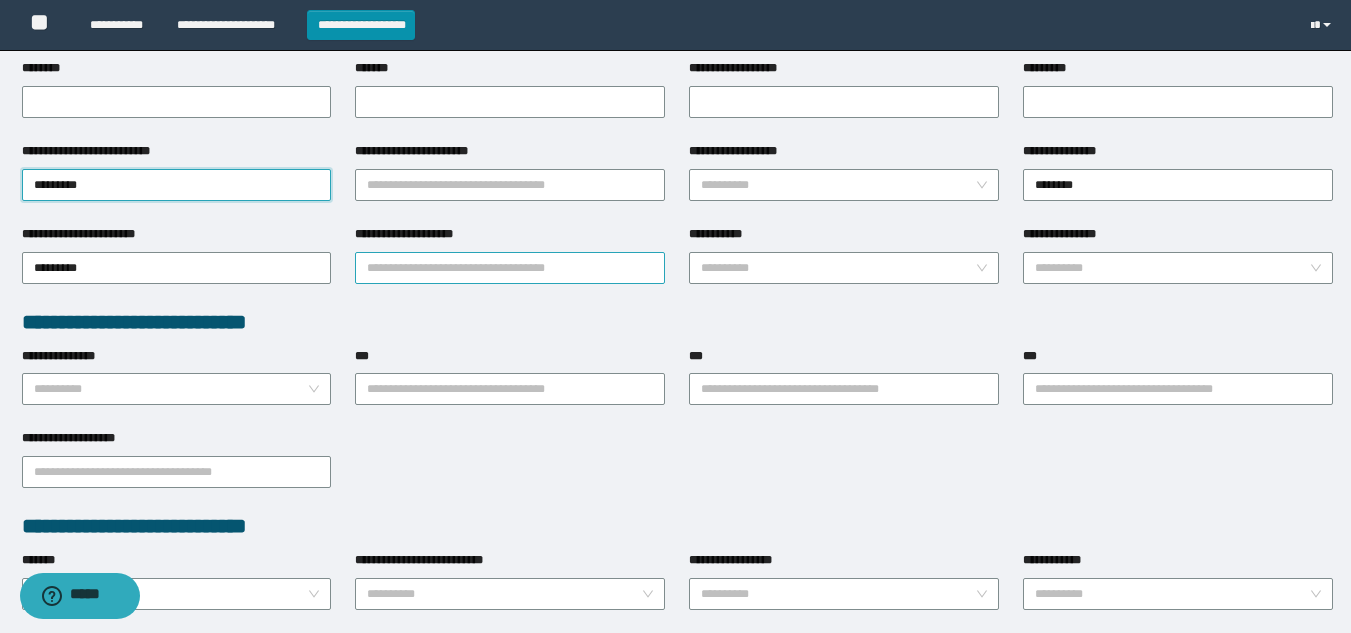 click on "**********" at bounding box center (510, 268) 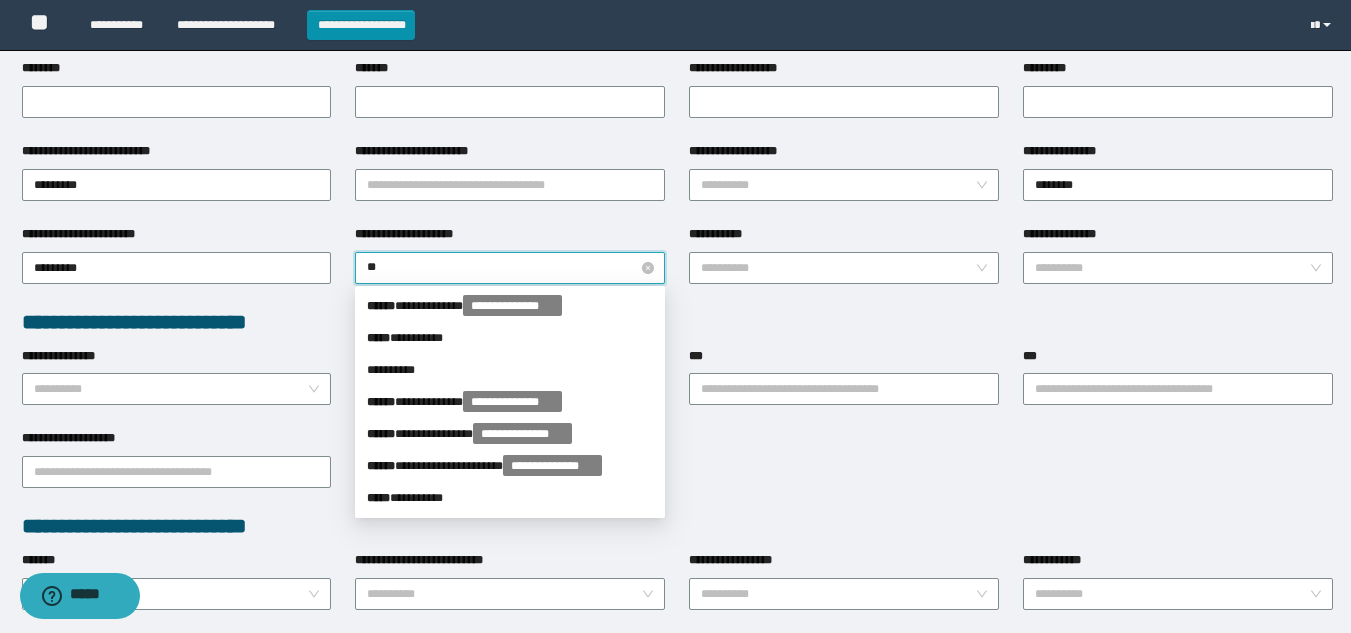 type on "*" 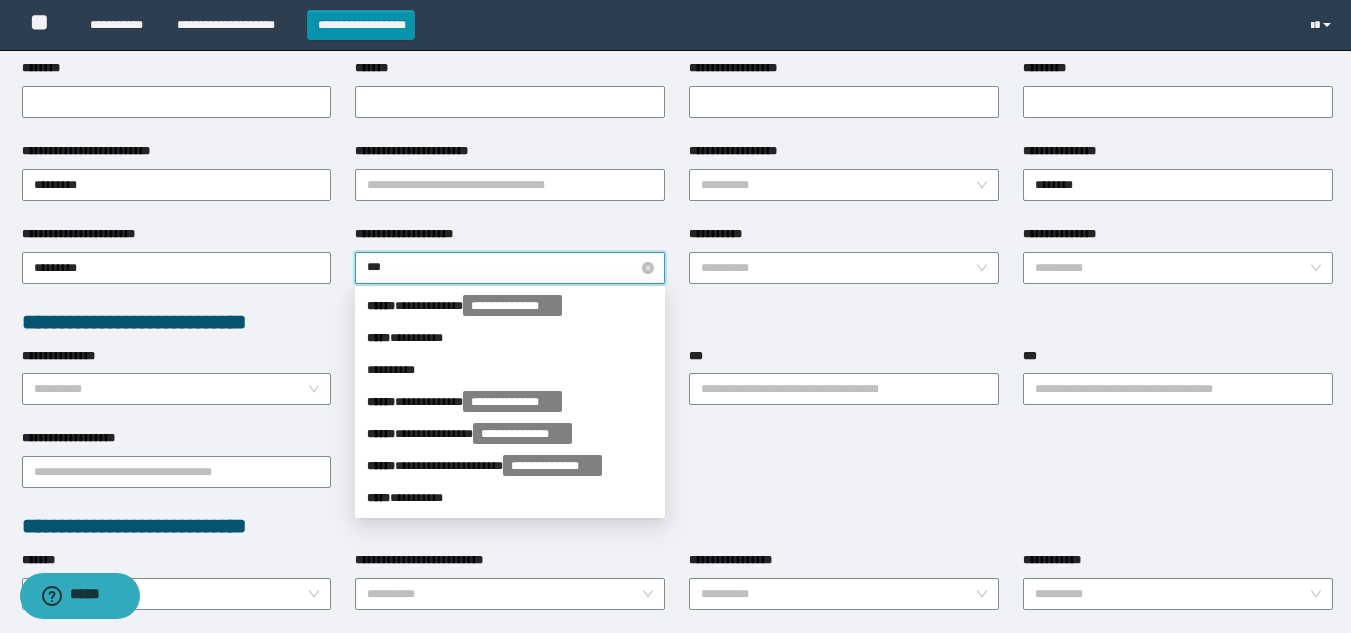 type on "****" 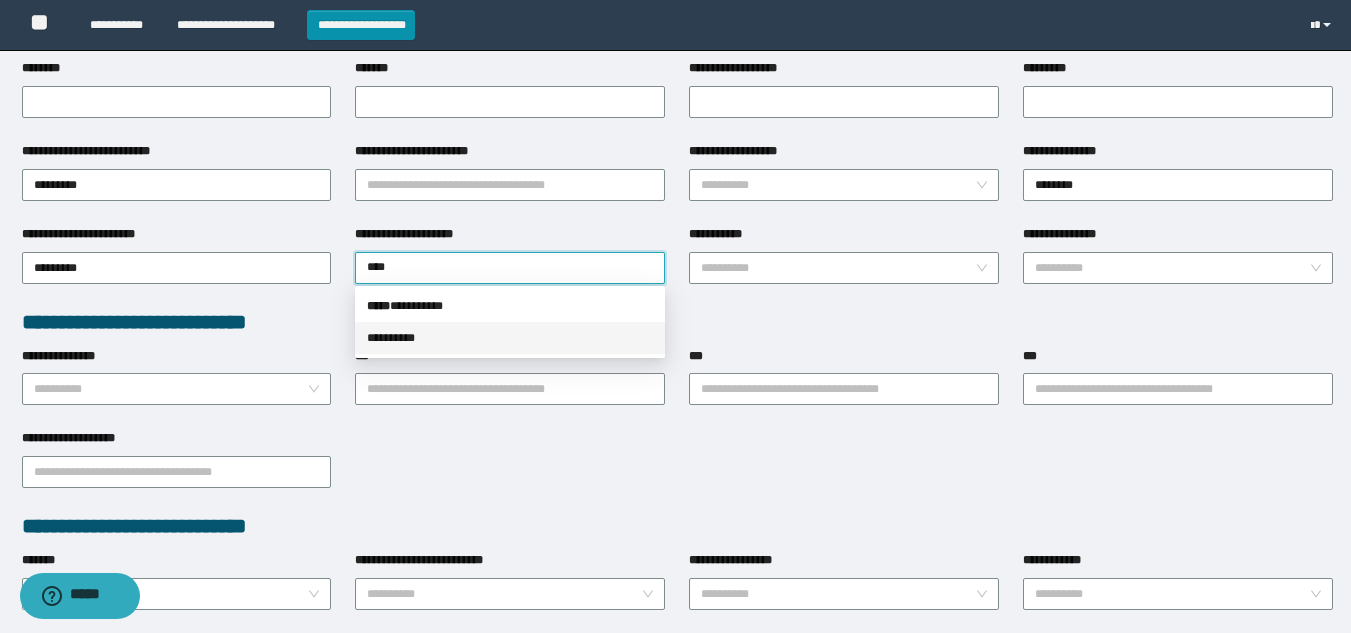 click on "***** * ********" at bounding box center [510, 306] 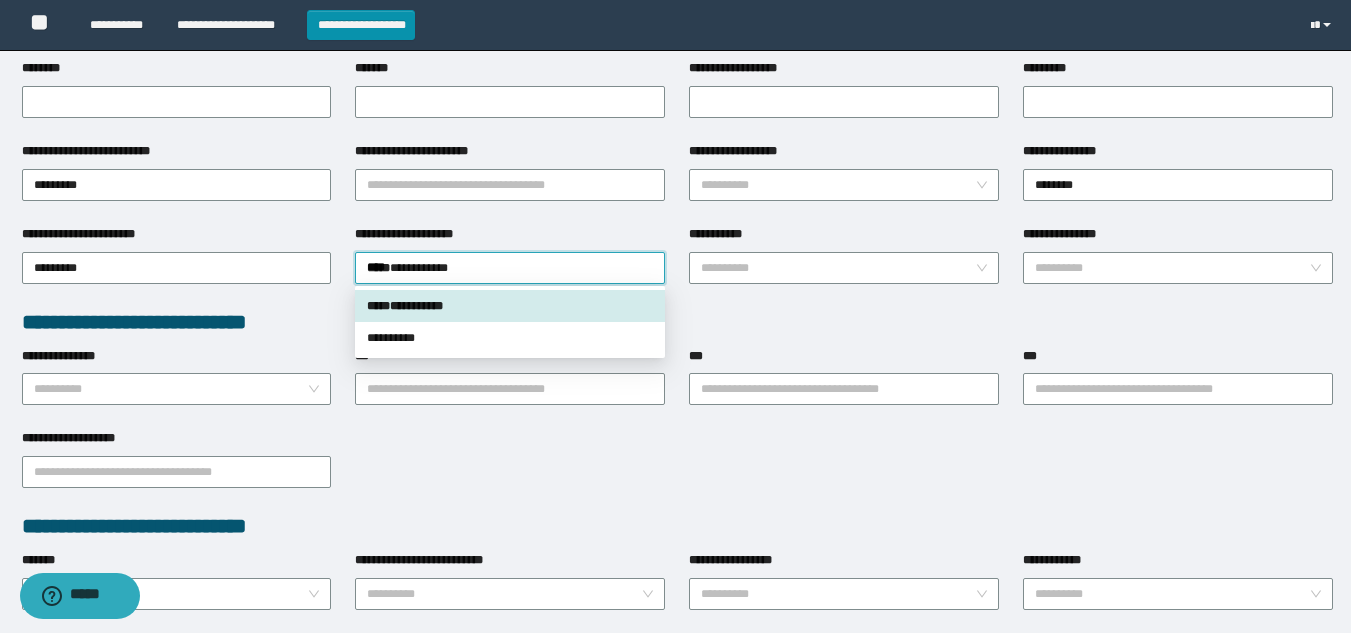 type 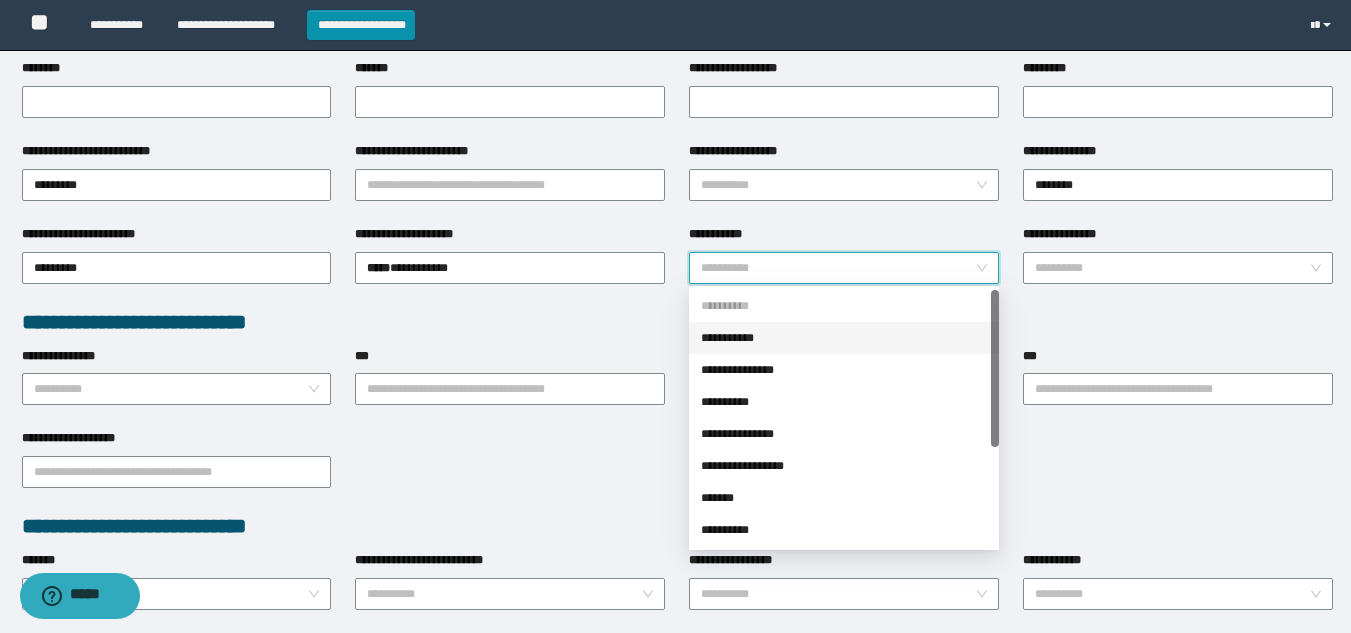 click on "**********" at bounding box center [838, 268] 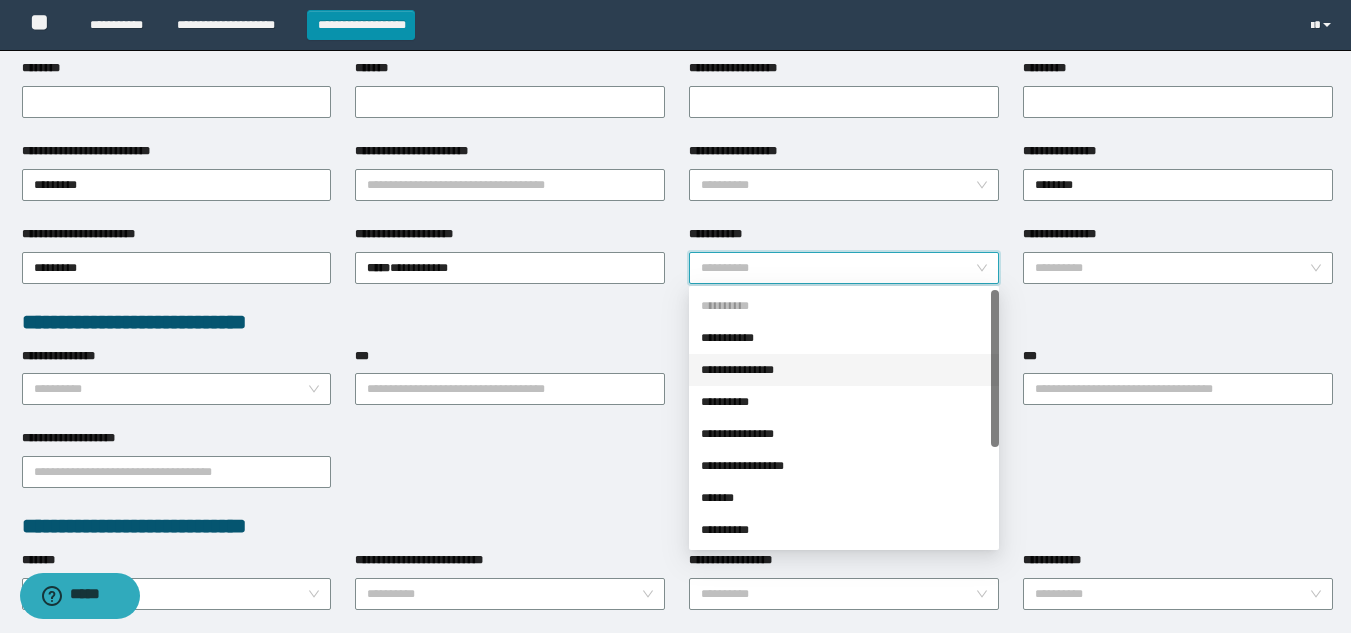 click on "**********" at bounding box center [844, 370] 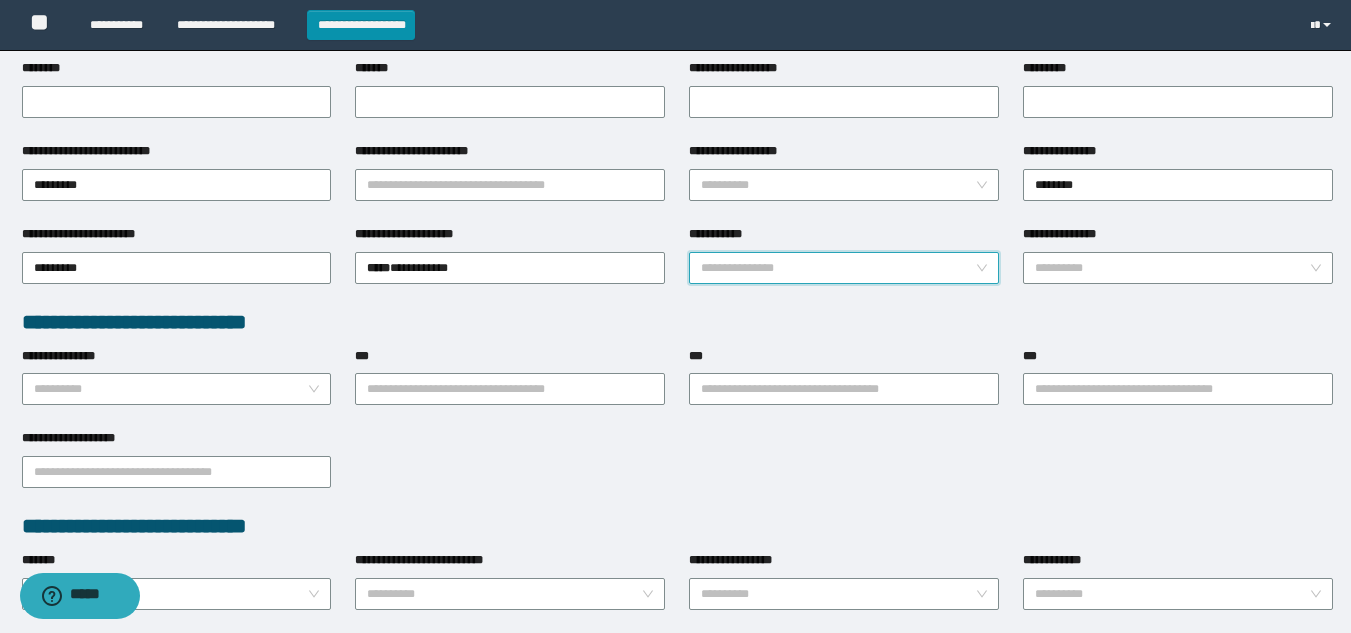 click on "**********" at bounding box center (844, 268) 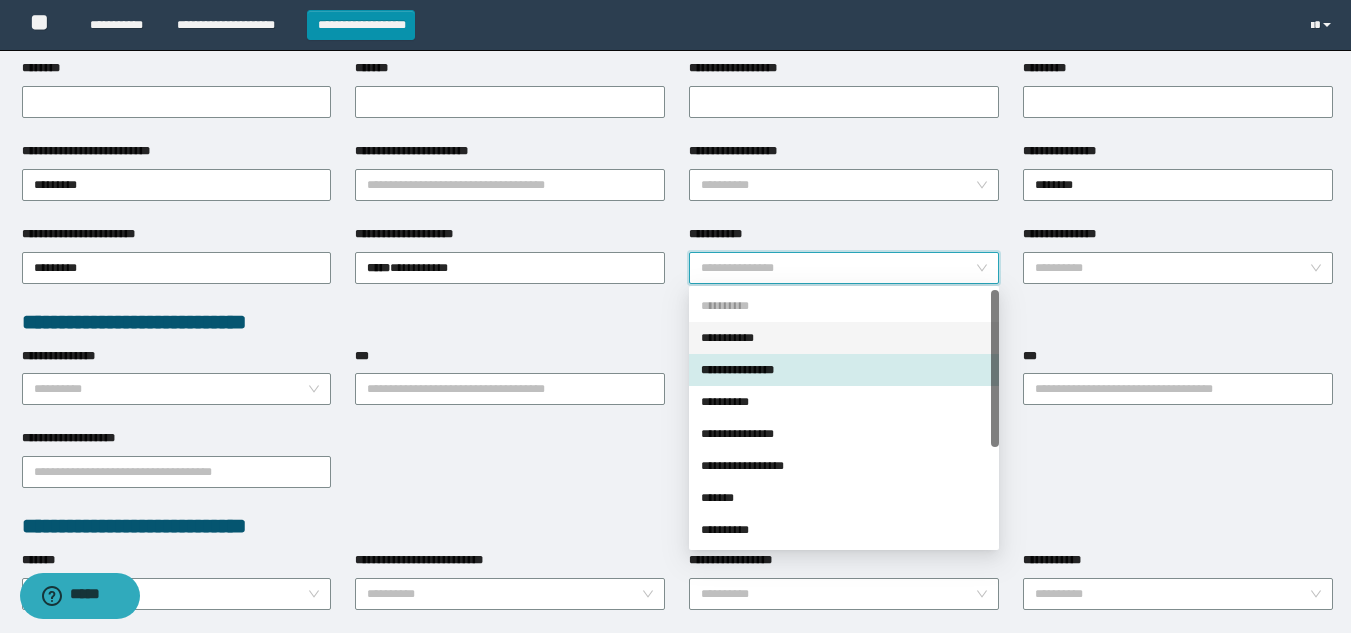 click on "**********" at bounding box center [844, 338] 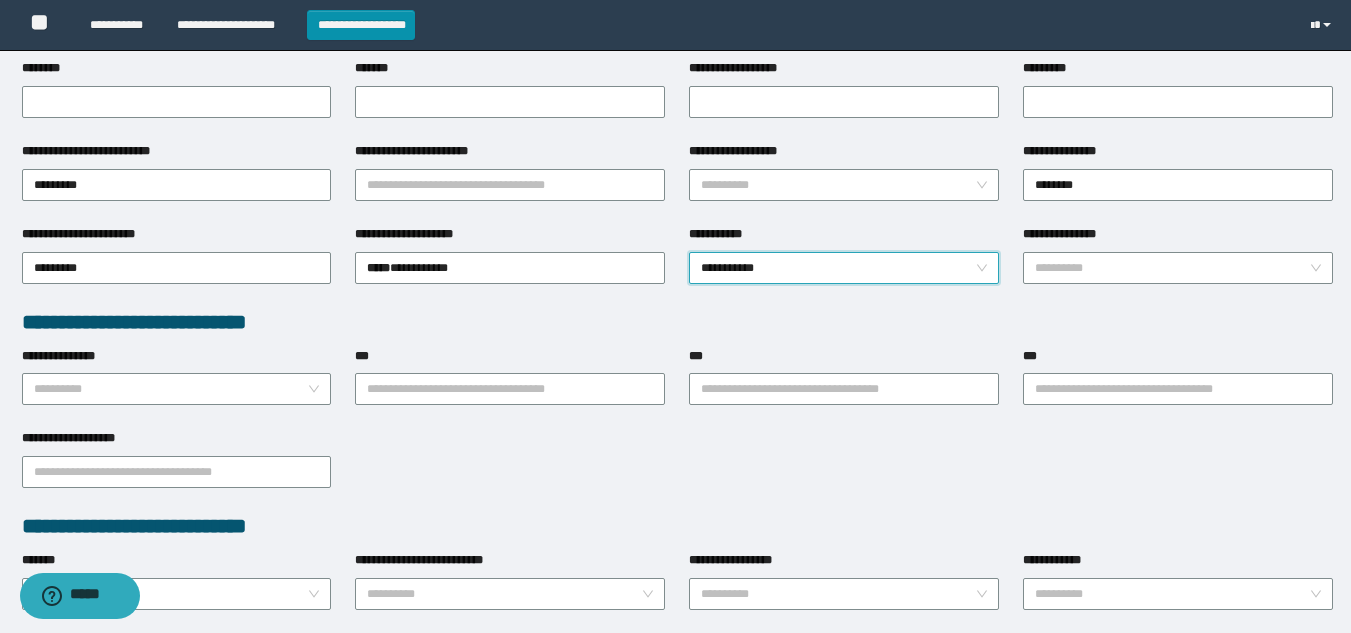 click on "**********" at bounding box center (1178, 238) 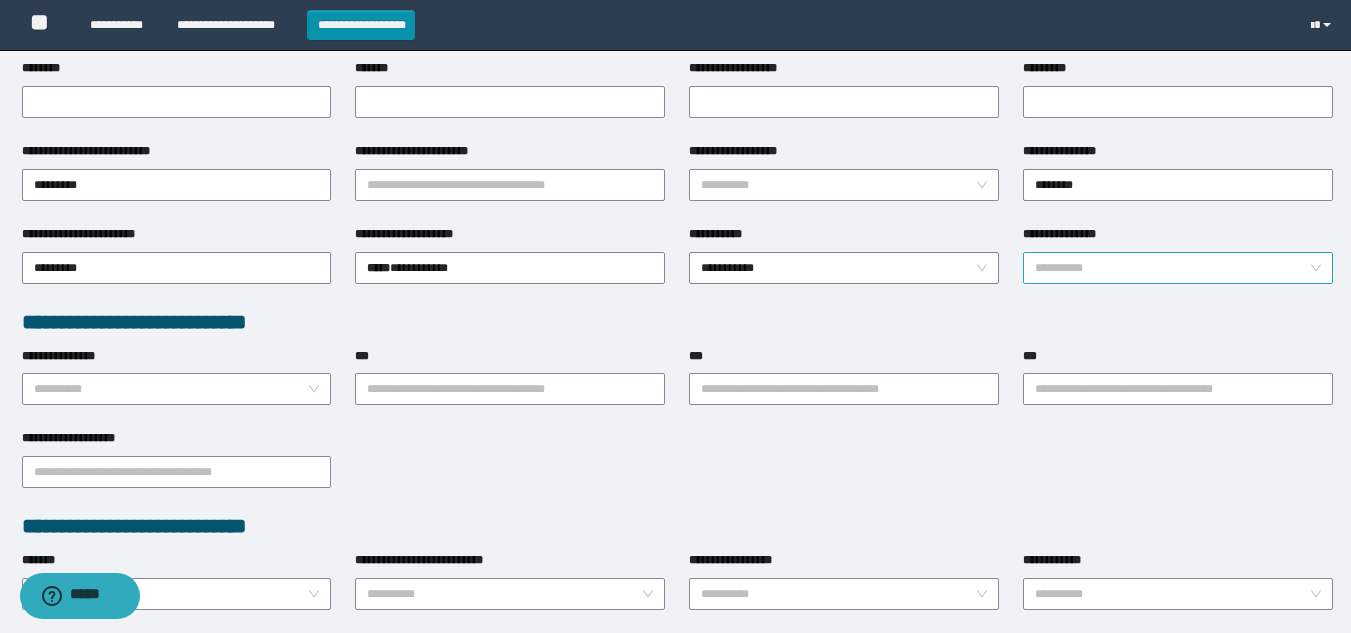 click on "**********" at bounding box center (1172, 268) 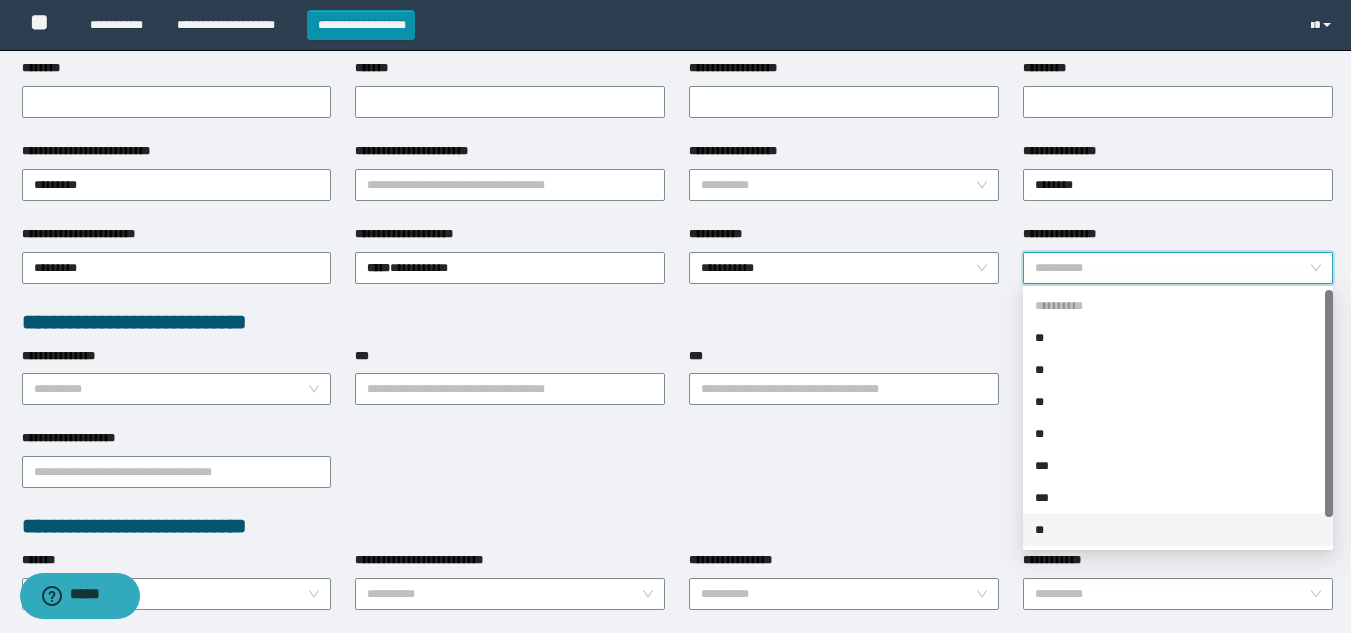 click on "**" at bounding box center [1178, 530] 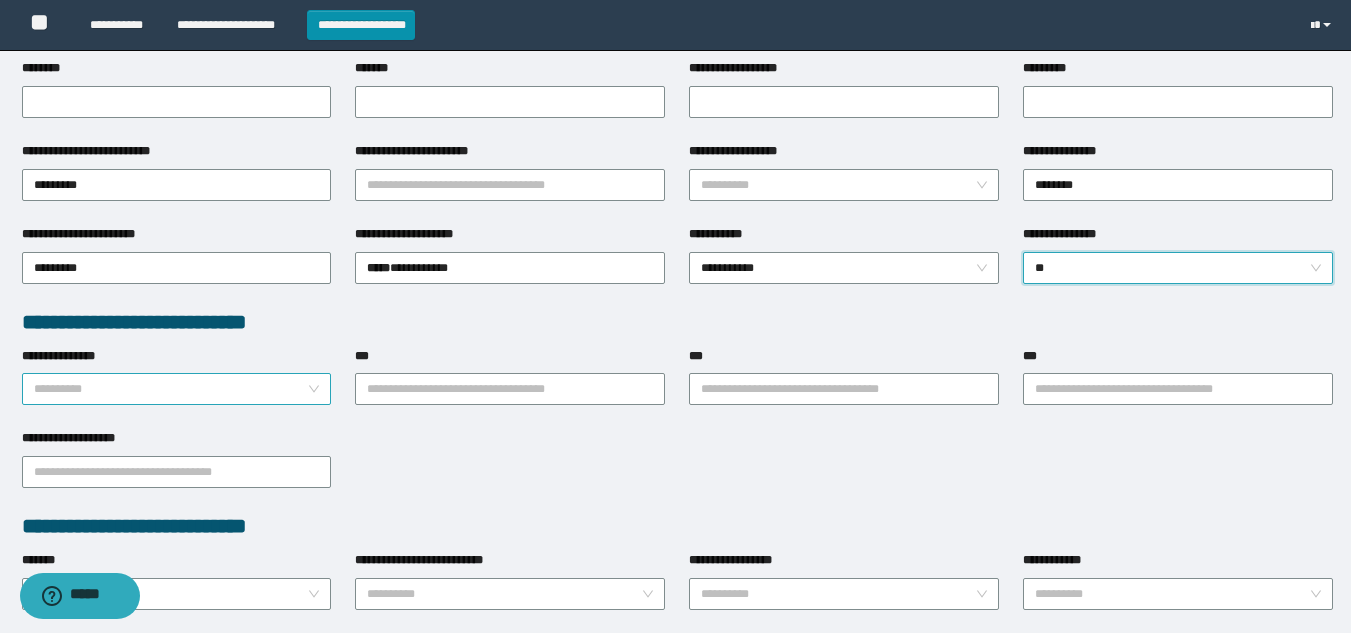 click on "**********" at bounding box center (171, 389) 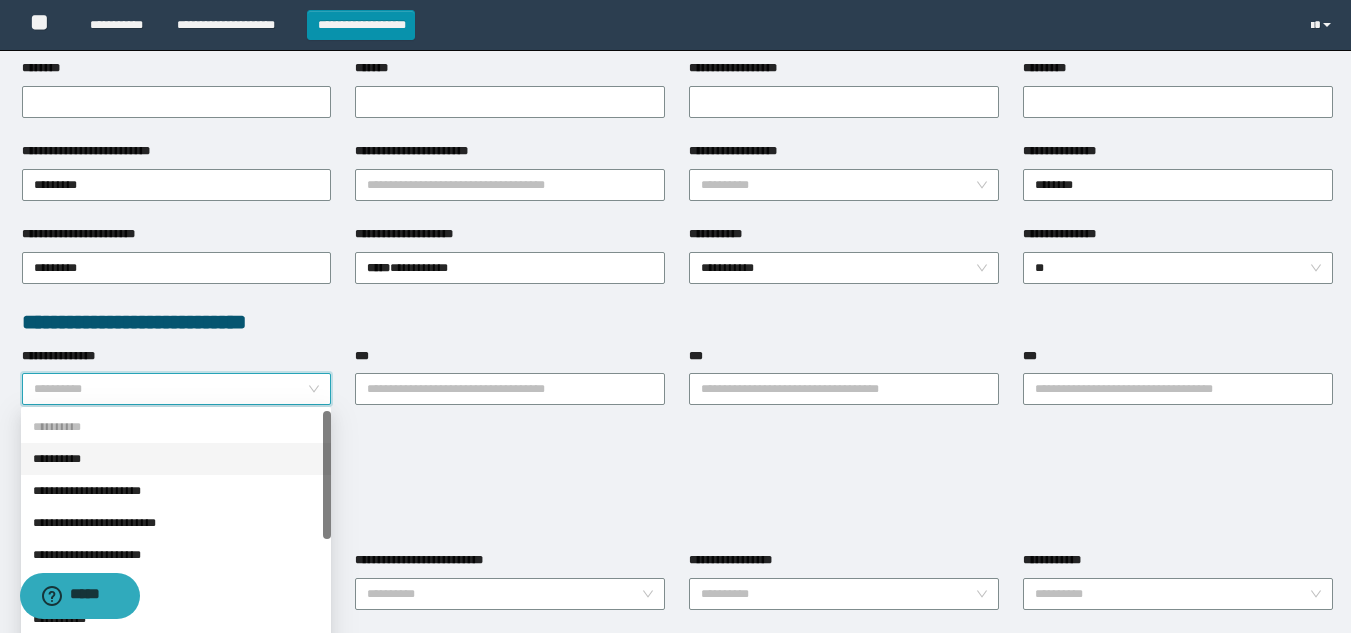 click on "**********" at bounding box center (176, 459) 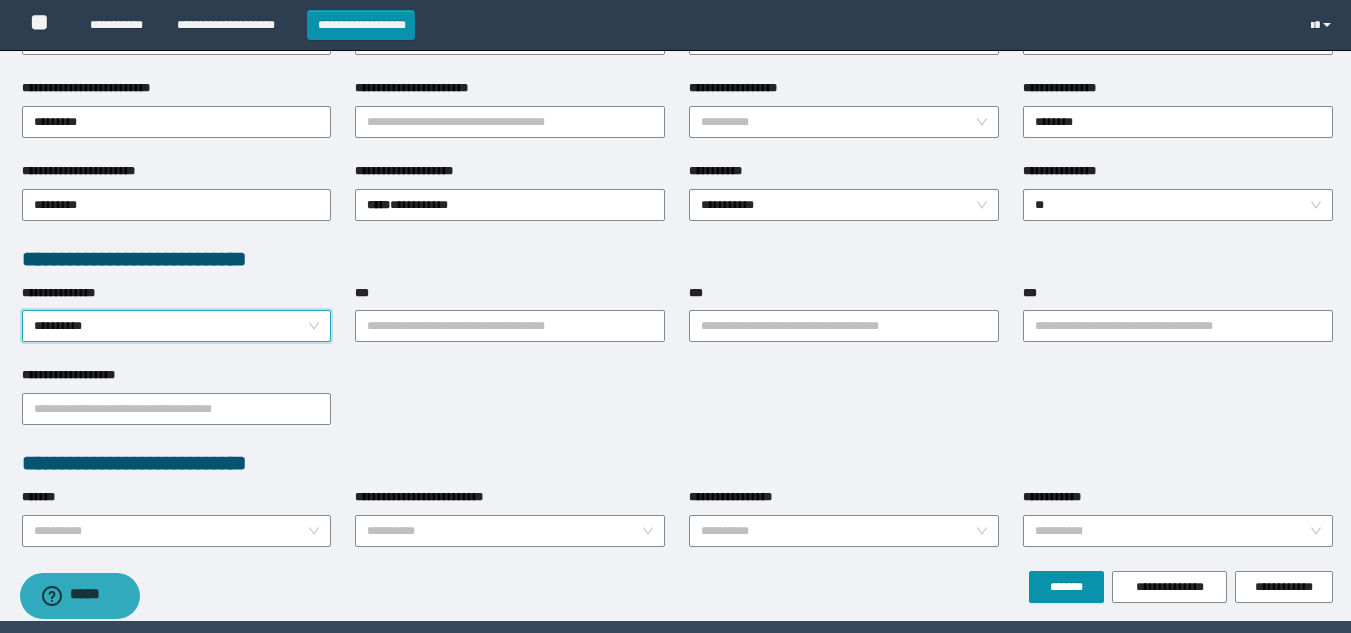 scroll, scrollTop: 428, scrollLeft: 0, axis: vertical 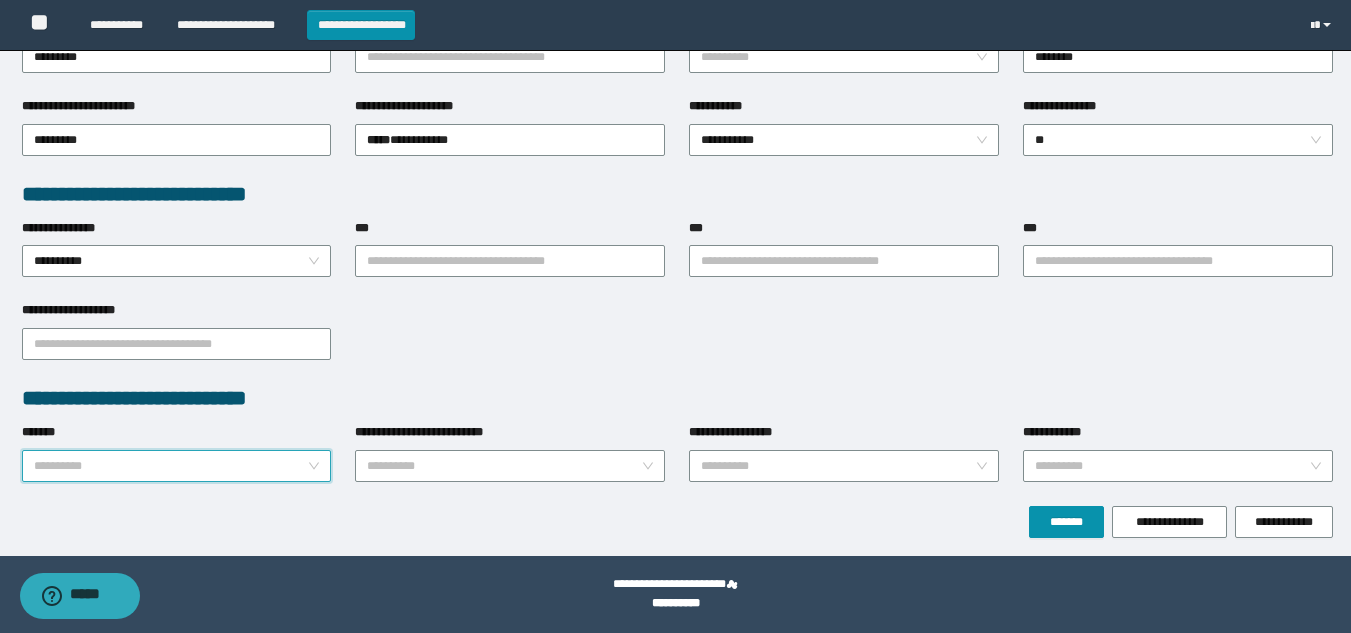 click on "*******" at bounding box center (171, 466) 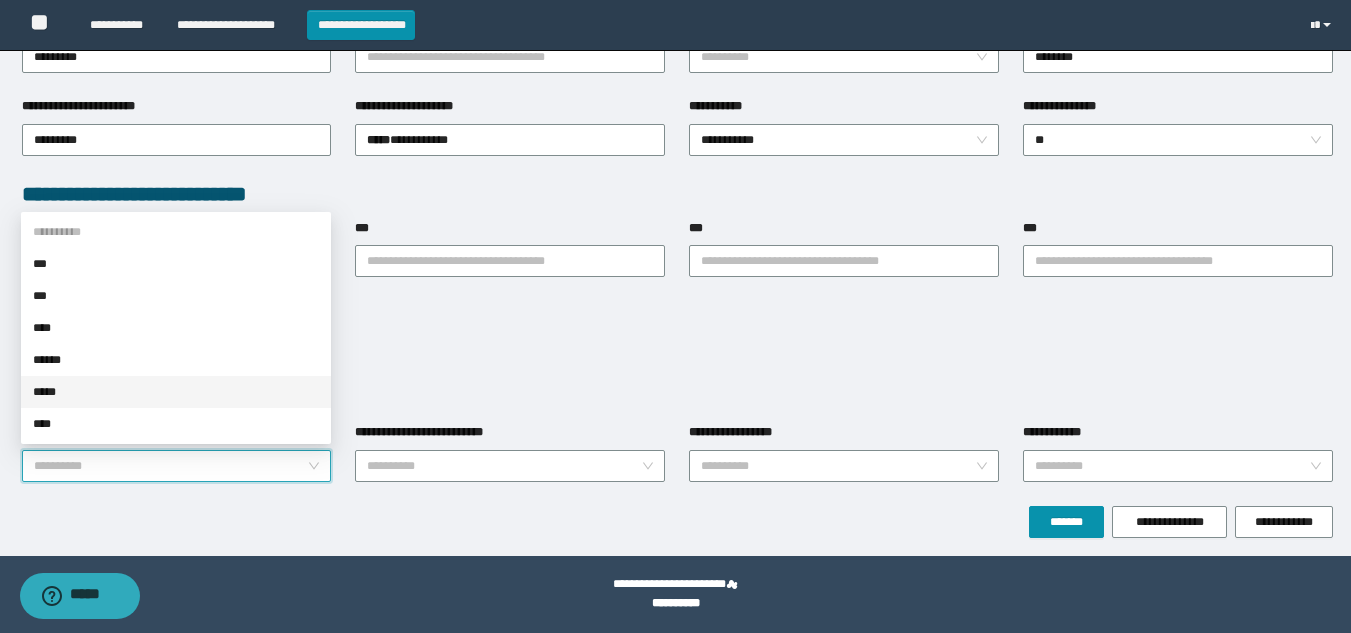 click on "*****" at bounding box center (176, 392) 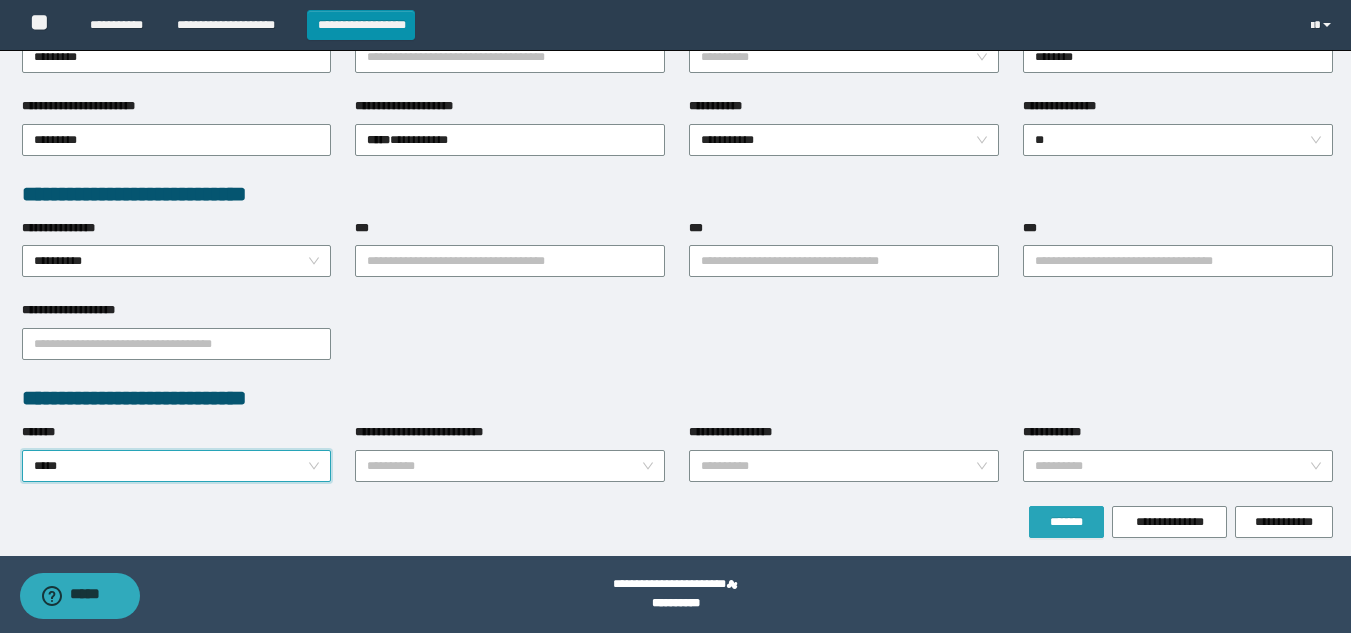 click on "*******" at bounding box center [1066, 522] 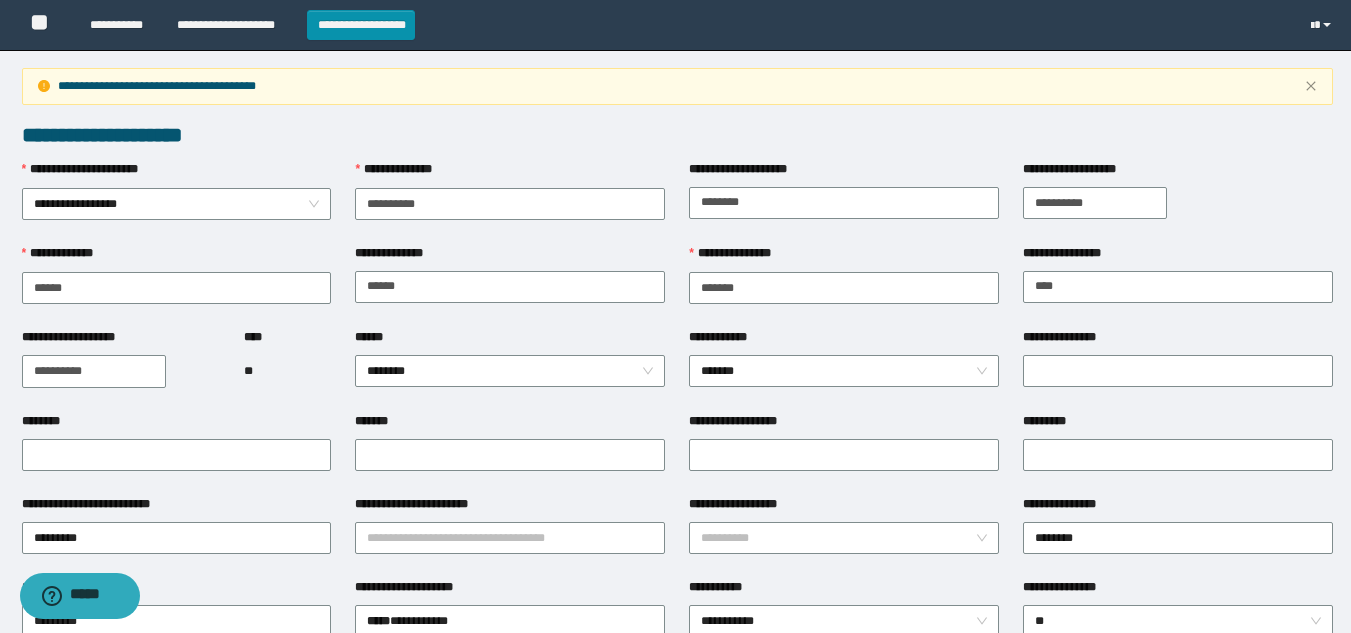 scroll, scrollTop: 100, scrollLeft: 0, axis: vertical 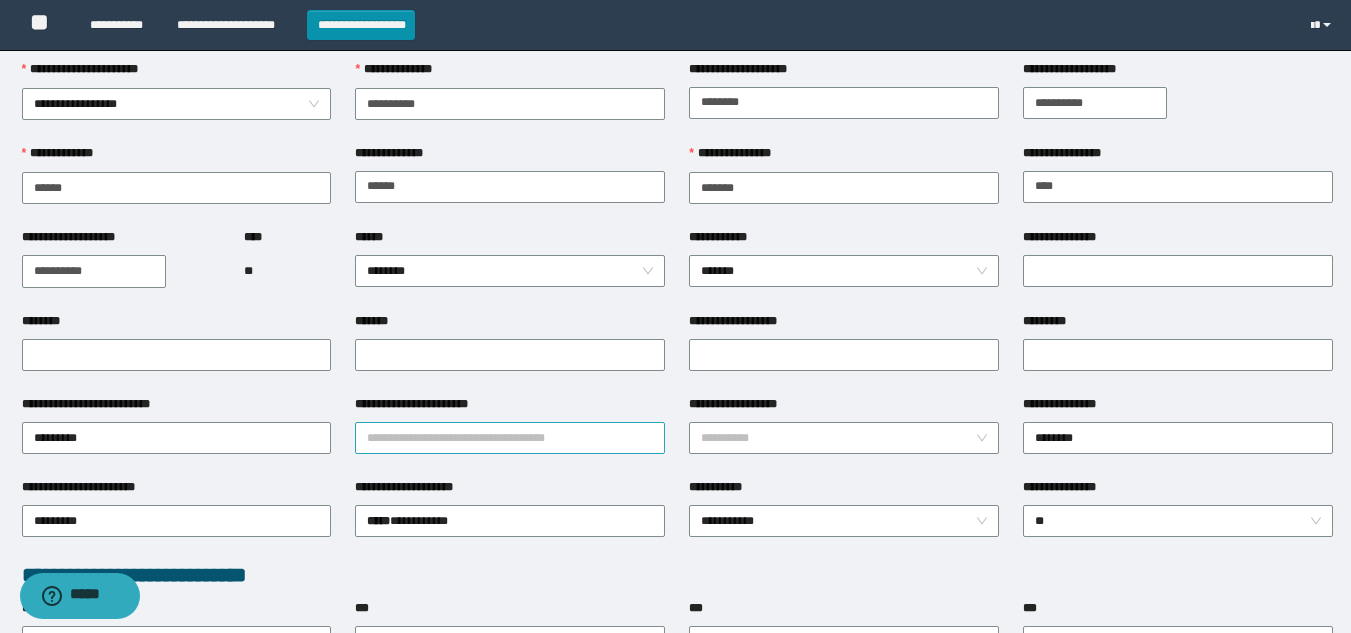 click on "**********" at bounding box center [510, 438] 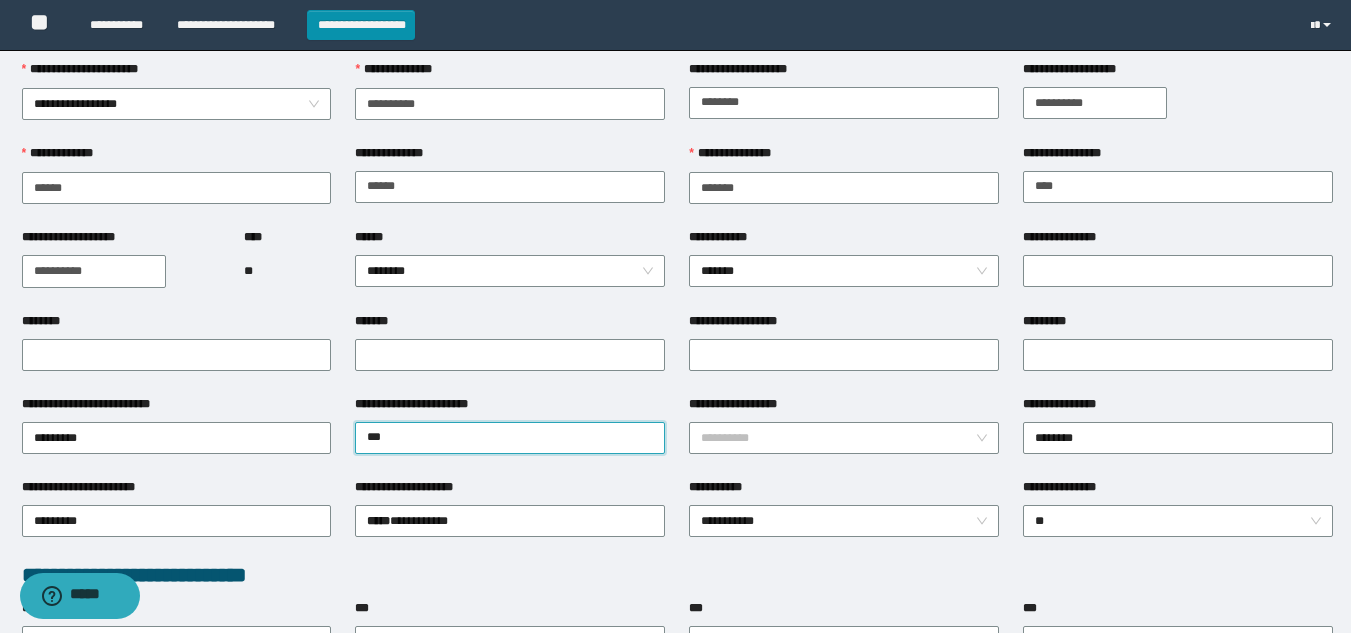 type on "****" 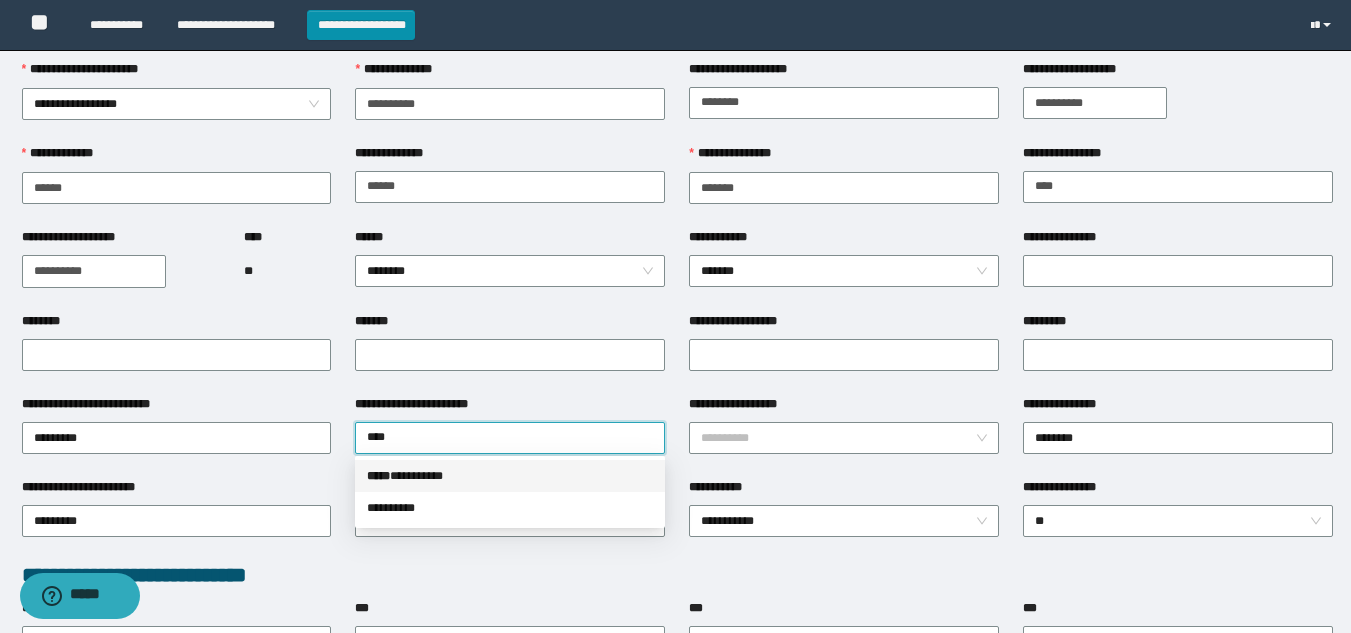 click on "***** * ********" at bounding box center (510, 476) 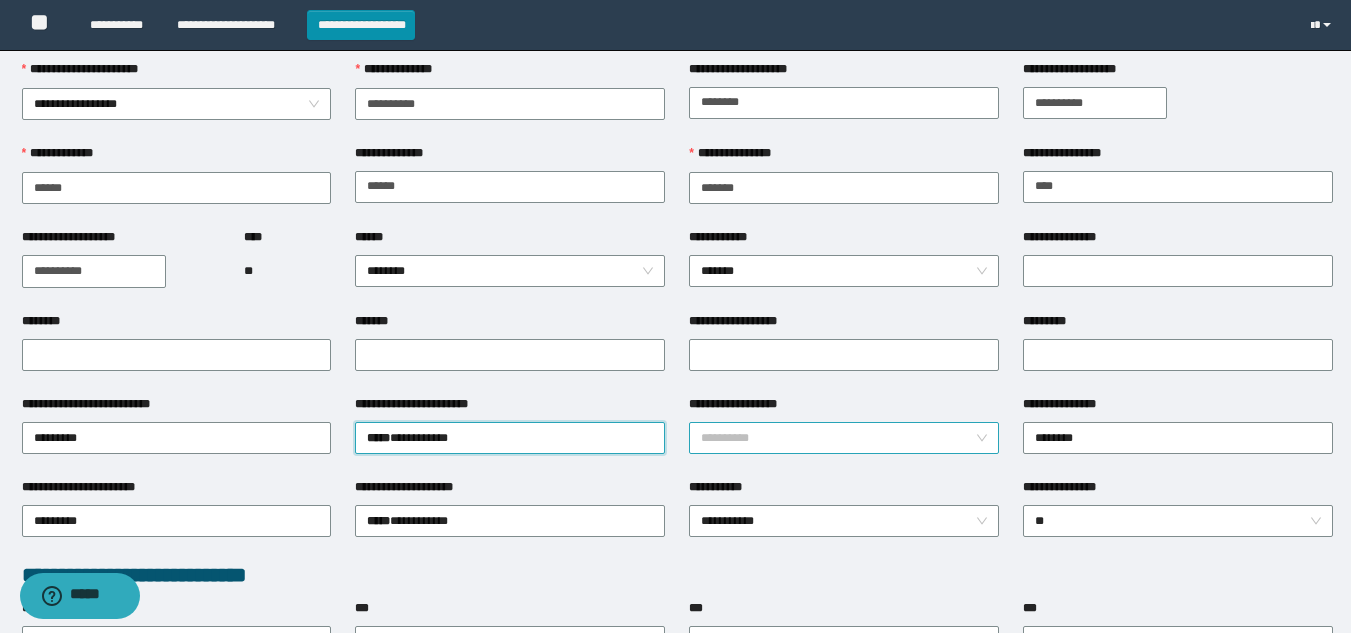 click on "**********" at bounding box center (838, 438) 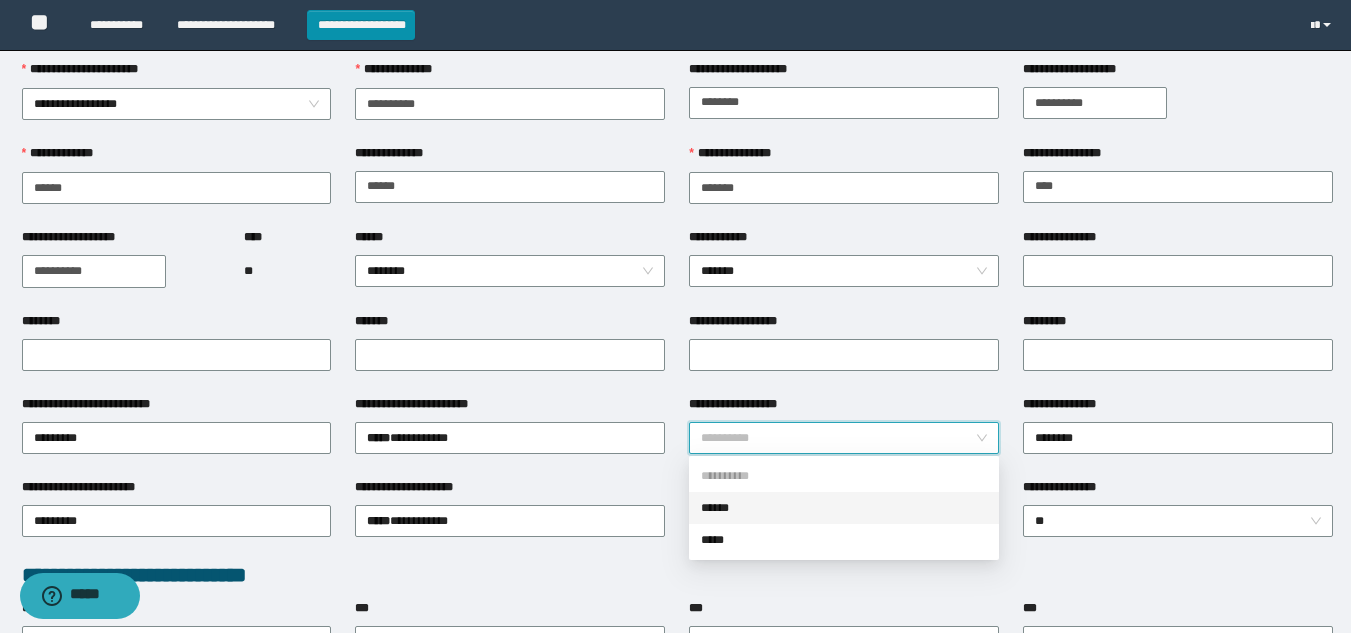 click on "******" at bounding box center (844, 508) 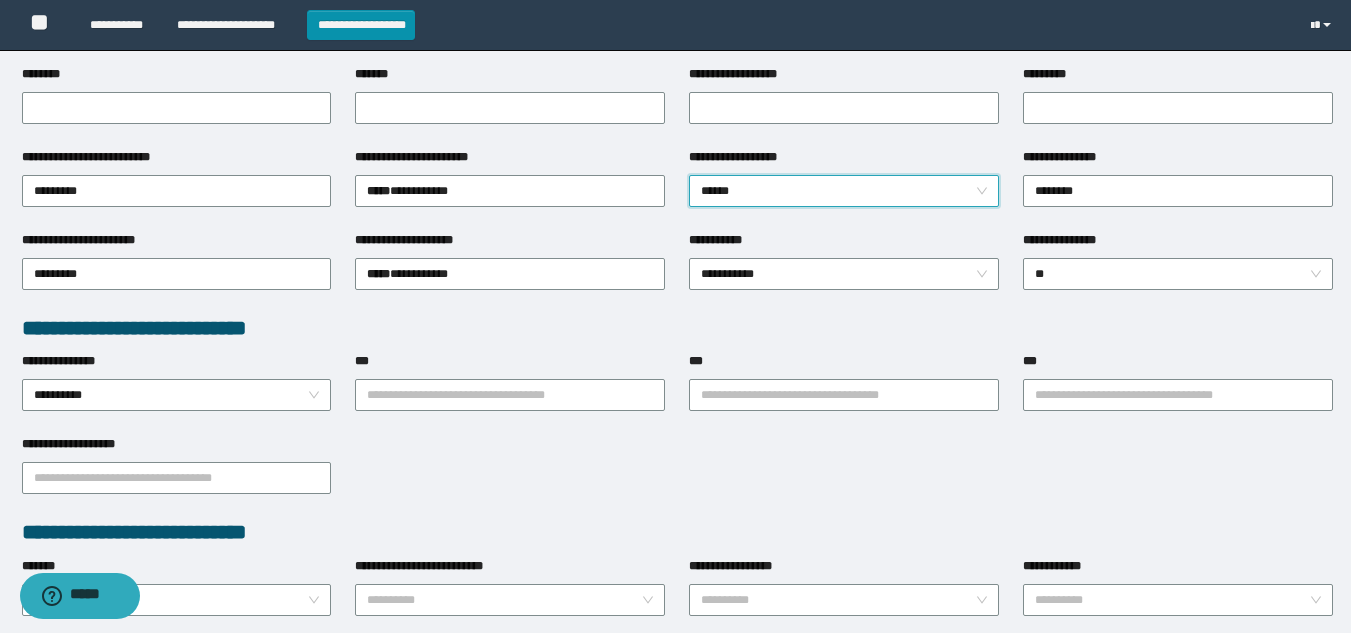 scroll, scrollTop: 533, scrollLeft: 0, axis: vertical 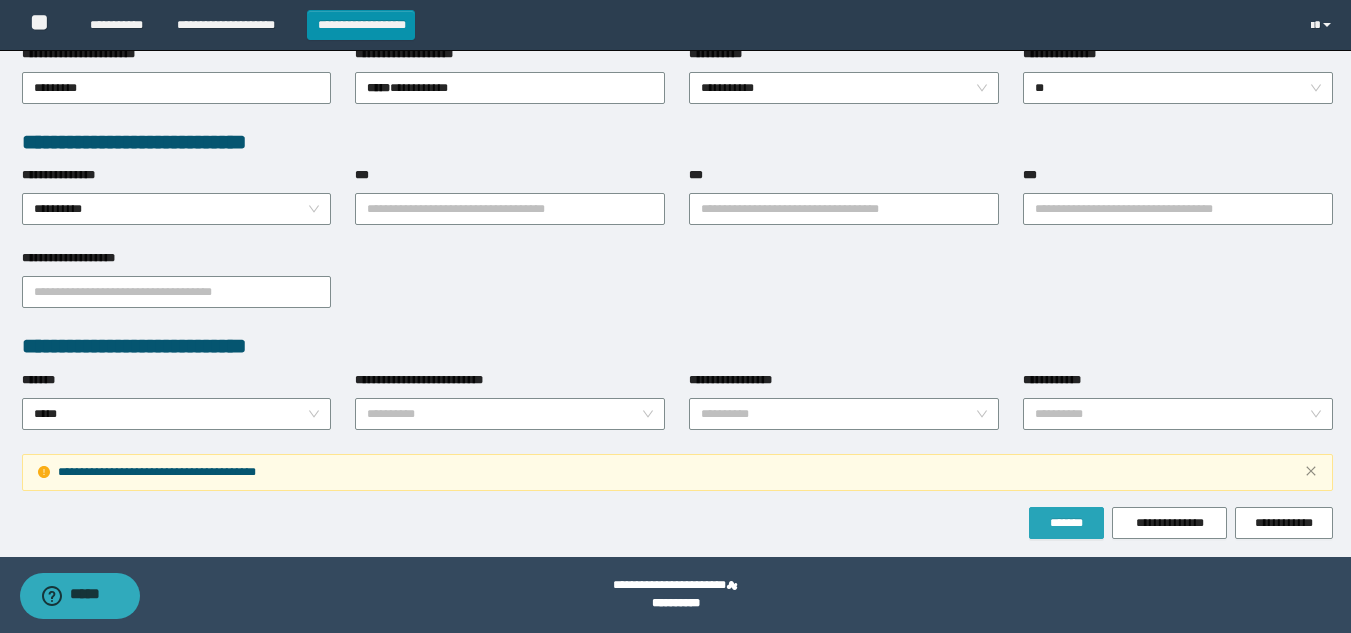 click on "*******" at bounding box center [1066, 523] 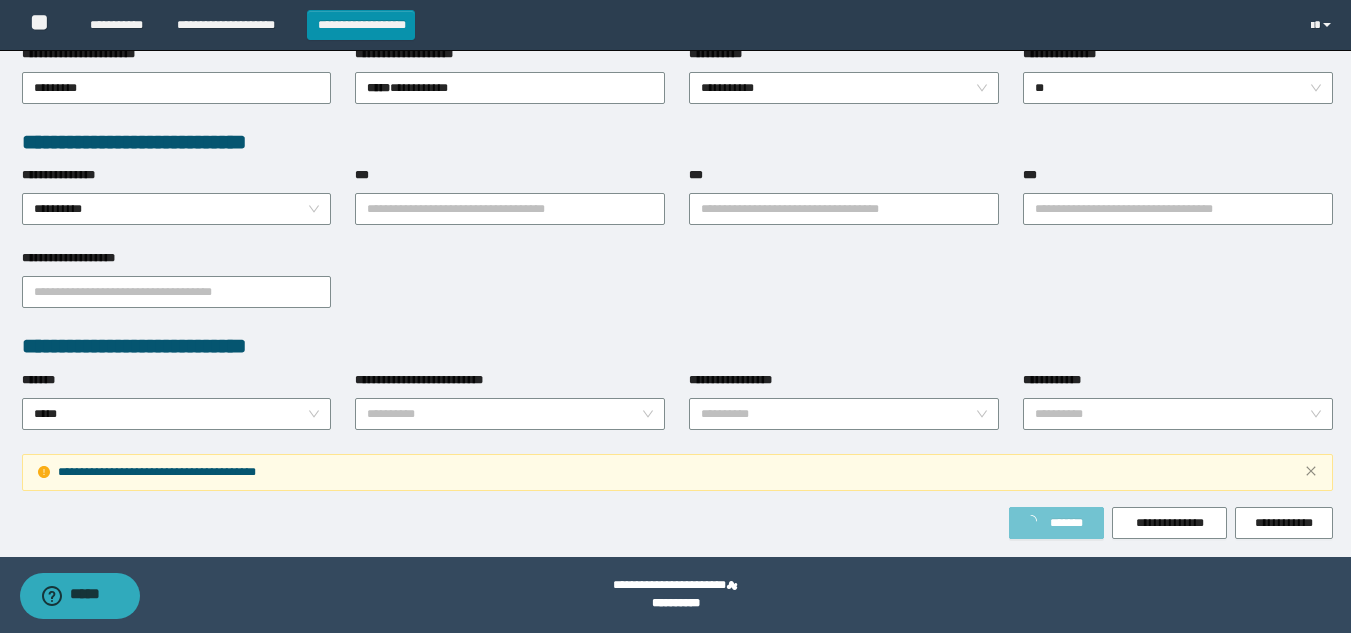 type on "*****" 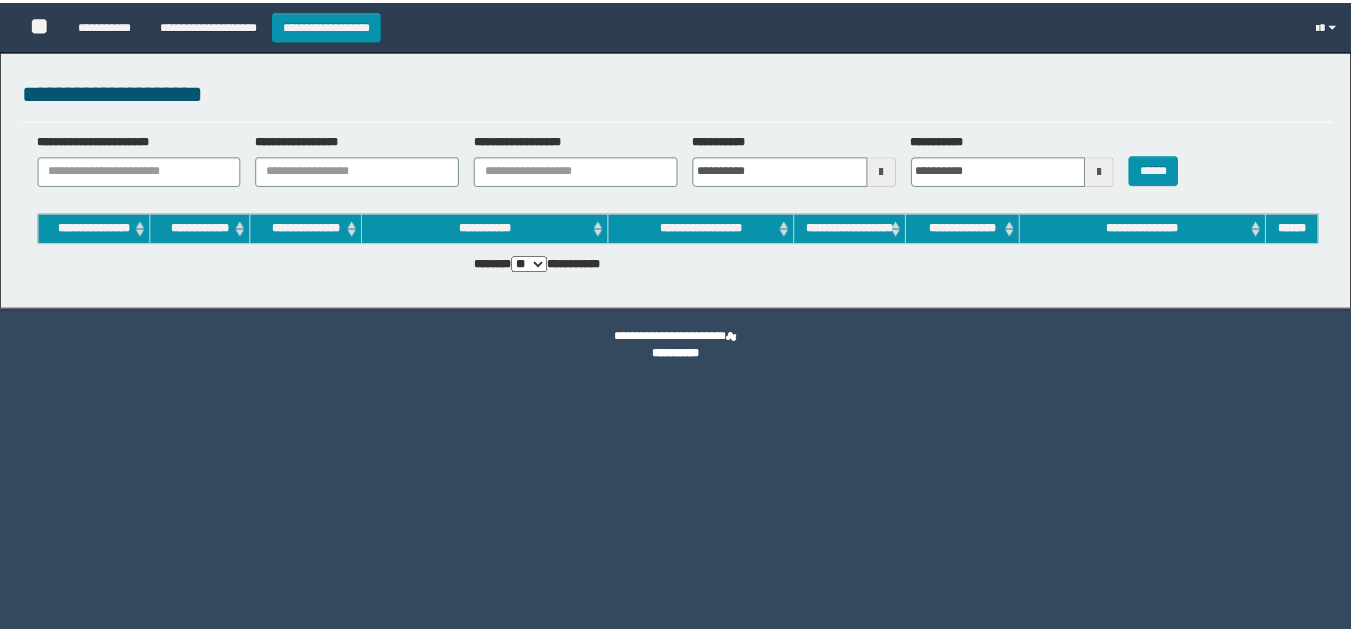 scroll, scrollTop: 0, scrollLeft: 0, axis: both 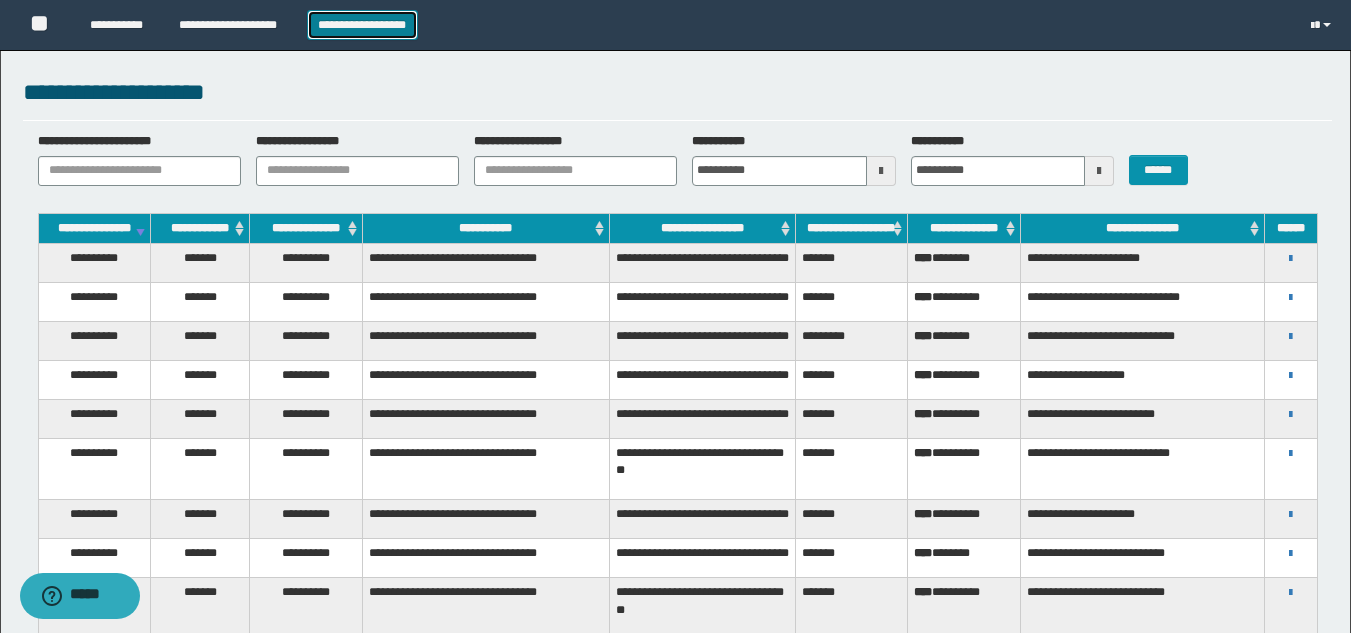 click on "**********" at bounding box center (362, 25) 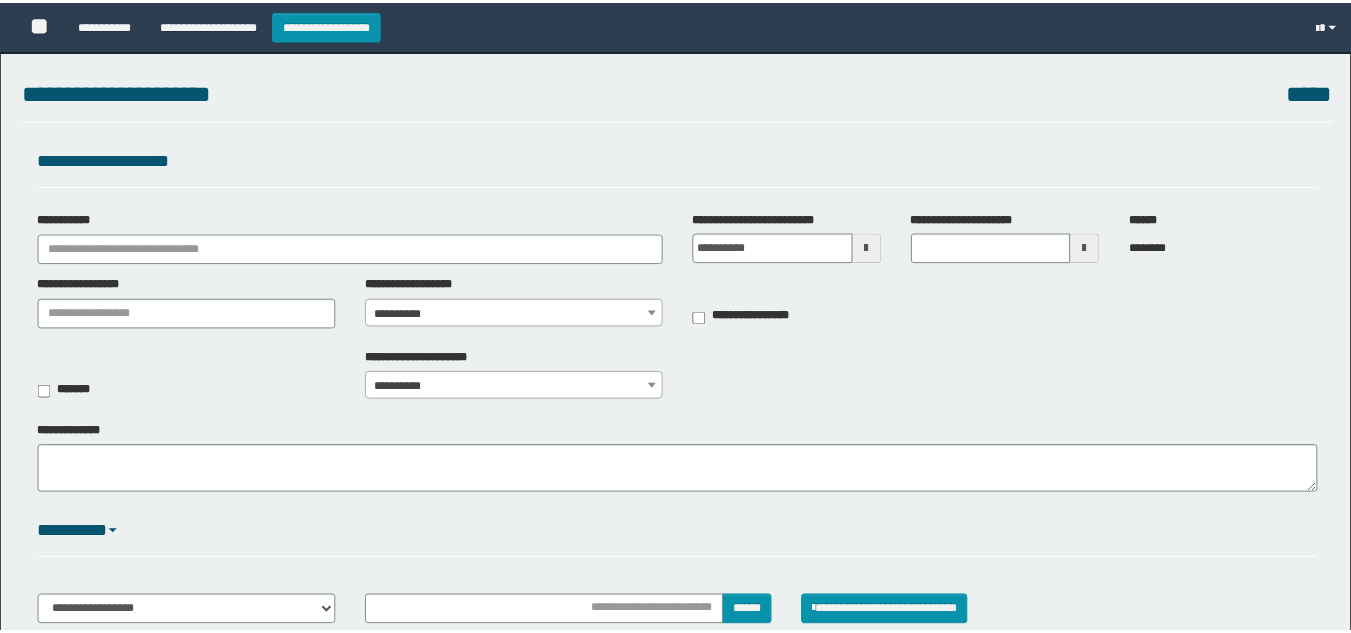 scroll, scrollTop: 0, scrollLeft: 0, axis: both 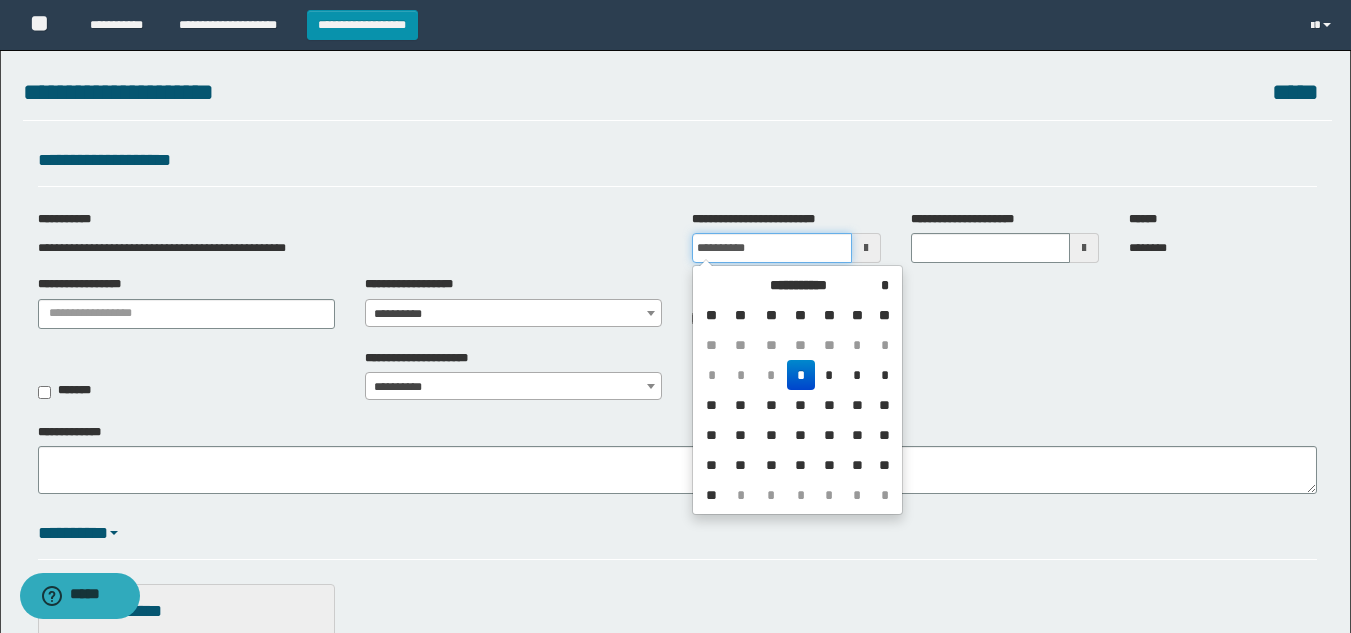 click on "**********" at bounding box center (771, 248) 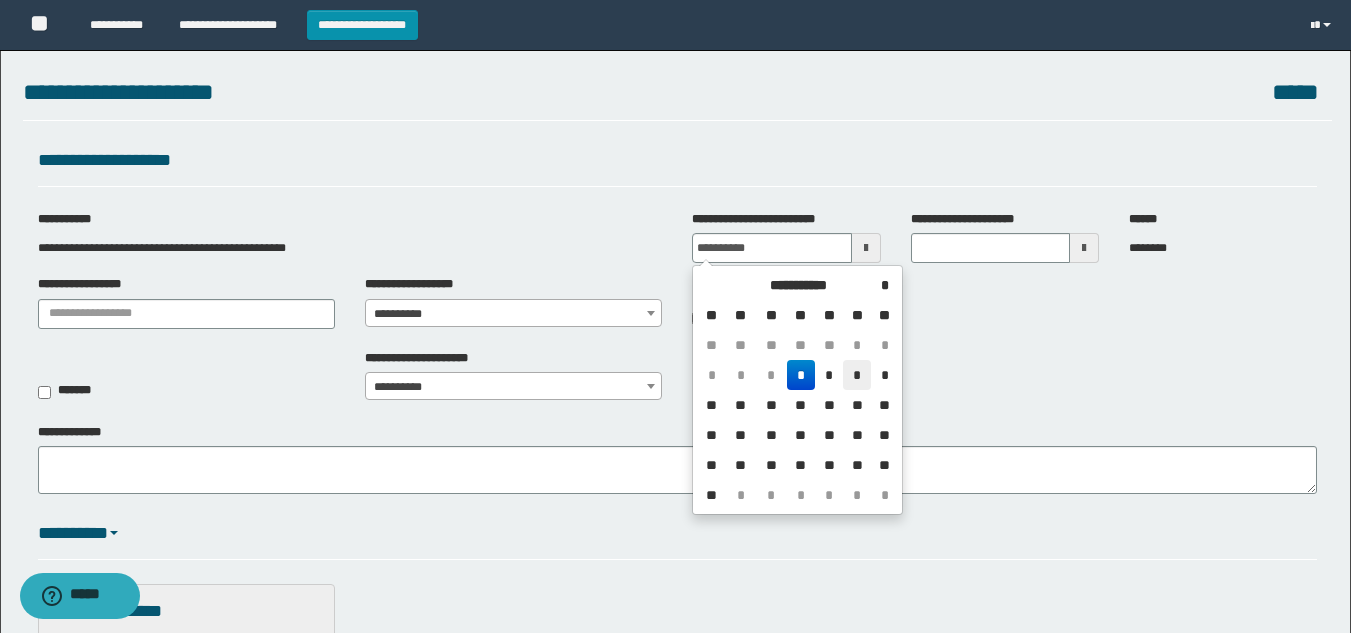 click on "*" at bounding box center (857, 375) 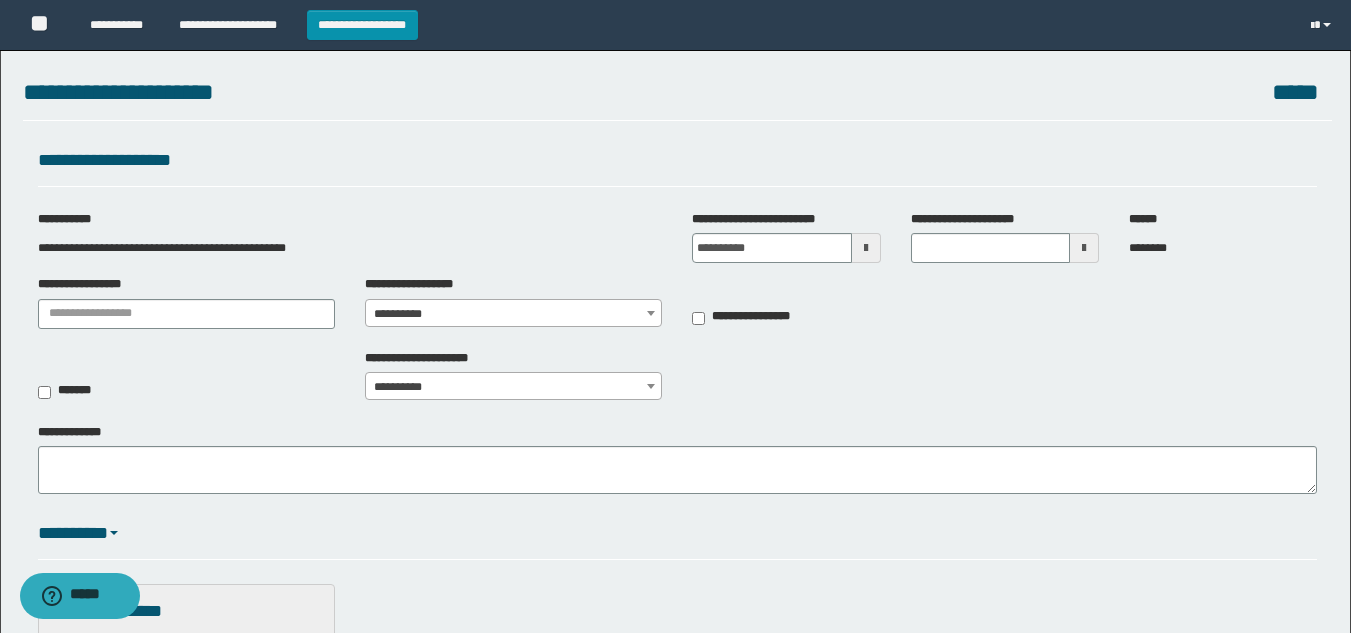 click at bounding box center (1084, 248) 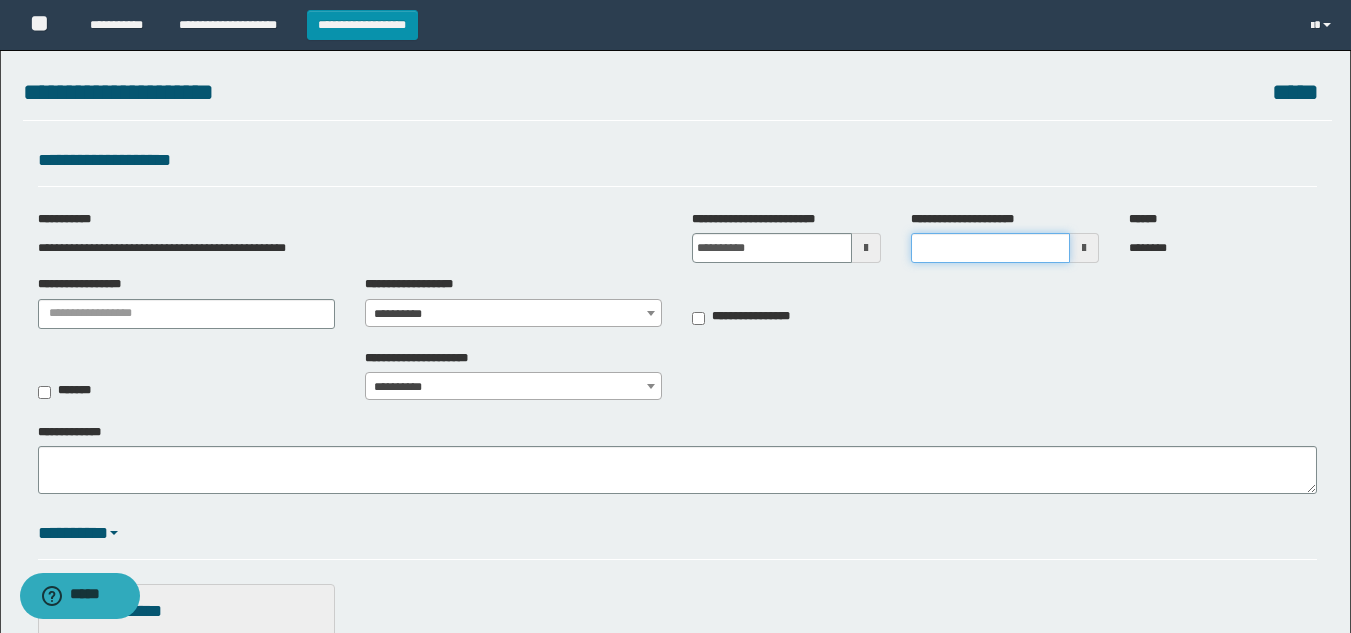 click on "**********" at bounding box center [990, 248] 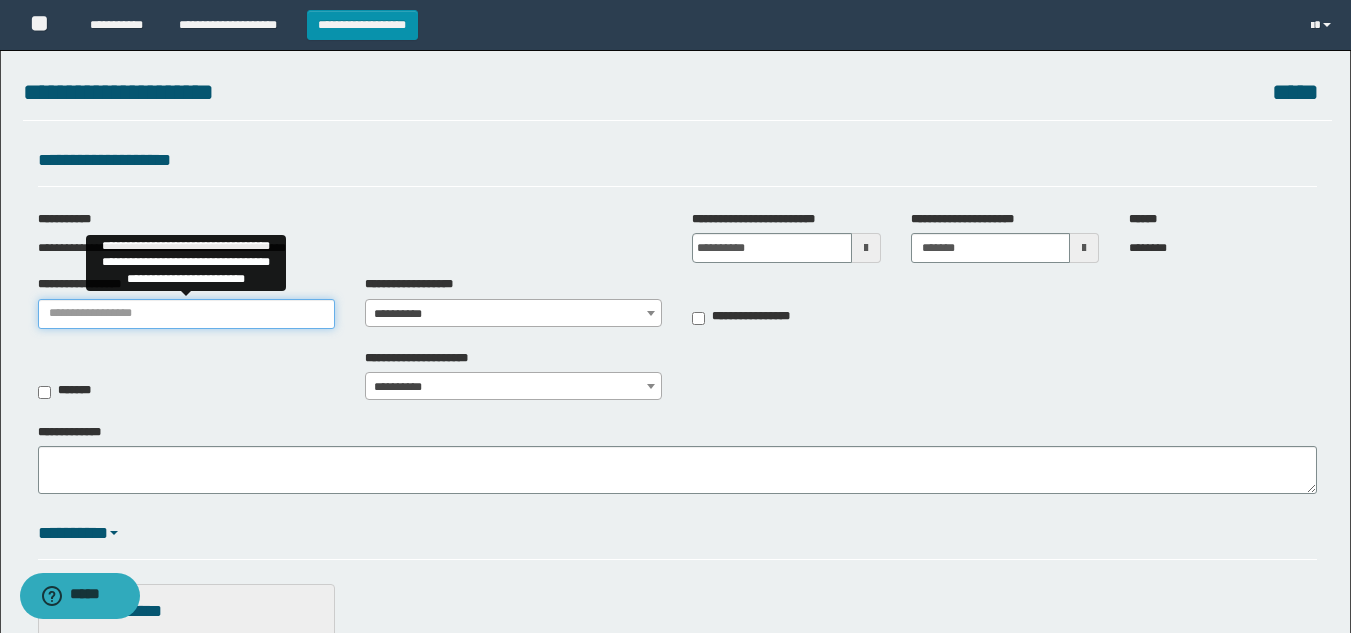 click on "**********" at bounding box center [186, 314] 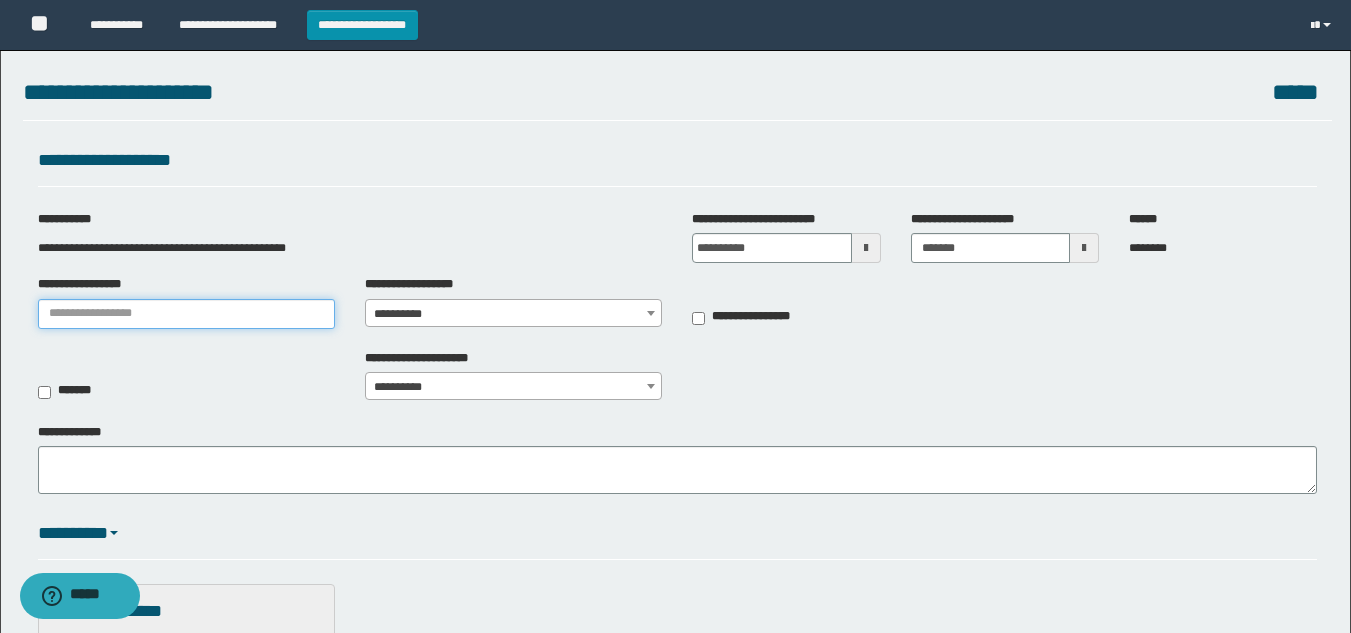 type on "**********" 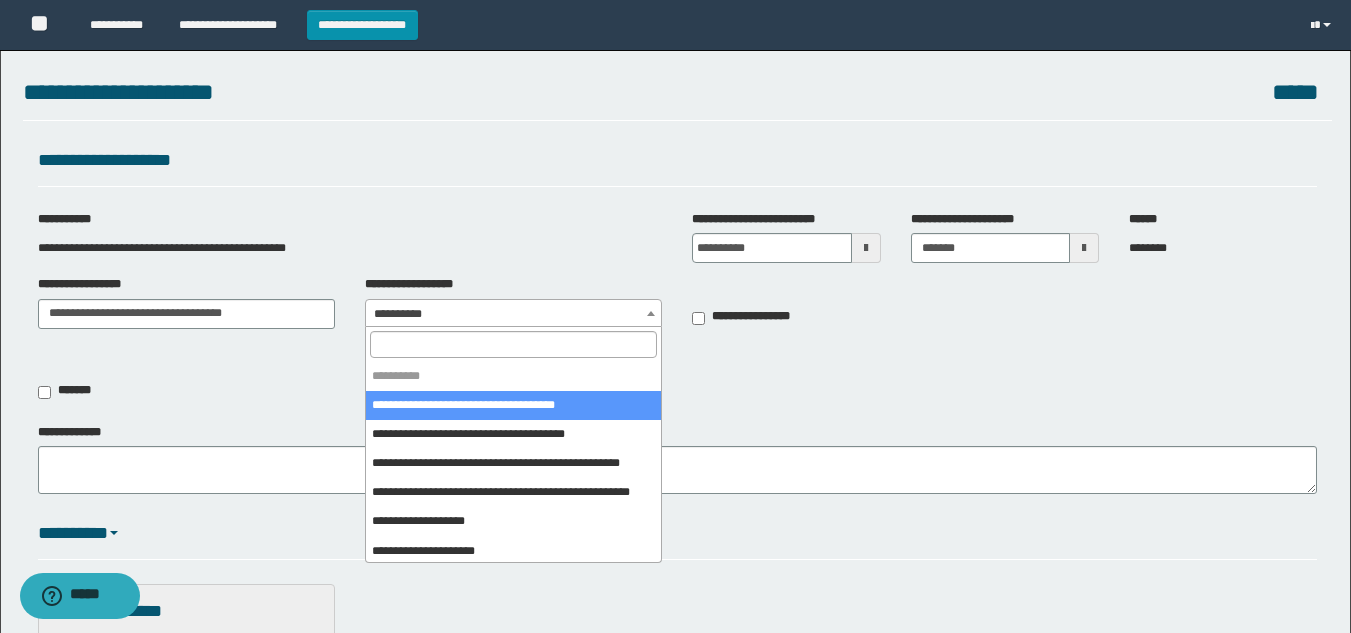 click on "**********" at bounding box center (513, 314) 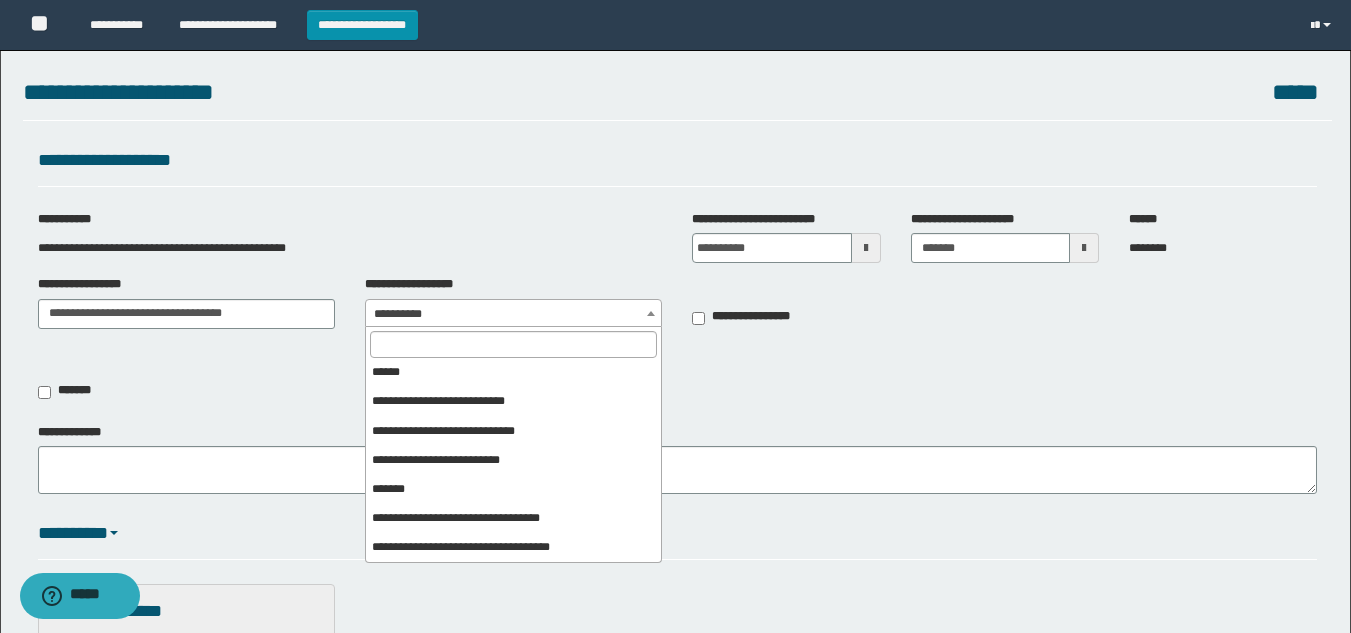 scroll, scrollTop: 400, scrollLeft: 0, axis: vertical 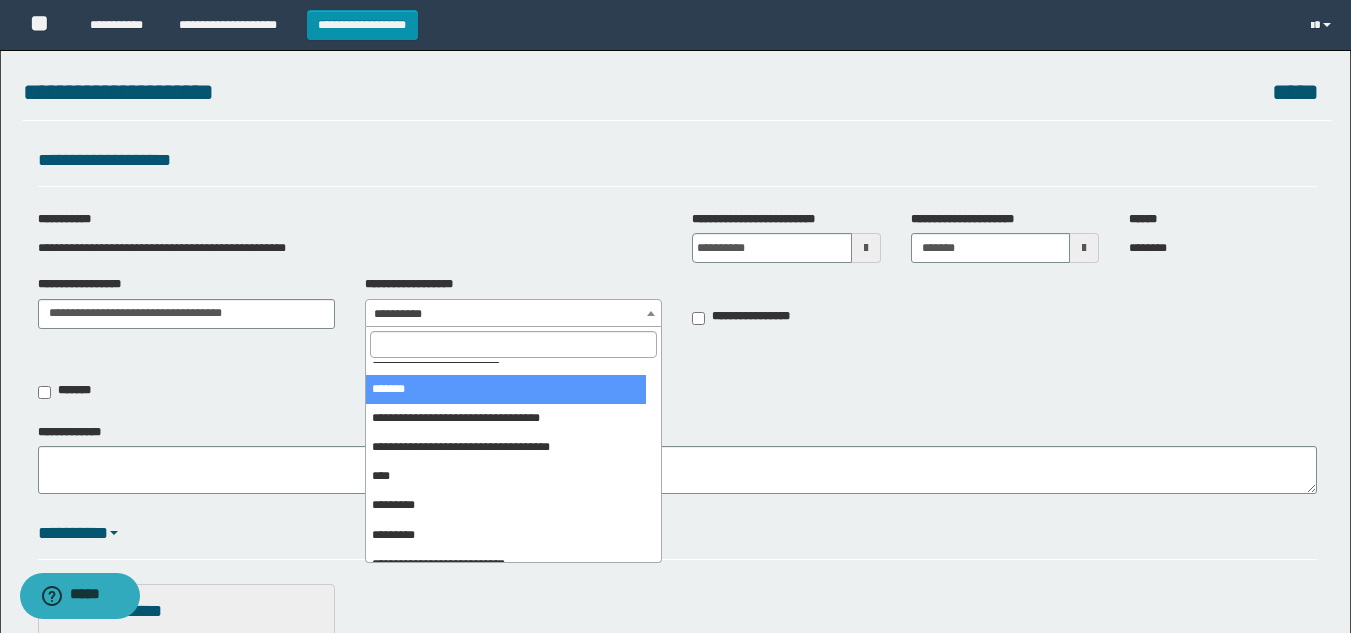 select on "***" 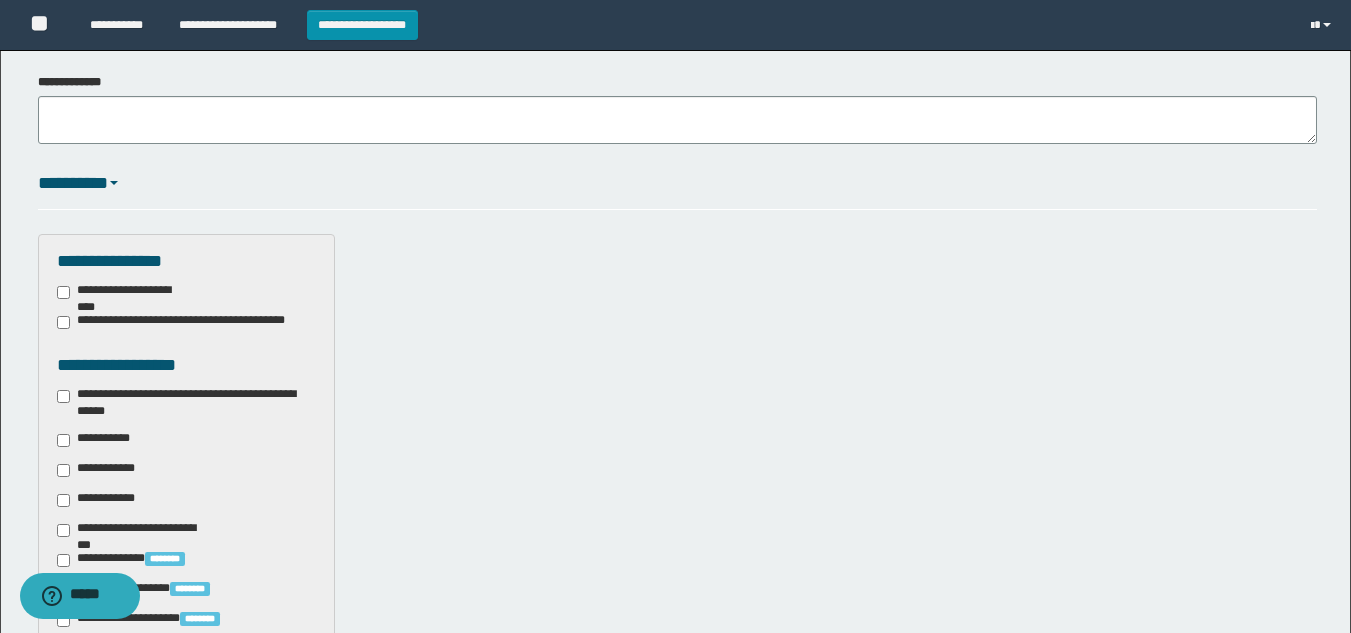scroll, scrollTop: 400, scrollLeft: 0, axis: vertical 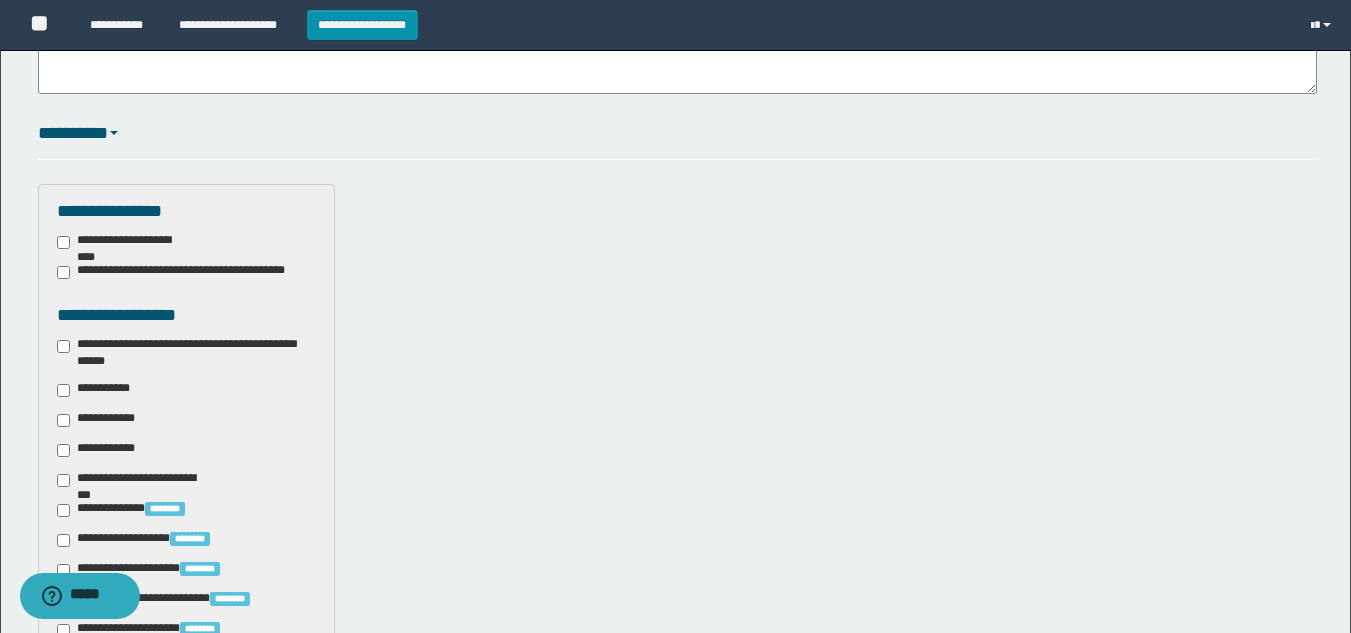click on "**********" at bounding box center [186, 353] 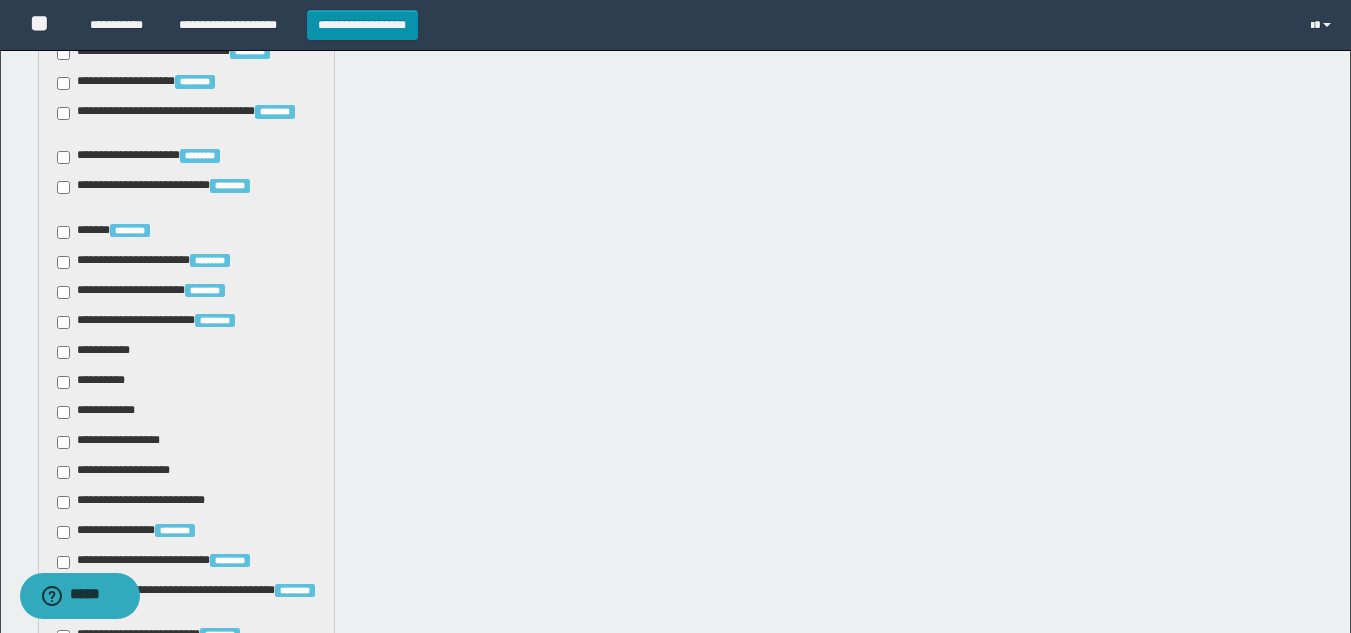 scroll, scrollTop: 1572, scrollLeft: 0, axis: vertical 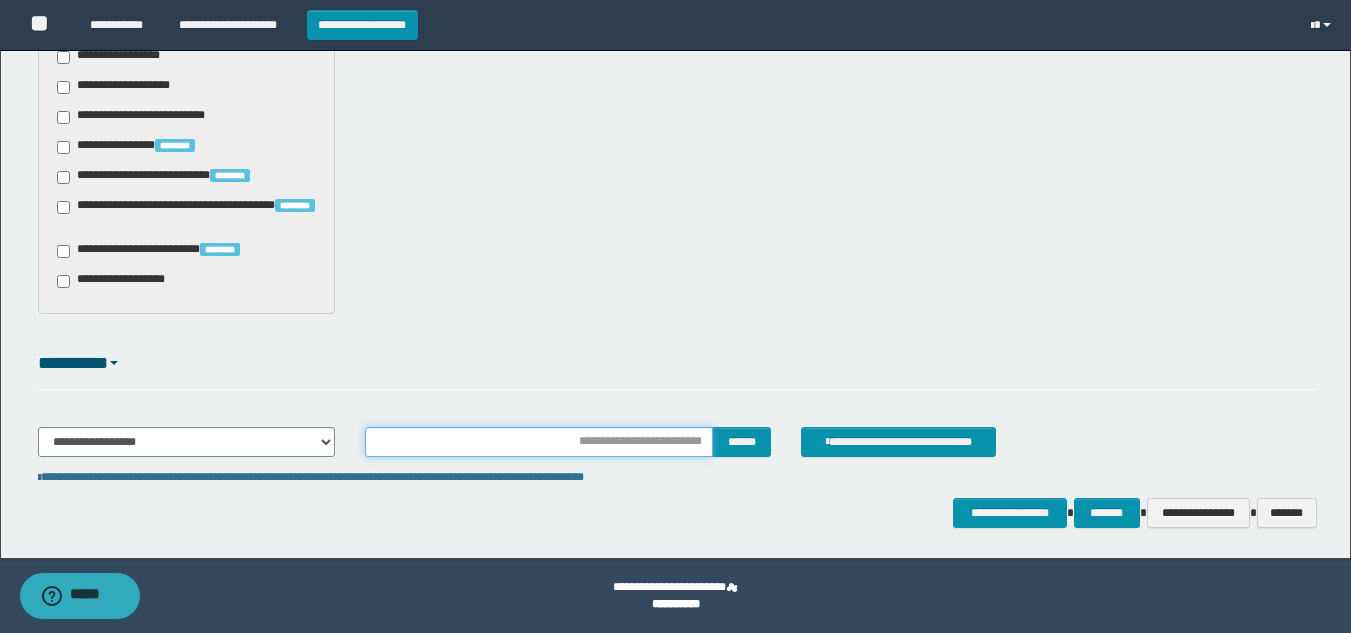 click at bounding box center (539, 442) 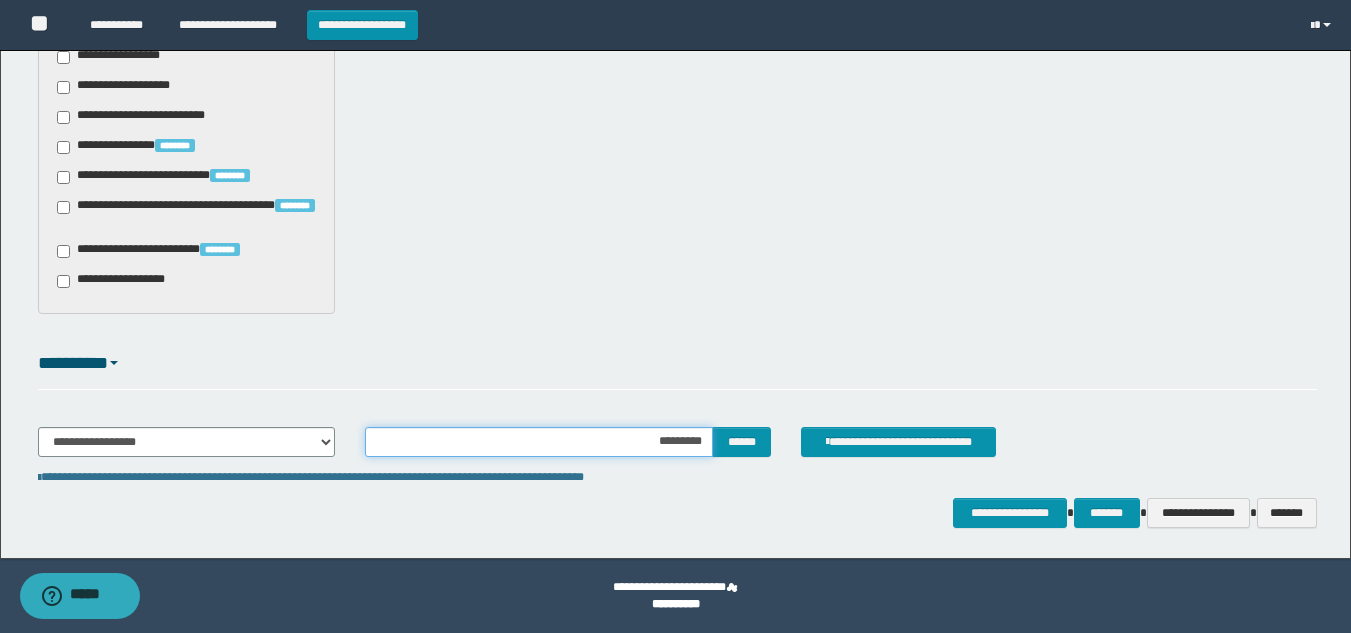 type on "**********" 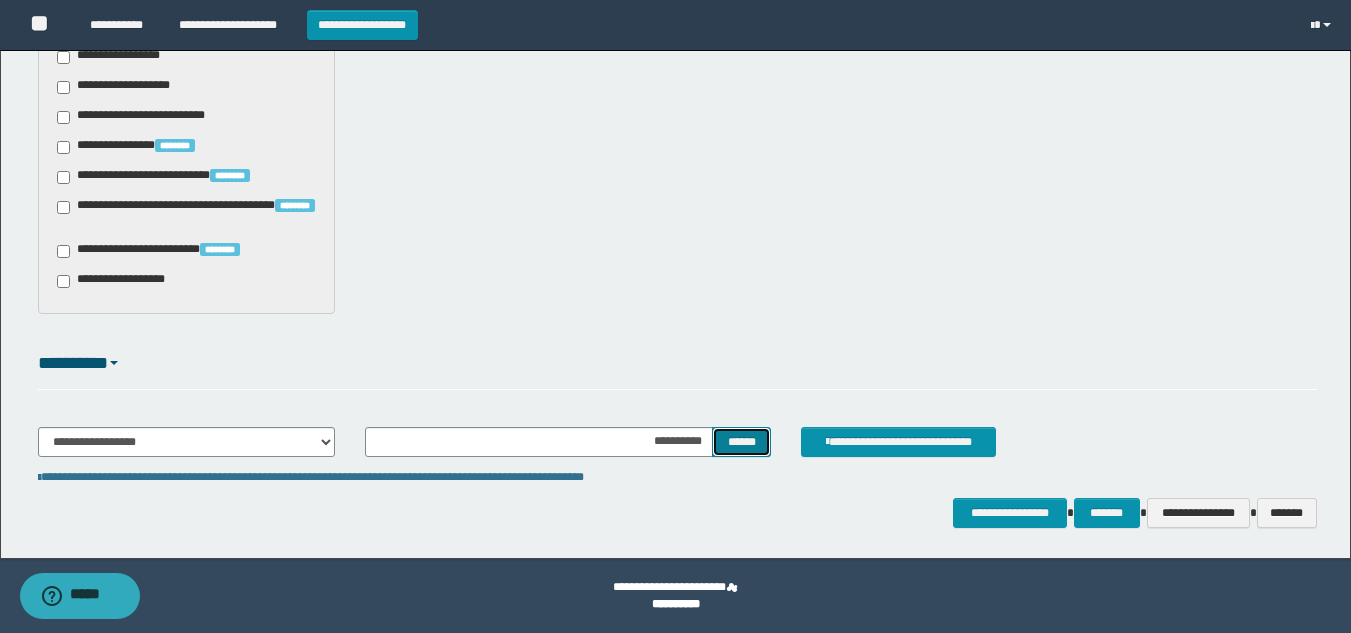 click on "******" at bounding box center [741, 442] 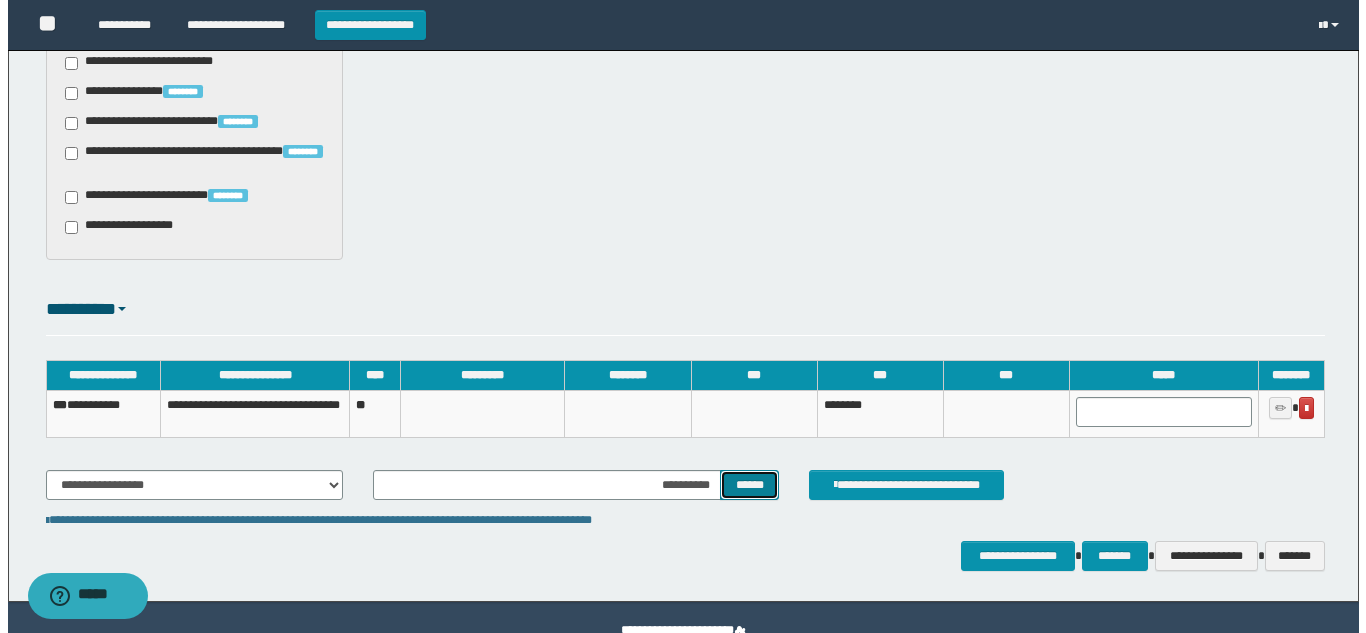scroll, scrollTop: 1669, scrollLeft: 0, axis: vertical 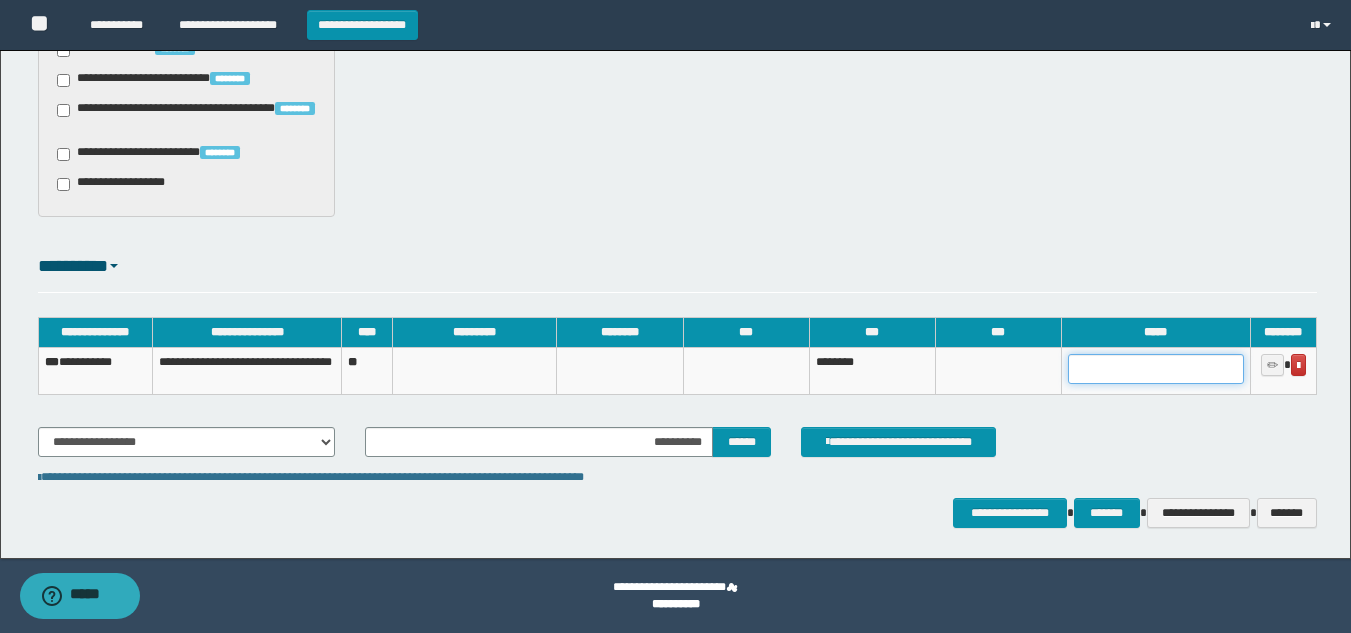 click at bounding box center [1156, 369] 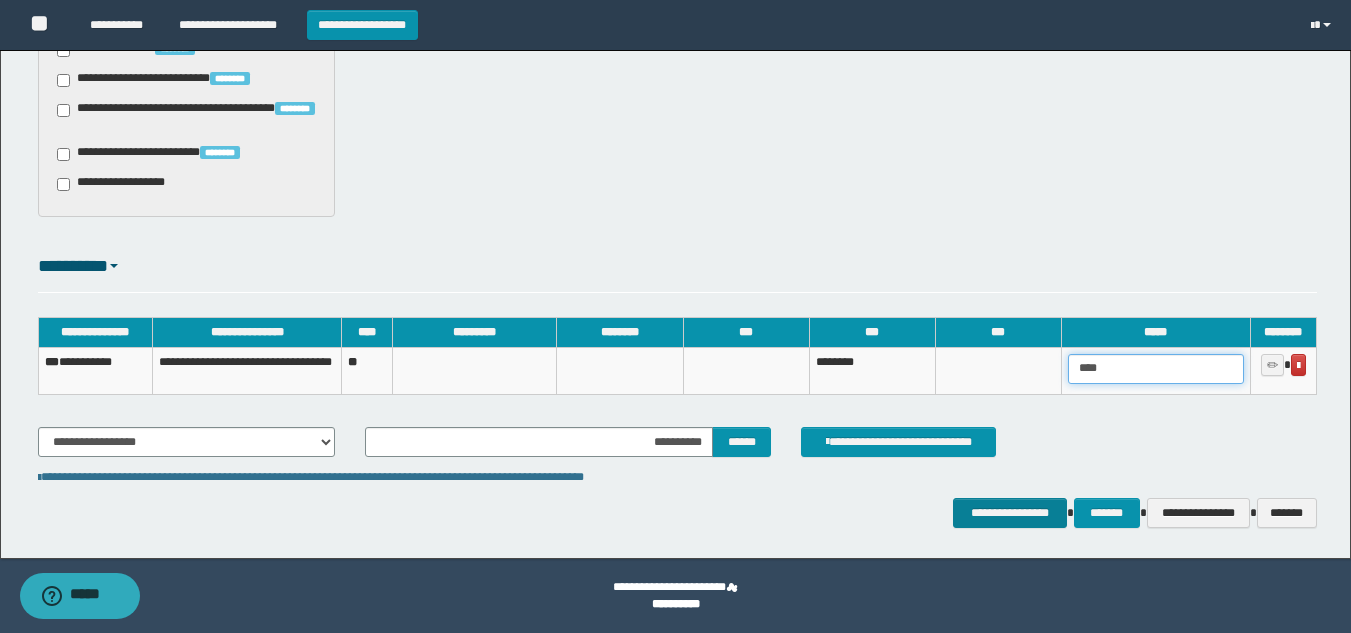 type on "****" 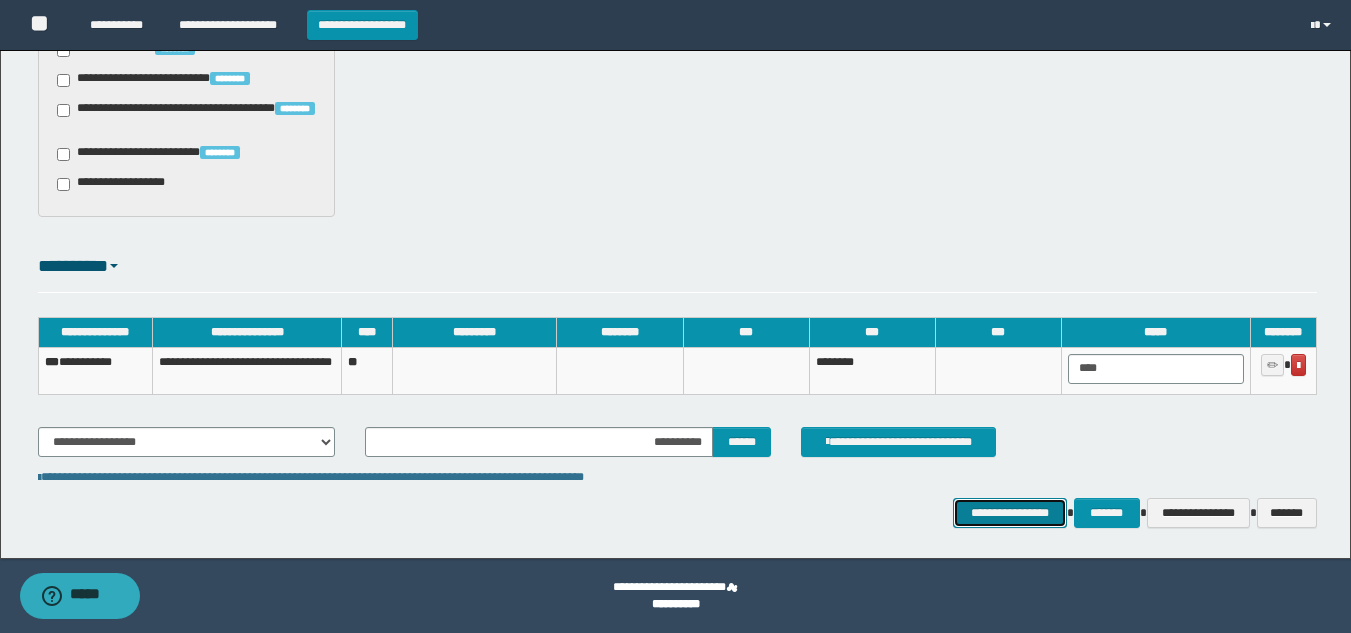 click on "**********" at bounding box center [1009, 513] 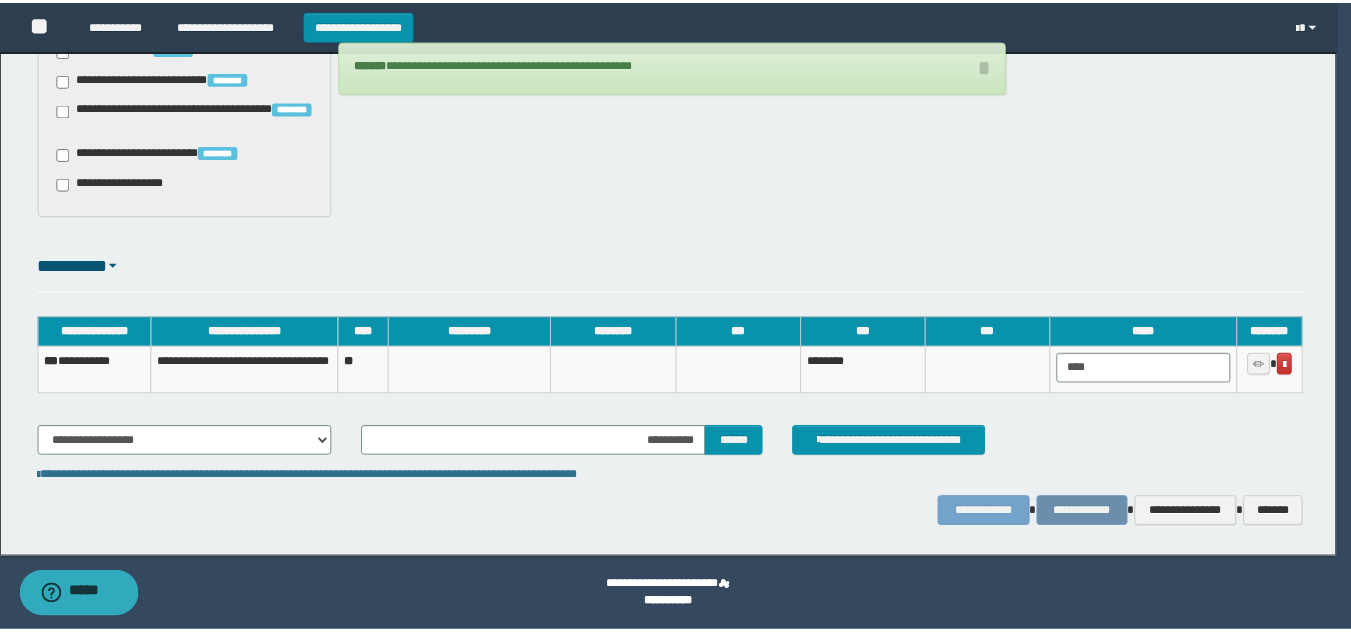 scroll, scrollTop: 1655, scrollLeft: 0, axis: vertical 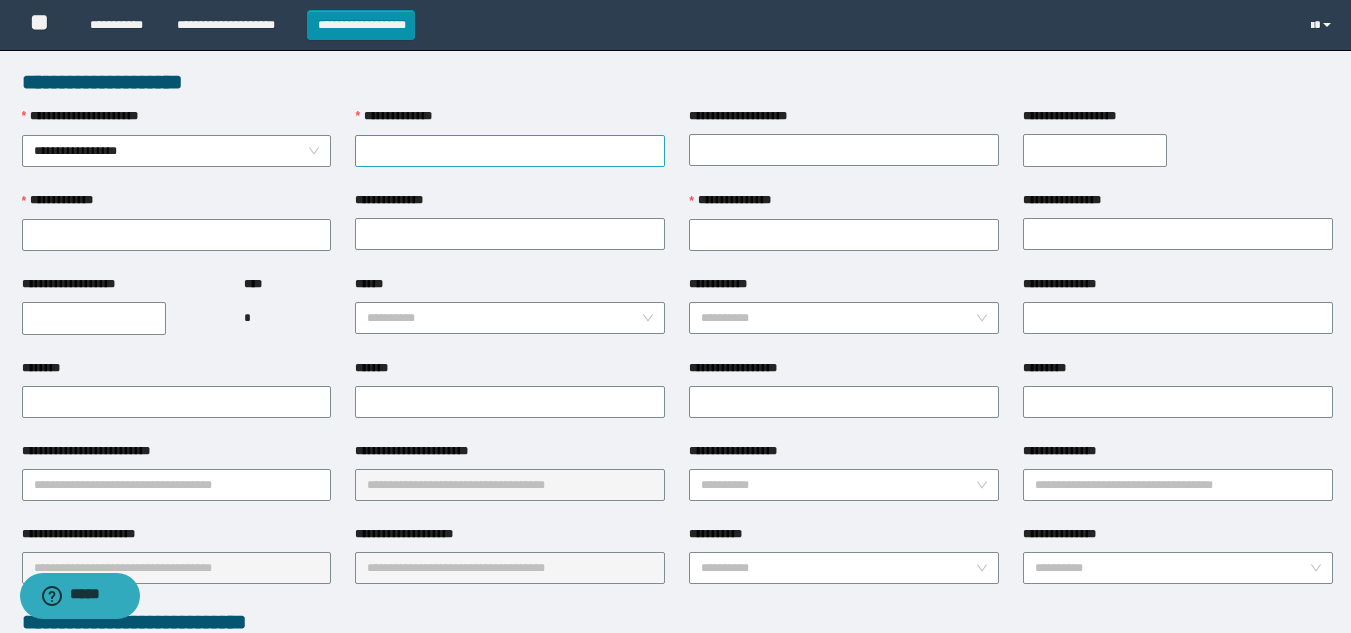 click on "**********" at bounding box center (510, 151) 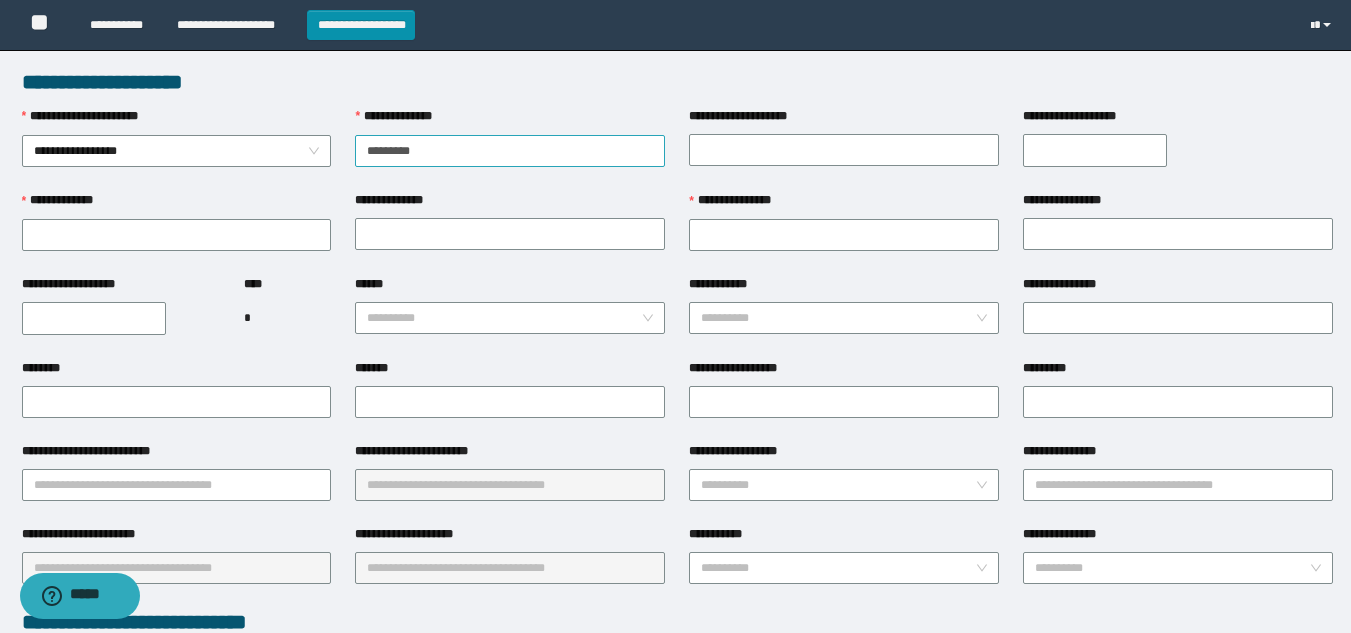 type on "**********" 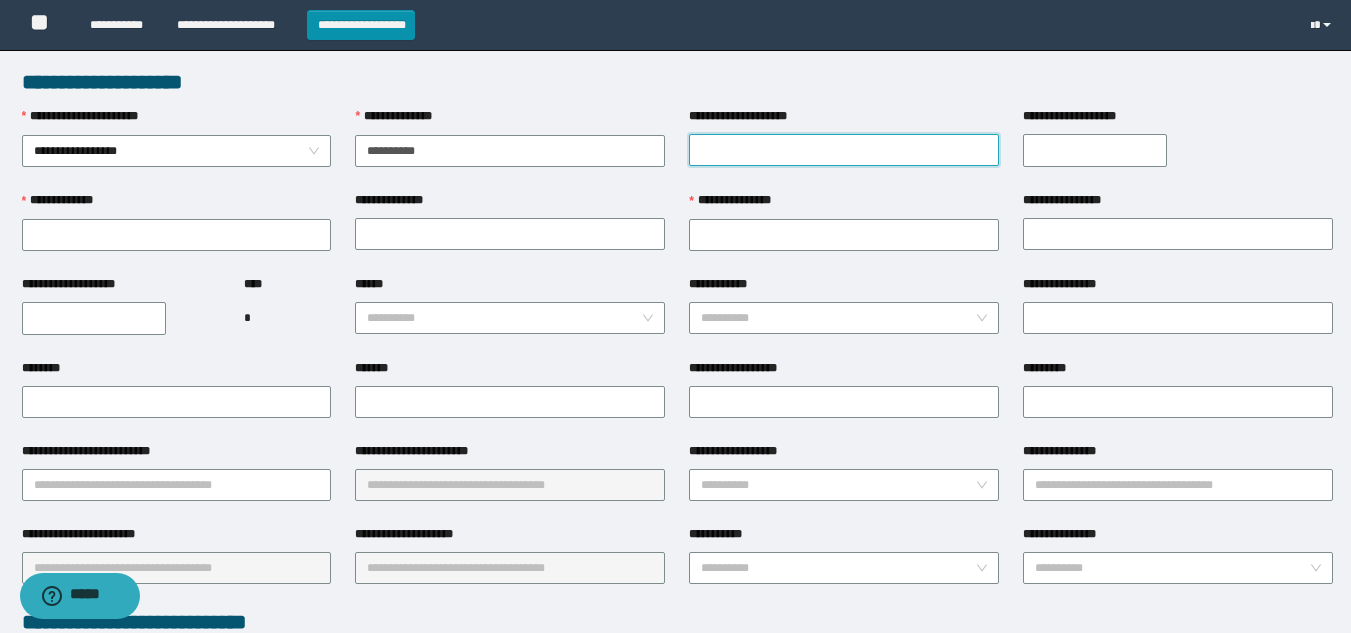 click on "**********" at bounding box center (844, 150) 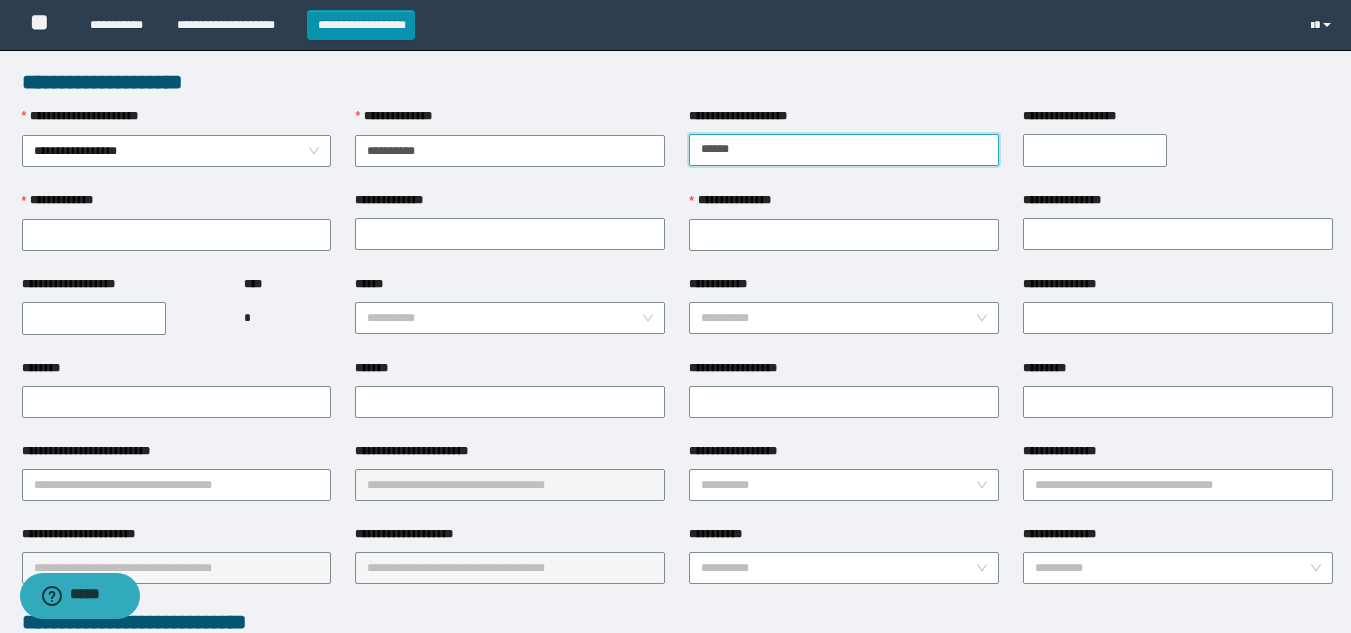 type on "******" 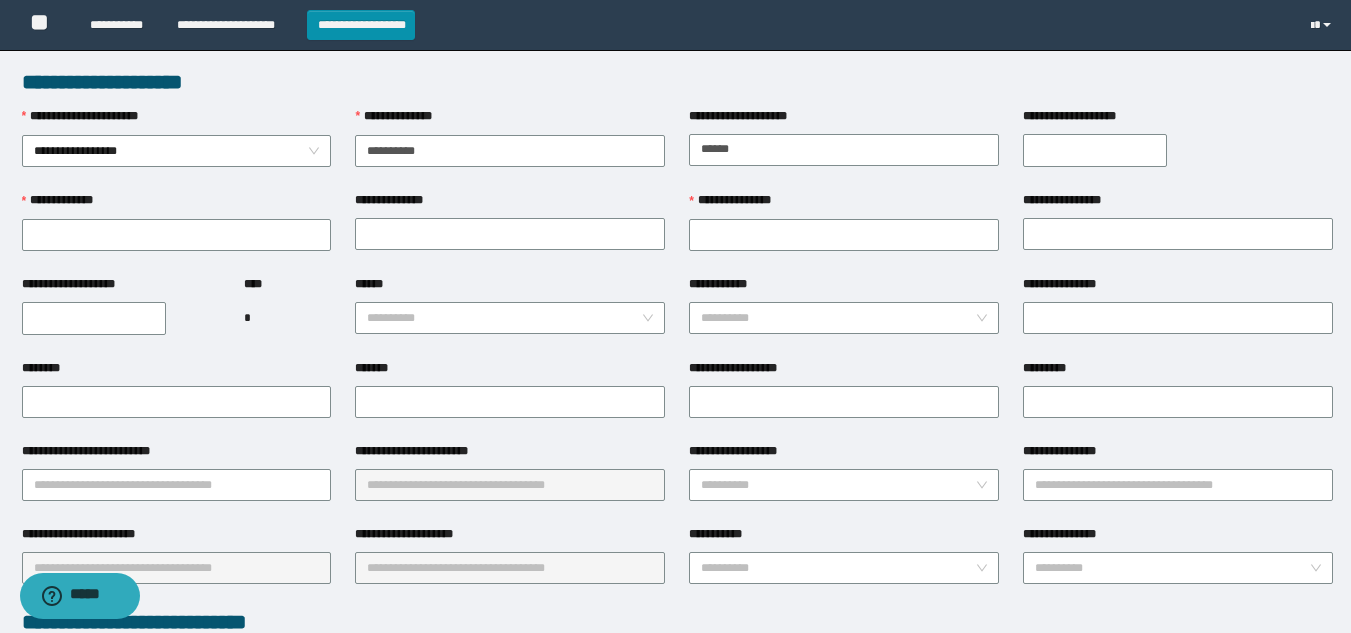 click on "**********" at bounding box center (1095, 150) 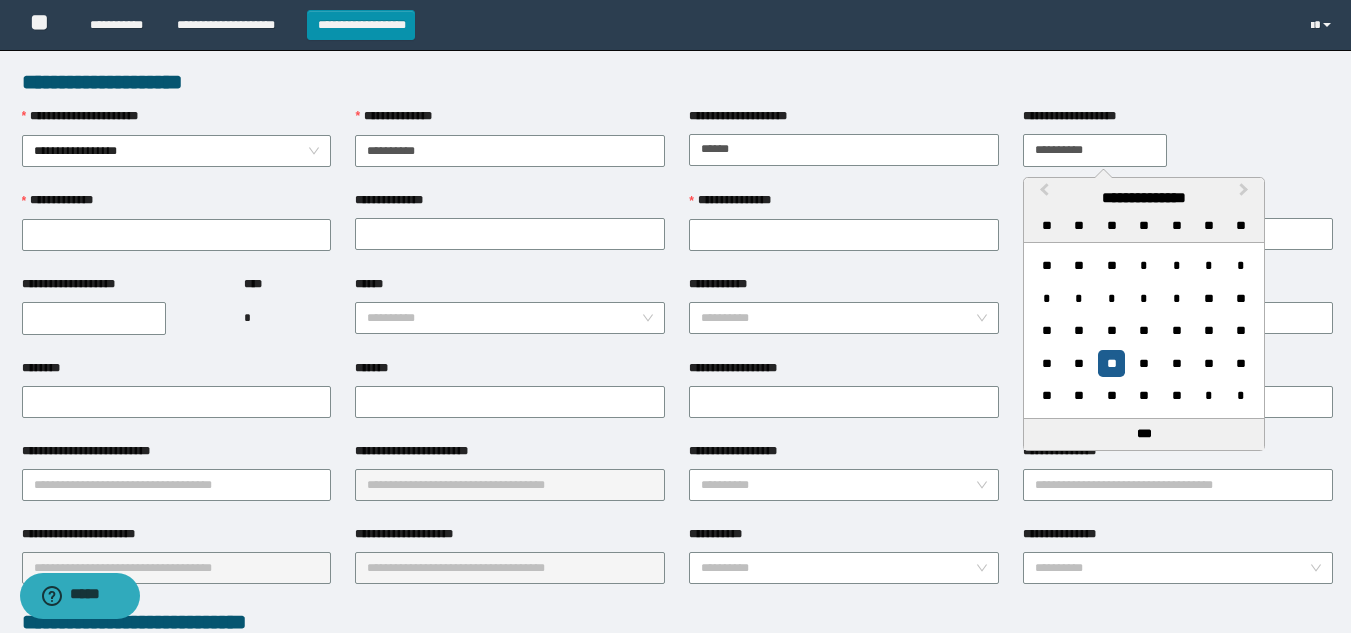 type on "**********" 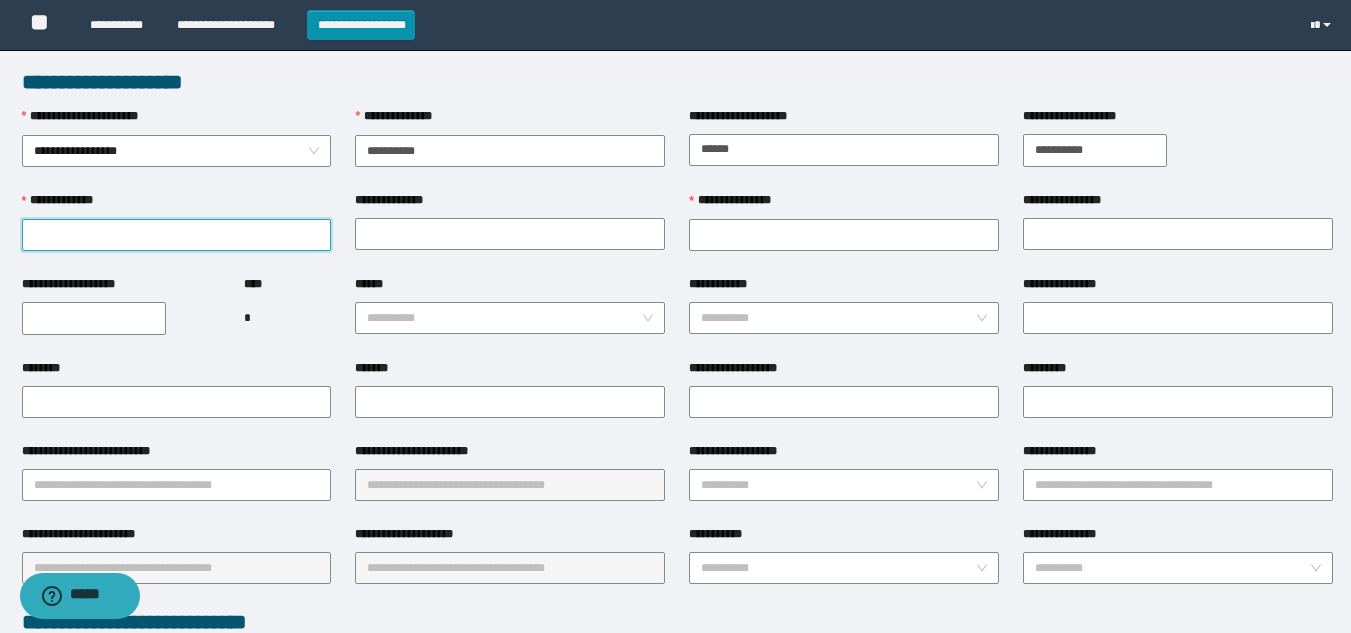 click on "**********" at bounding box center (177, 235) 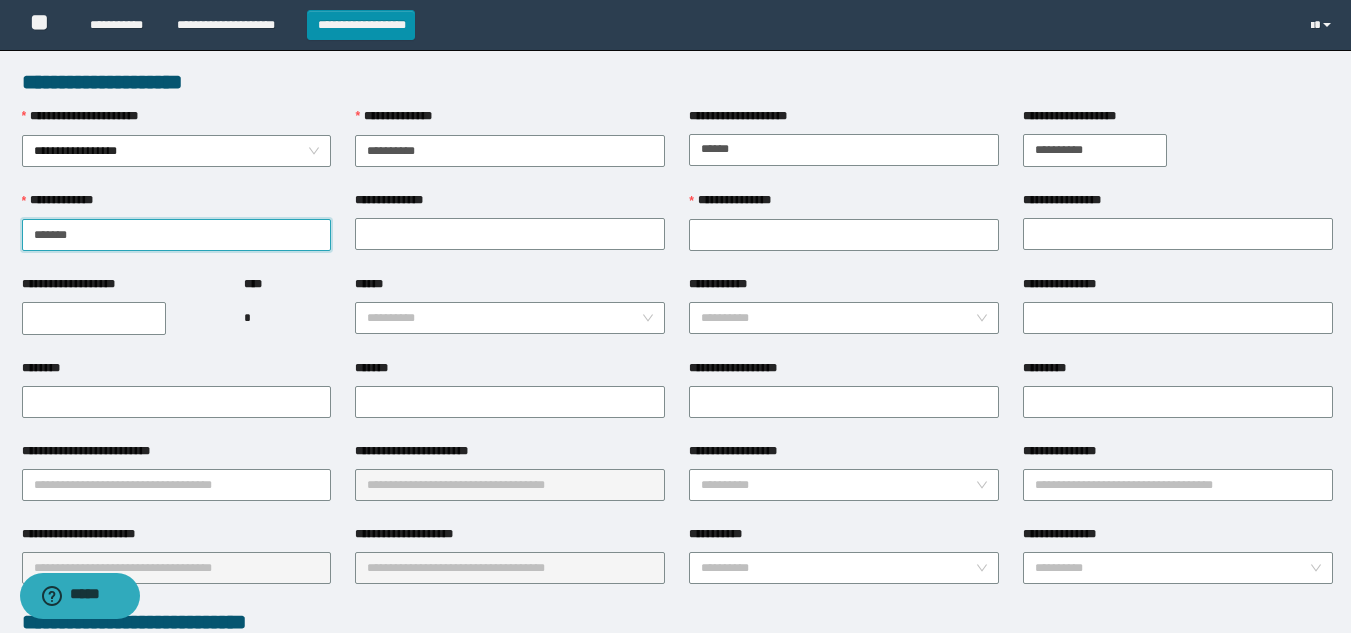 type on "*******" 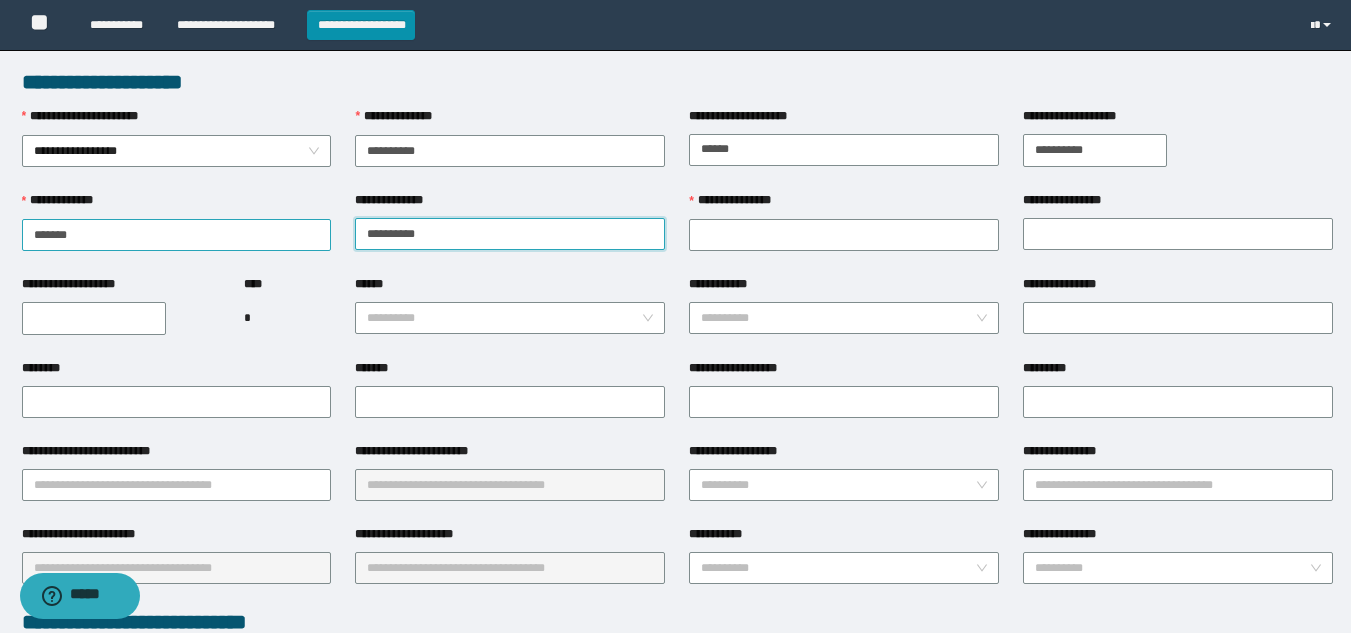 type on "**********" 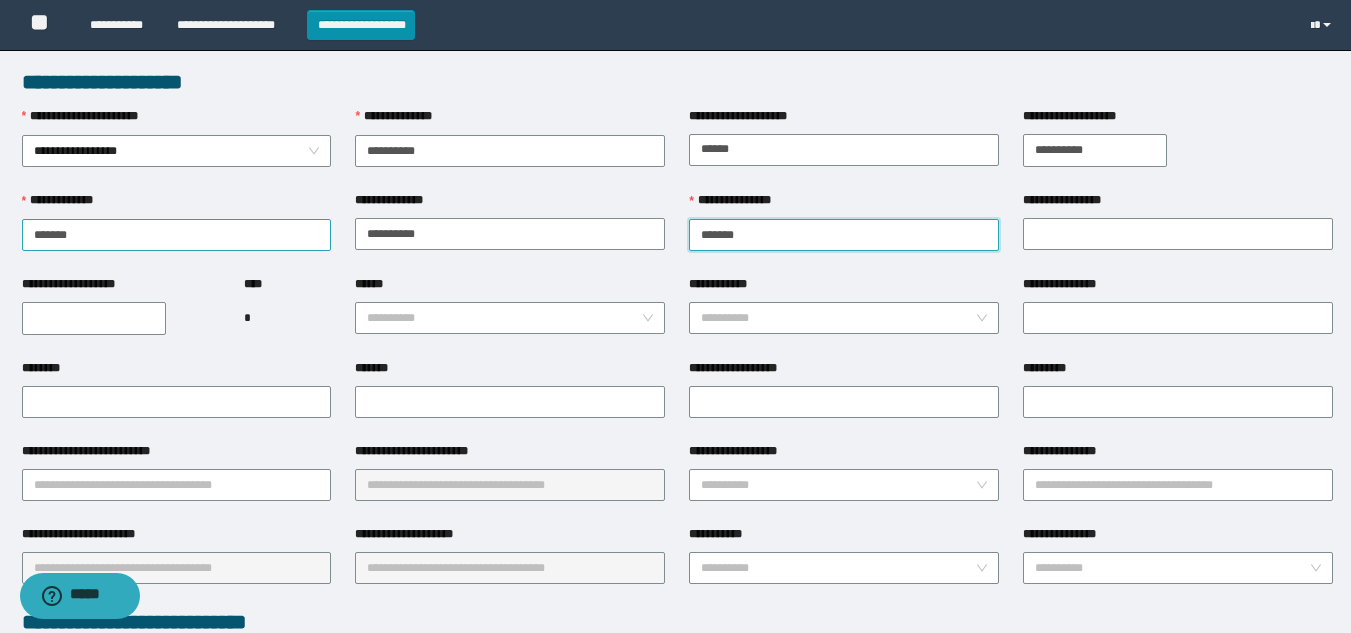 type on "*******" 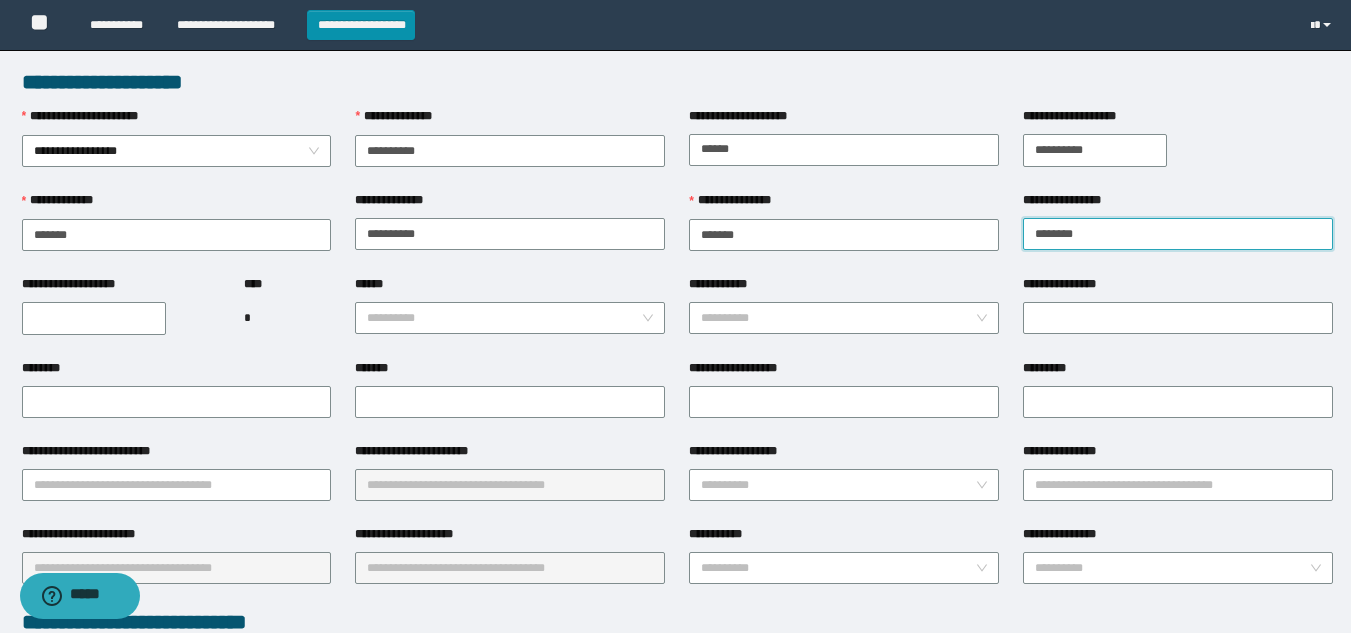 type on "********" 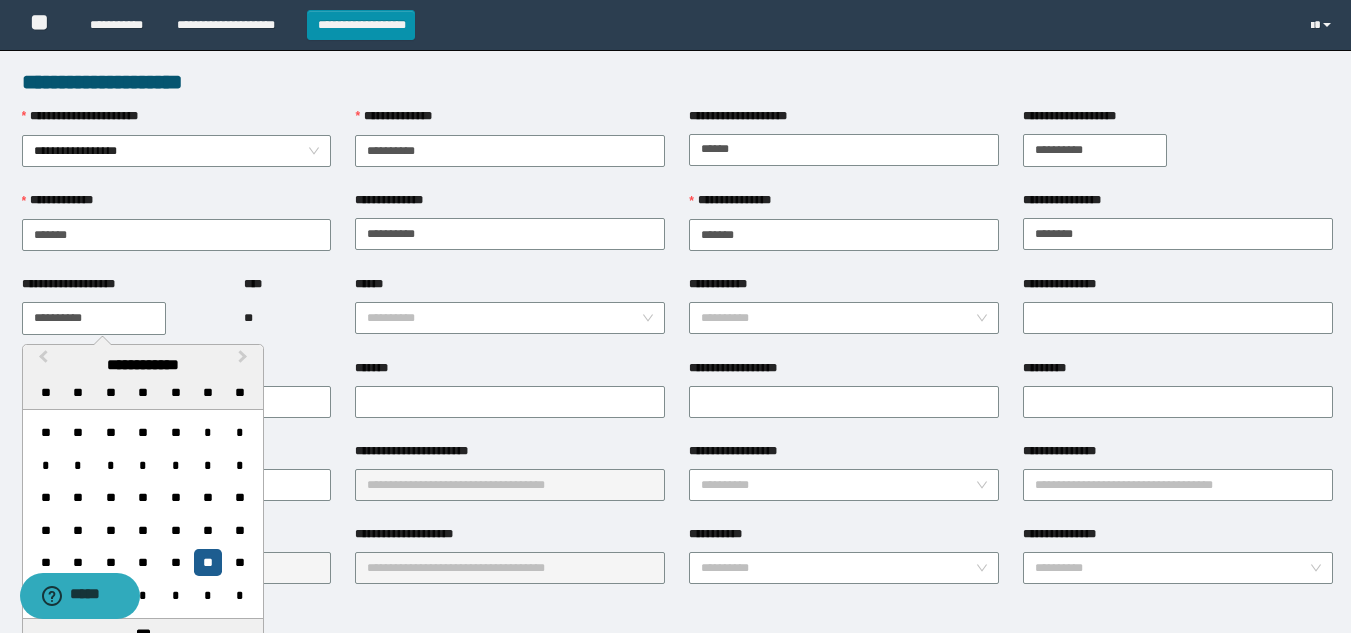 type on "**********" 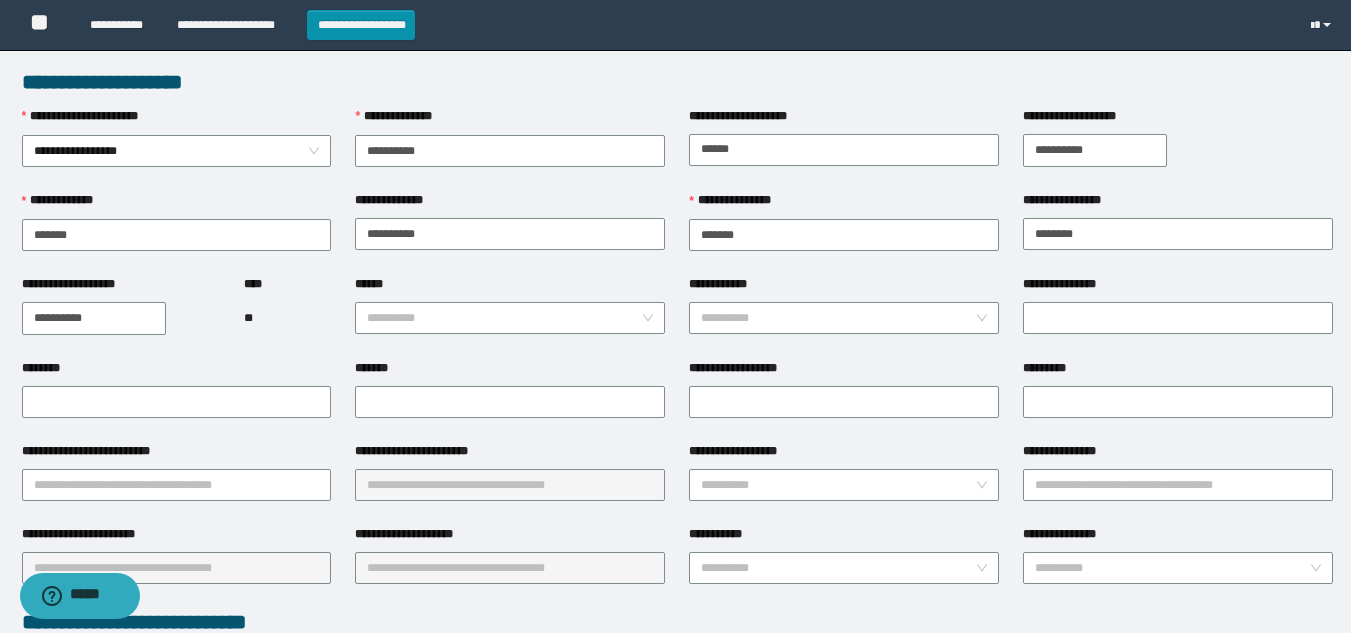 click on "******" at bounding box center (510, 288) 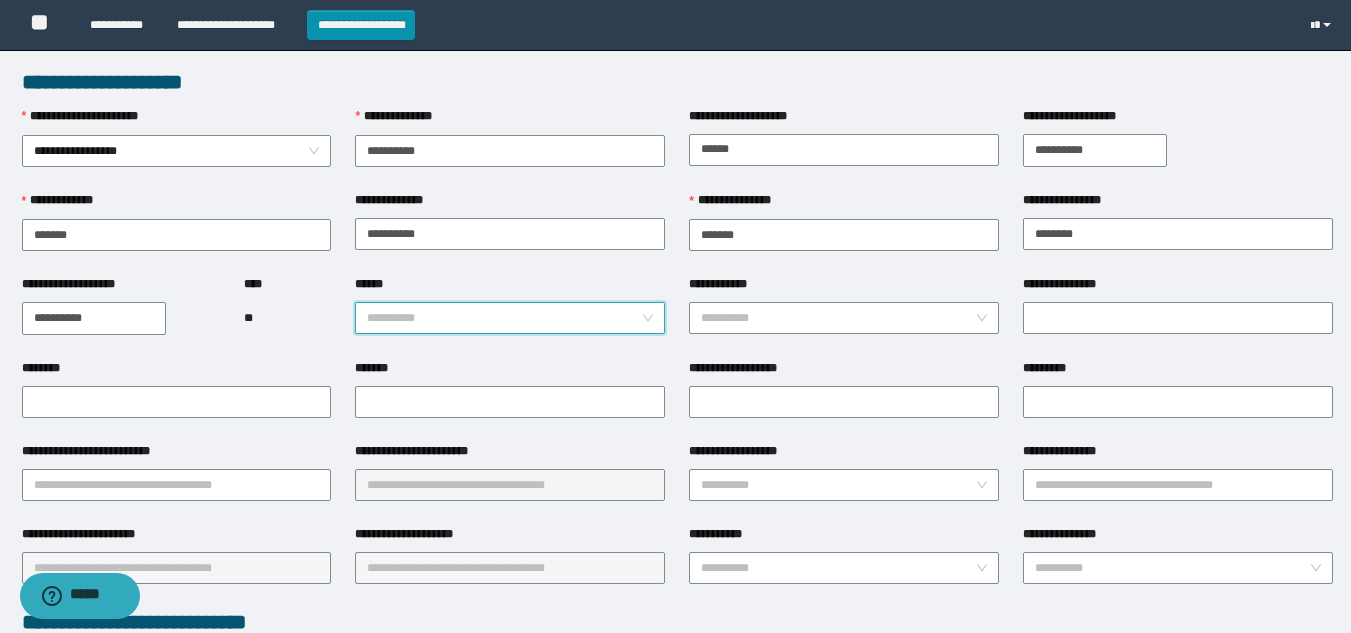 click on "******" at bounding box center (504, 318) 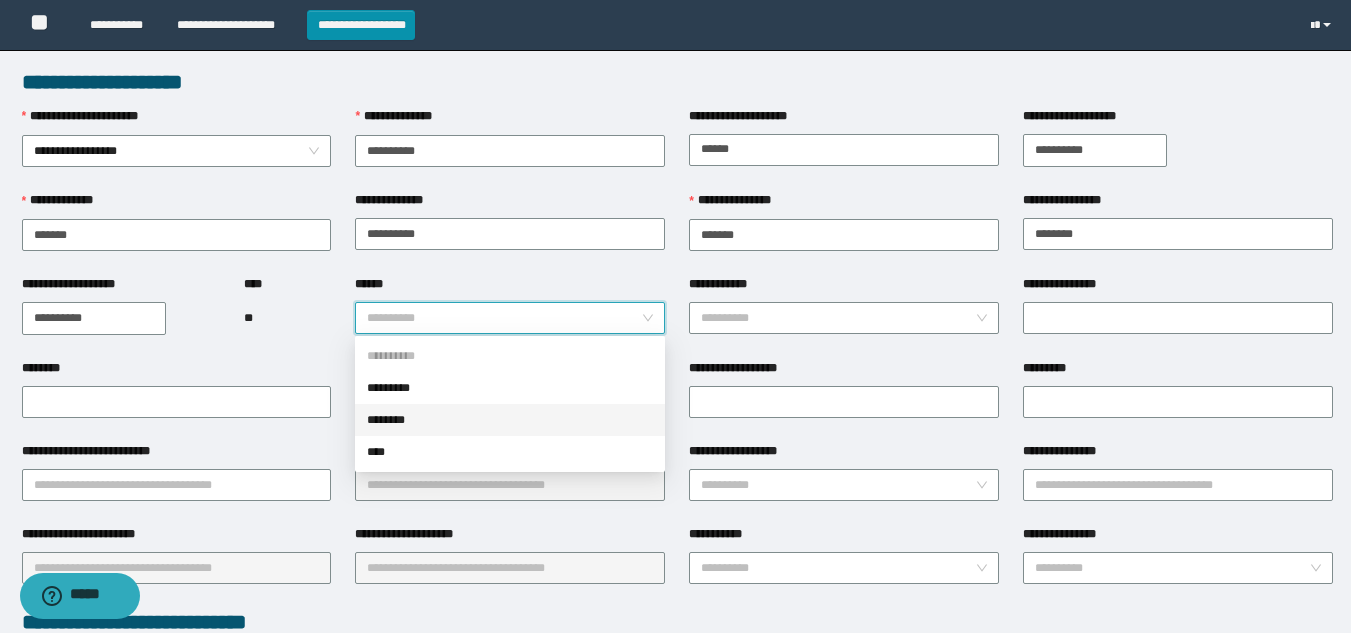 click on "********" at bounding box center (510, 420) 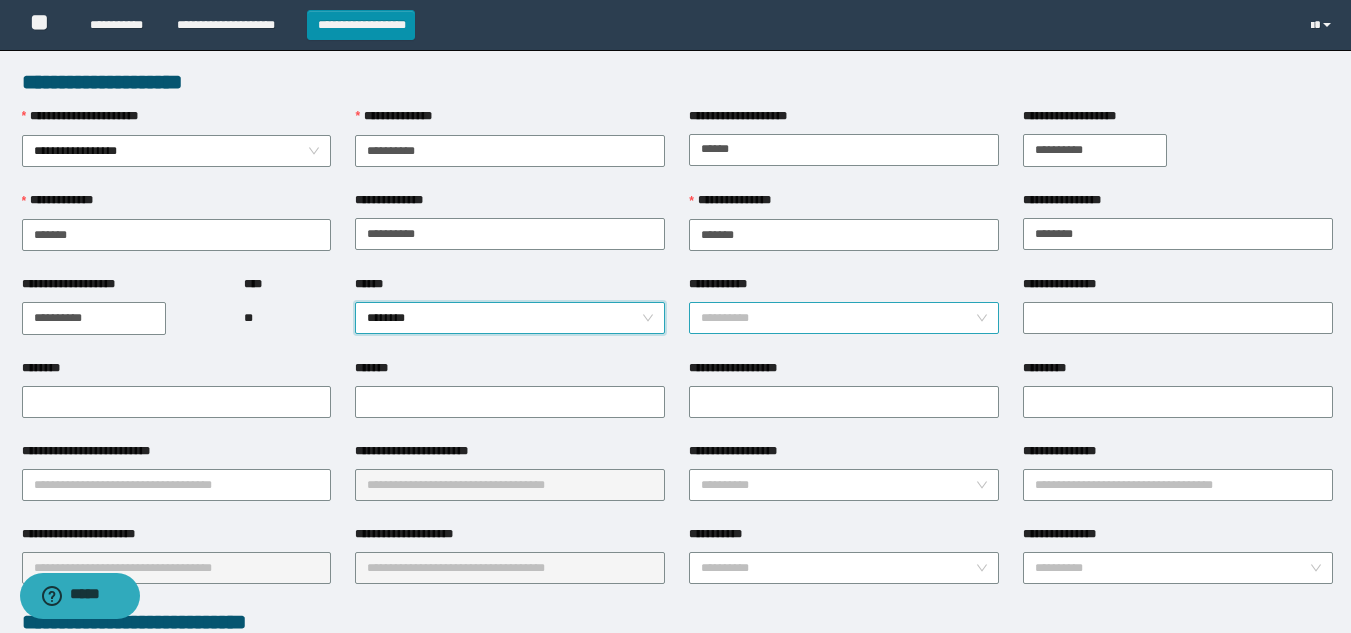 click on "**********" at bounding box center [838, 318] 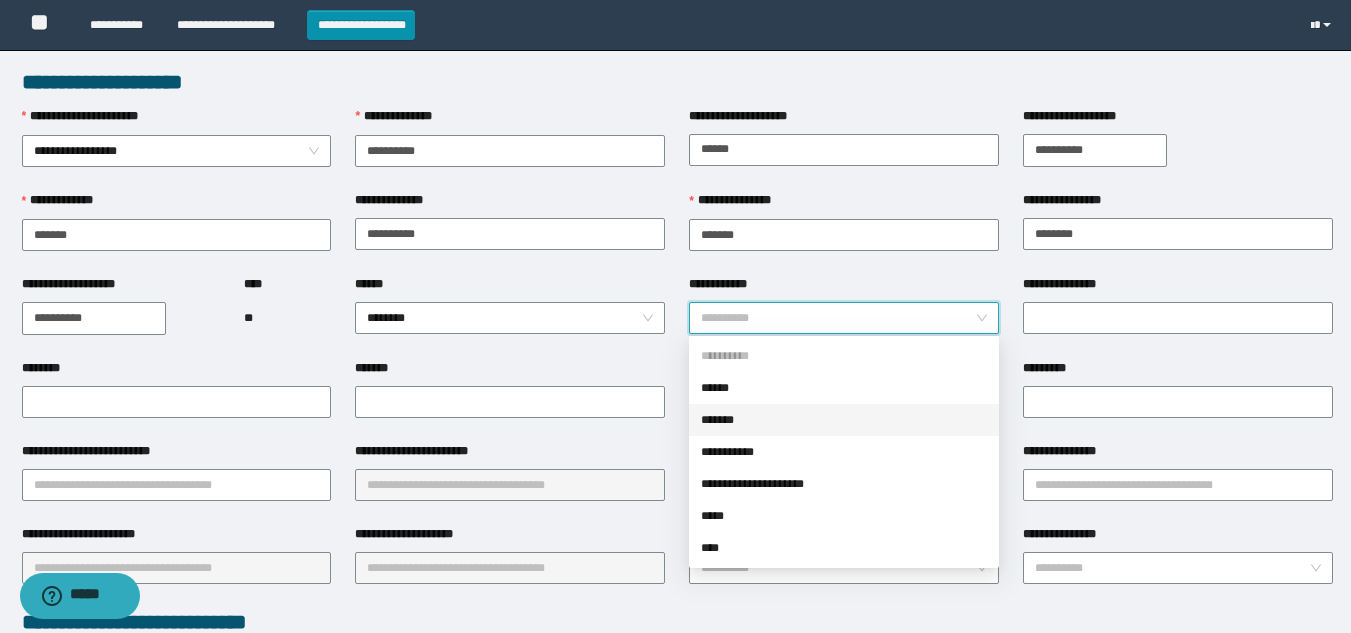 click on "*******" at bounding box center [844, 420] 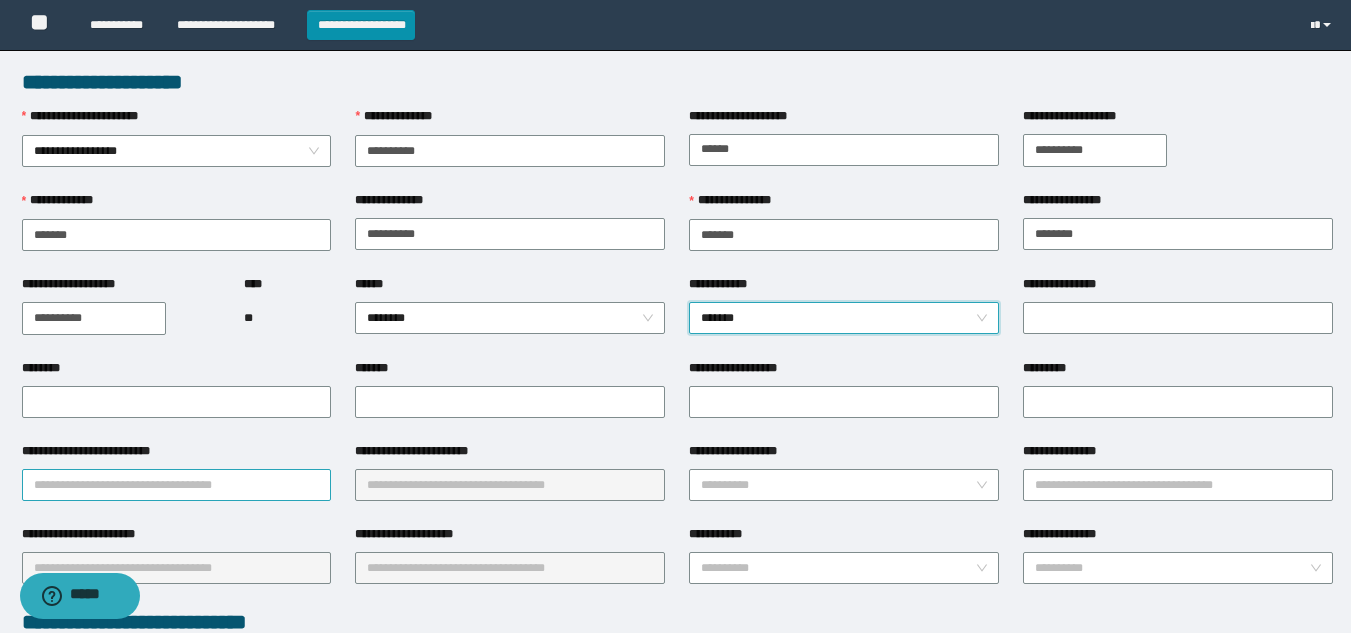 click on "**********" at bounding box center [177, 485] 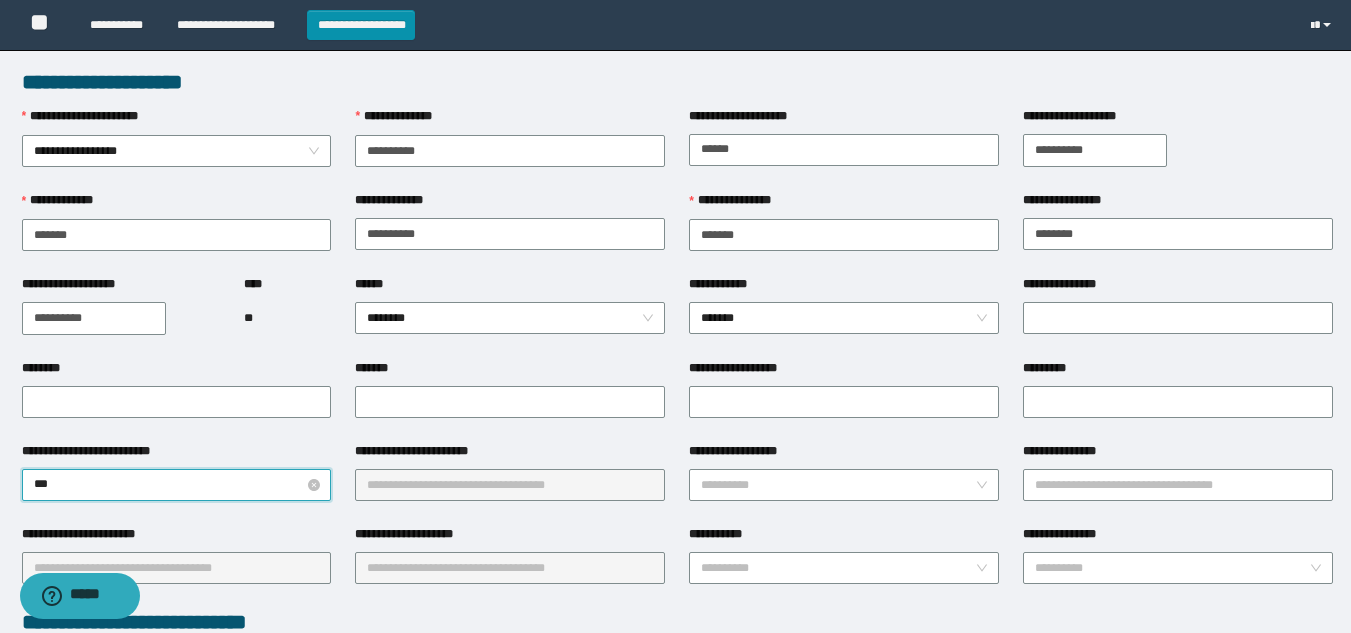 type on "****" 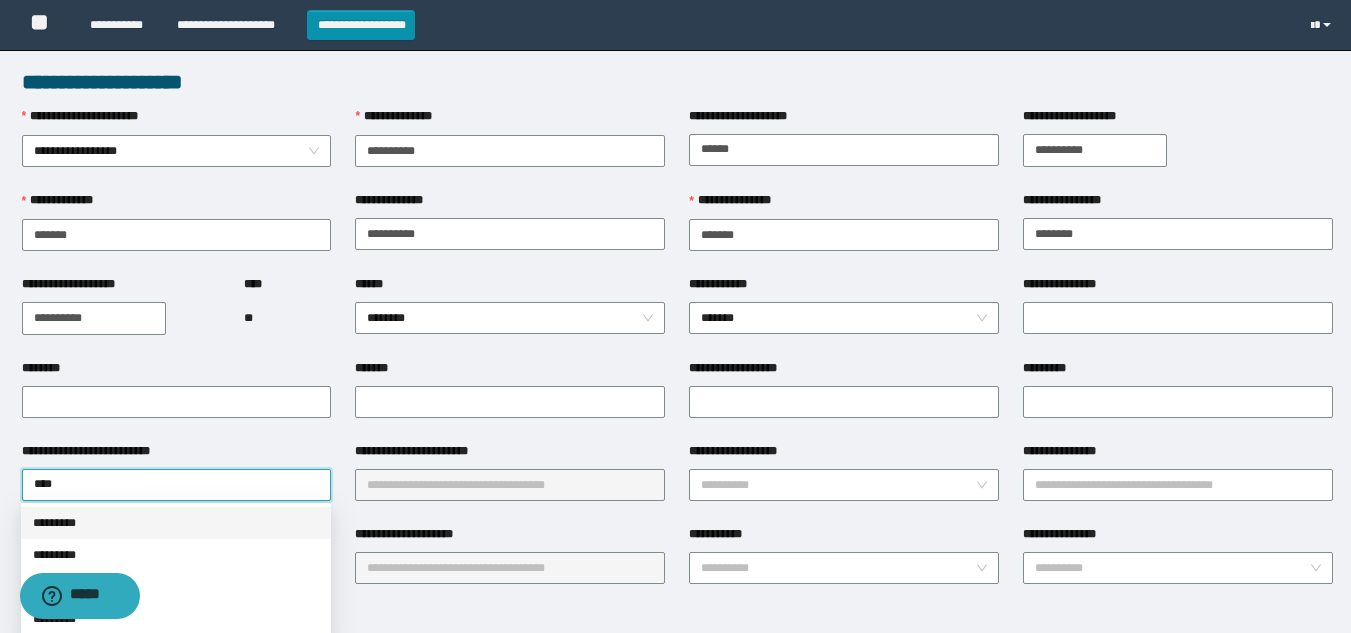 click on "*********" at bounding box center [176, 523] 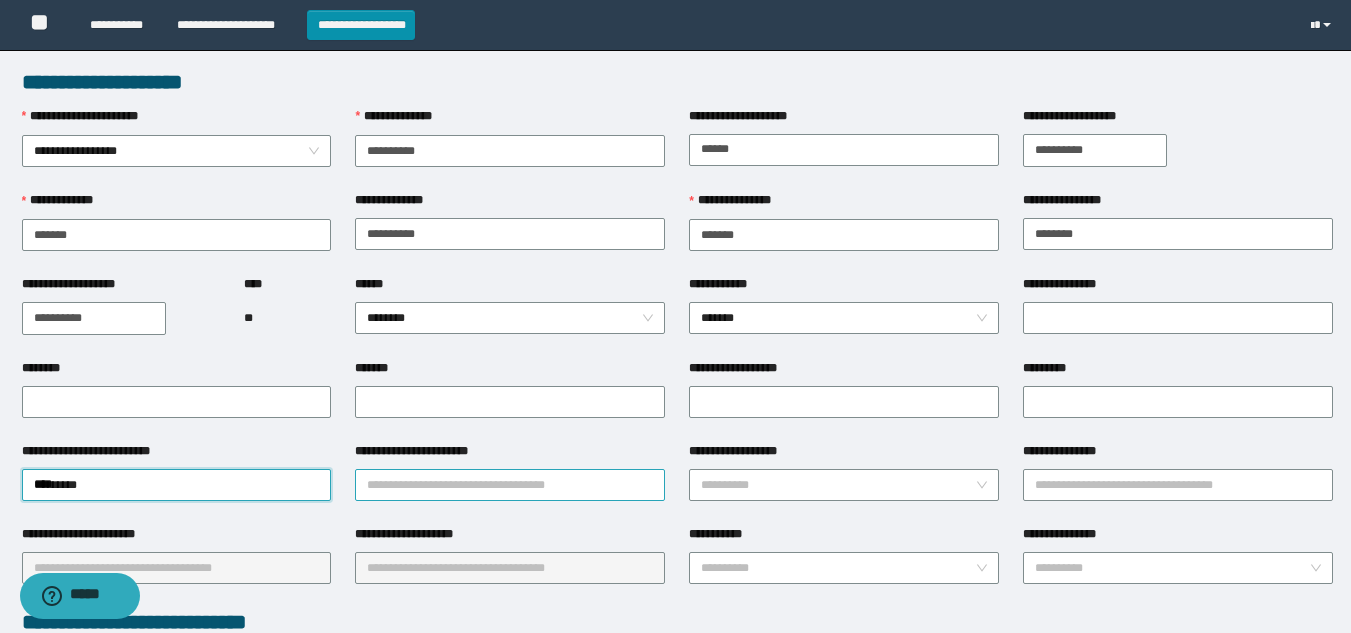 click on "**********" at bounding box center [510, 485] 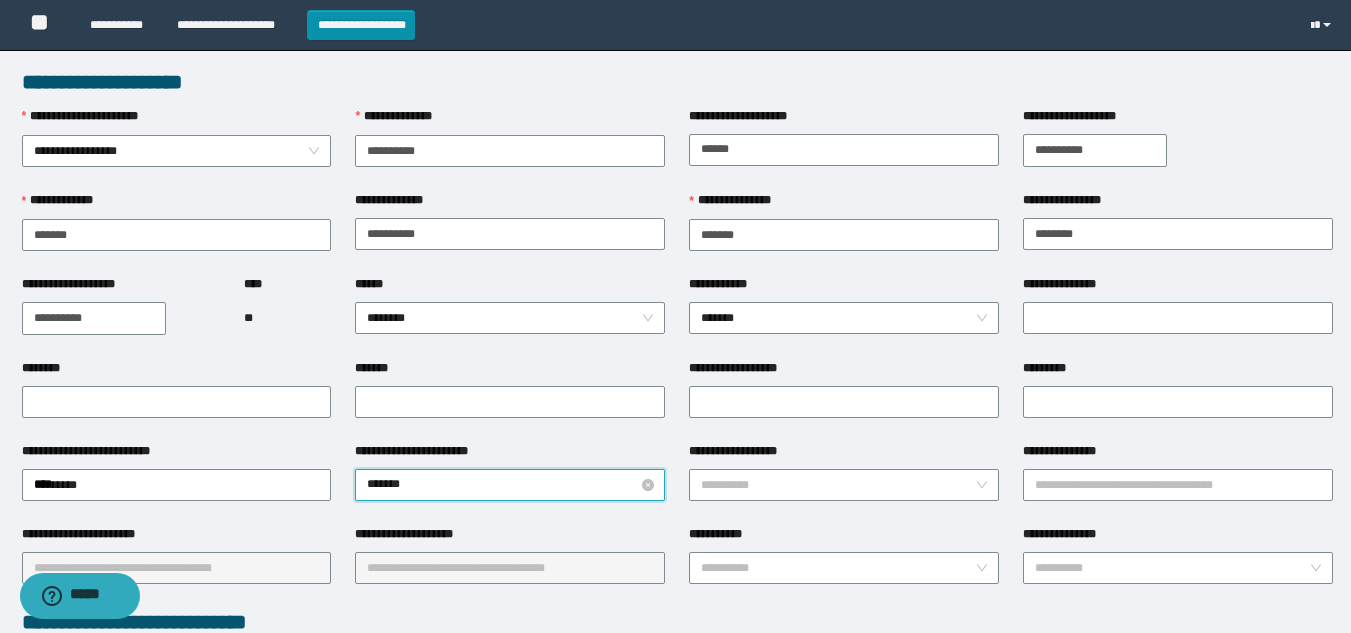 type on "********" 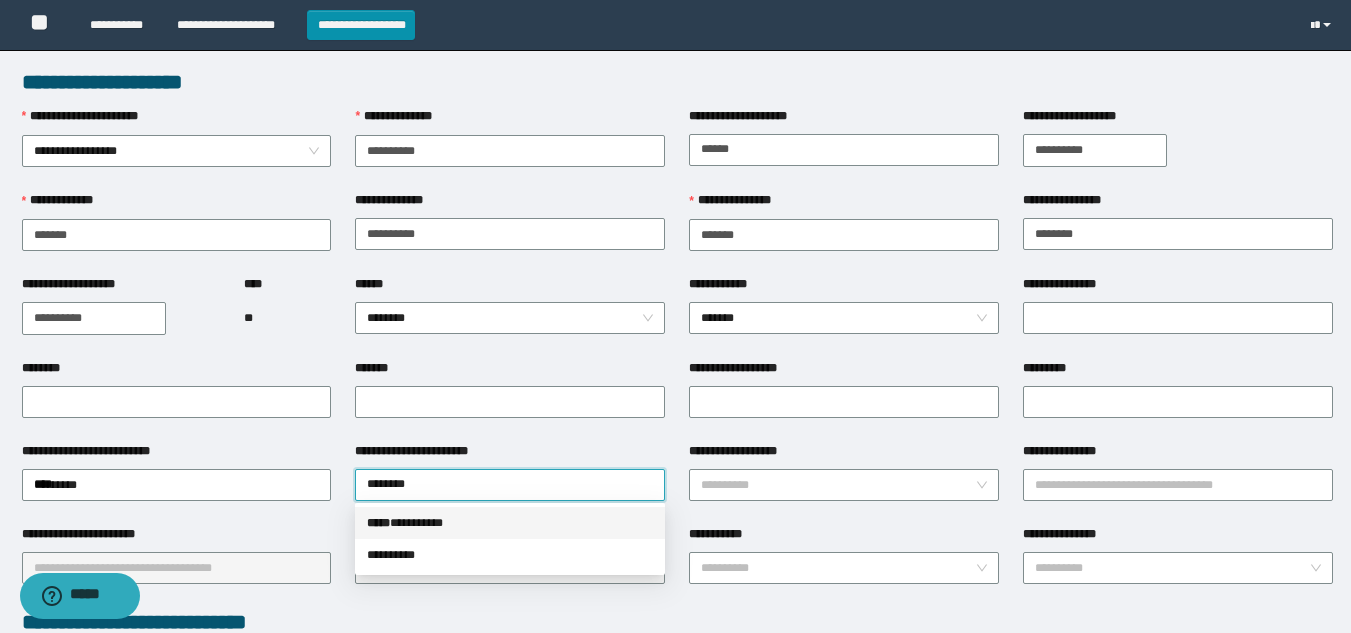 click on "***** * ********" at bounding box center [510, 523] 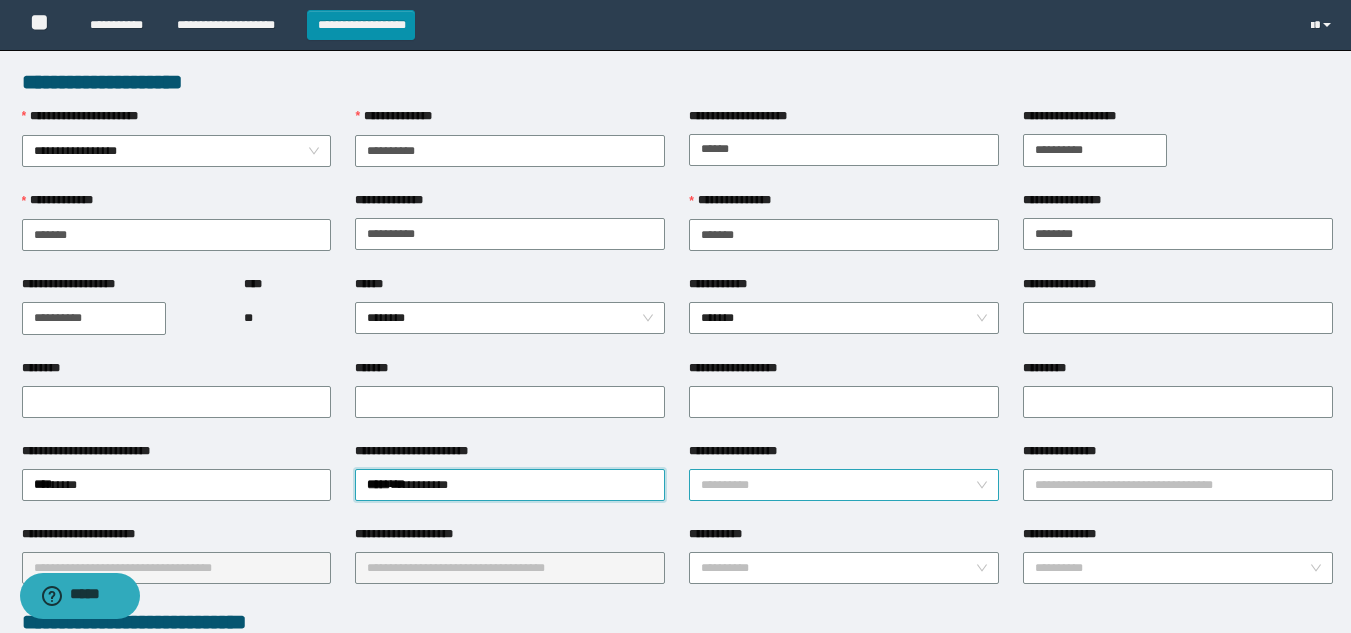 click on "**********" at bounding box center (838, 485) 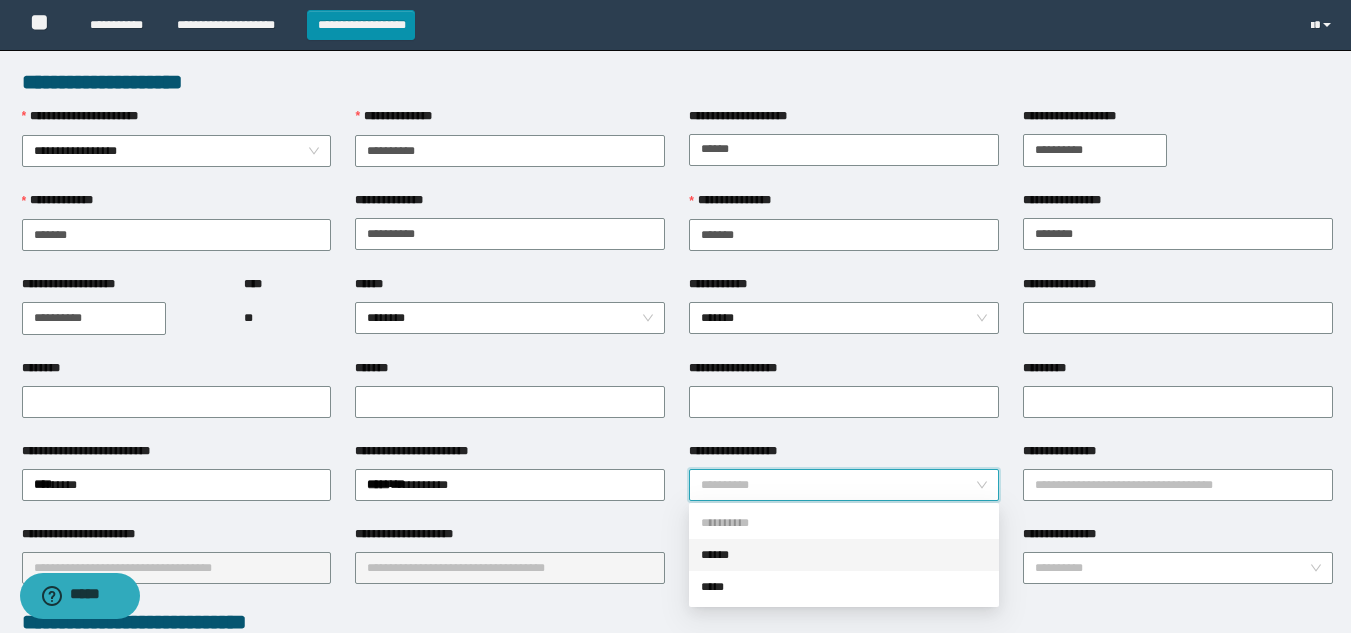 click on "******" at bounding box center [844, 555] 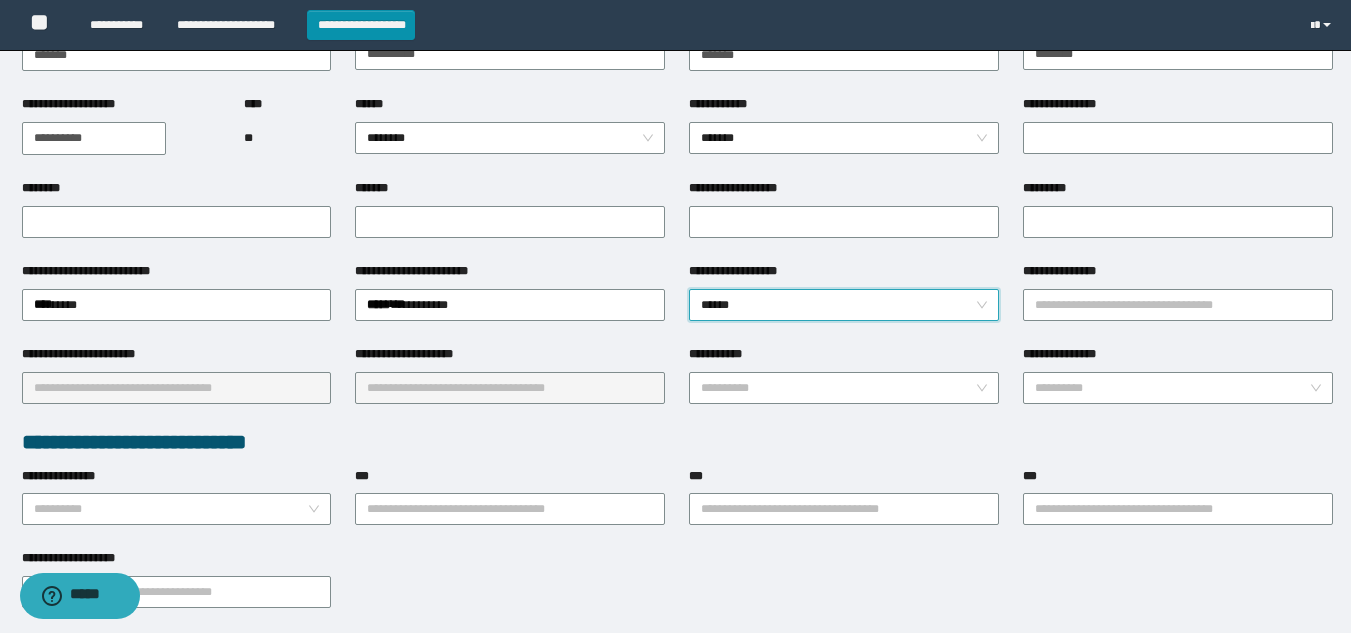 scroll, scrollTop: 200, scrollLeft: 0, axis: vertical 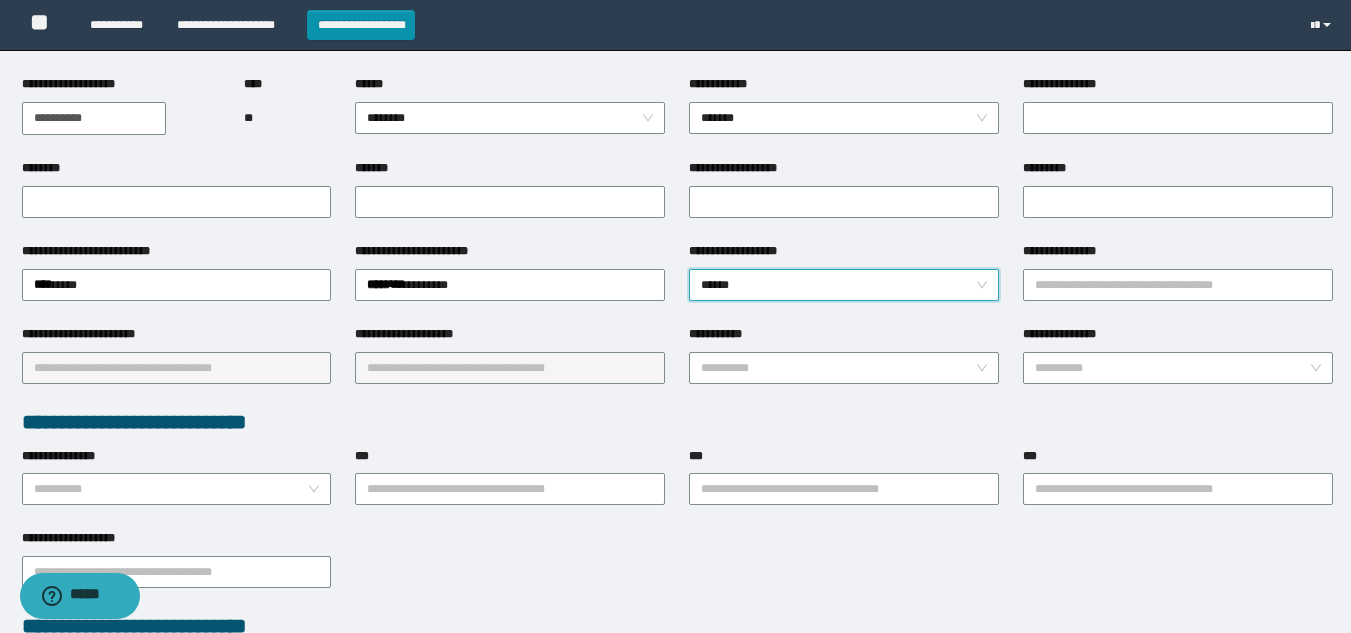click on "**********" at bounding box center [1178, 255] 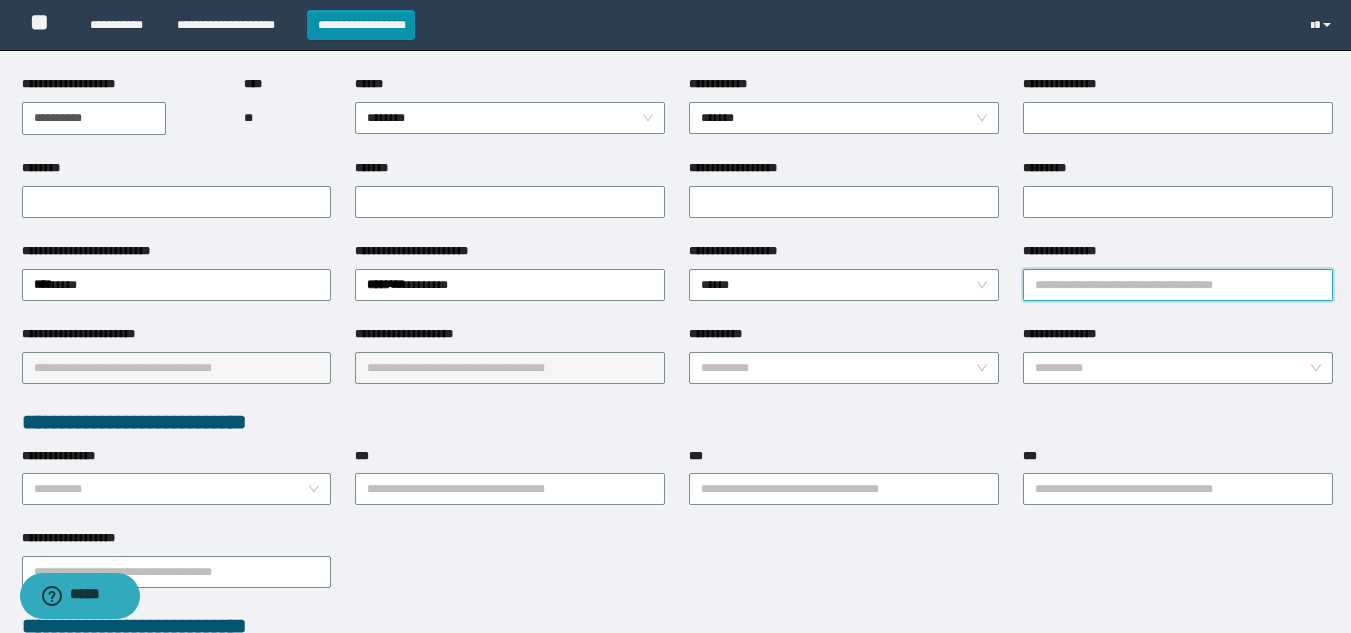 click on "**********" at bounding box center [1178, 285] 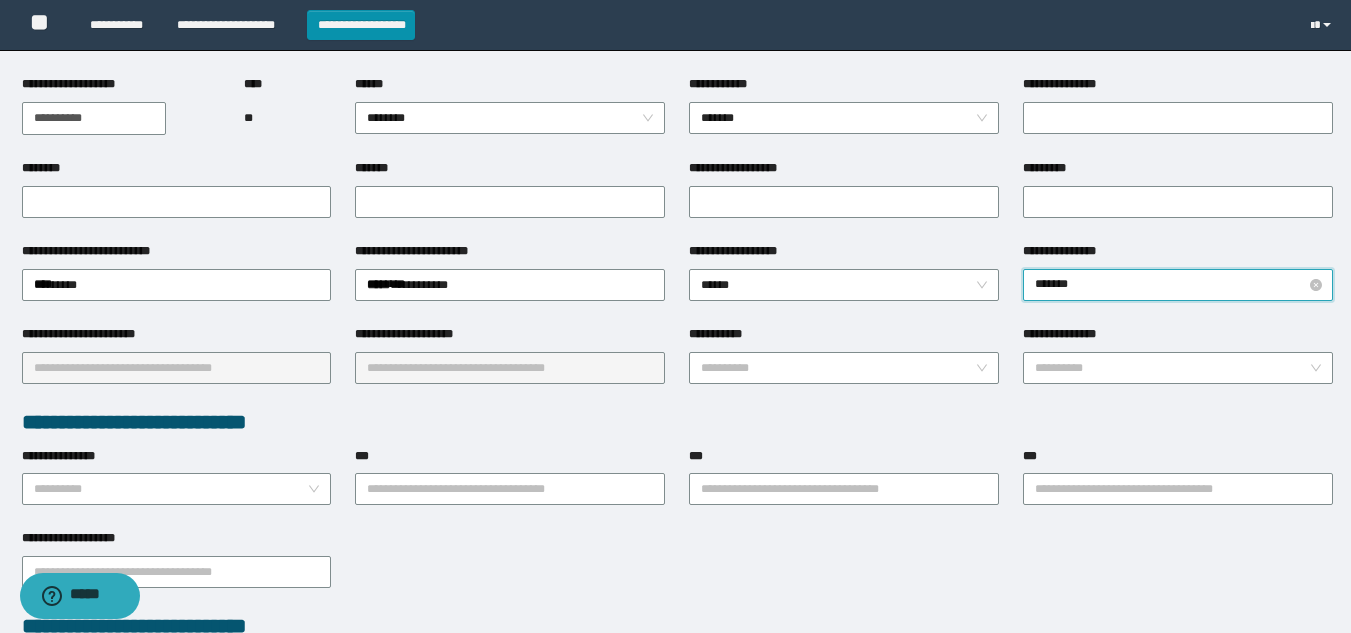 type on "********" 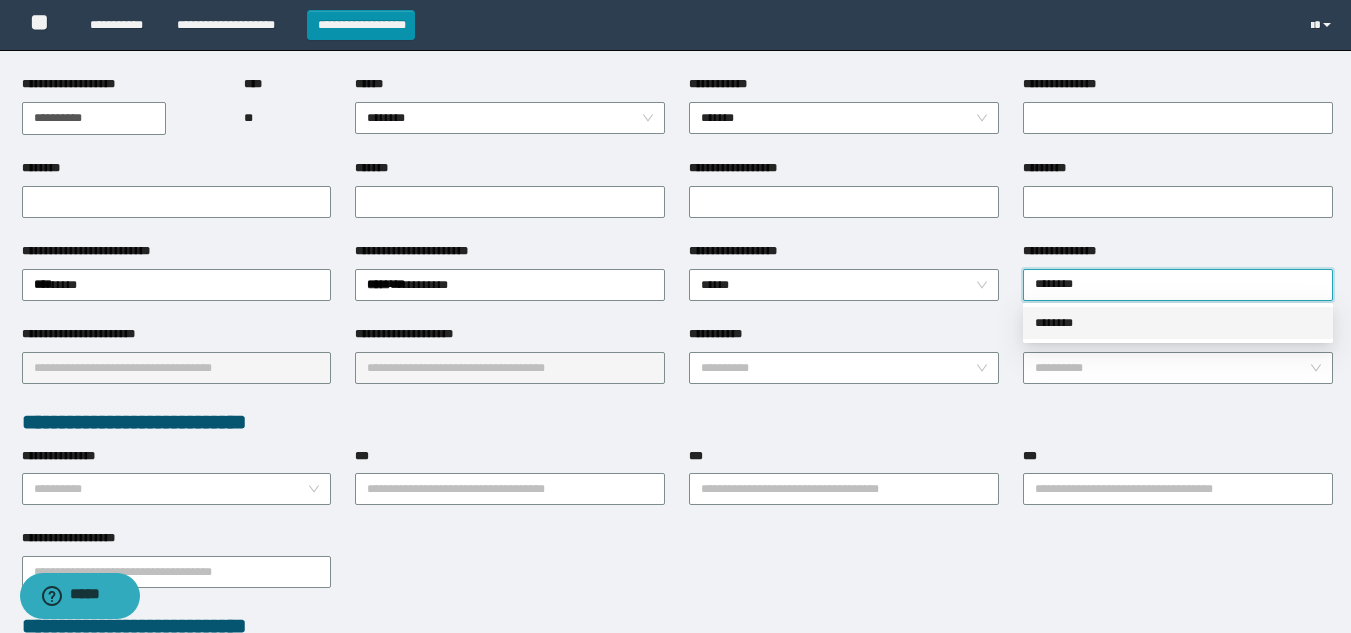 click on "********" at bounding box center [1178, 323] 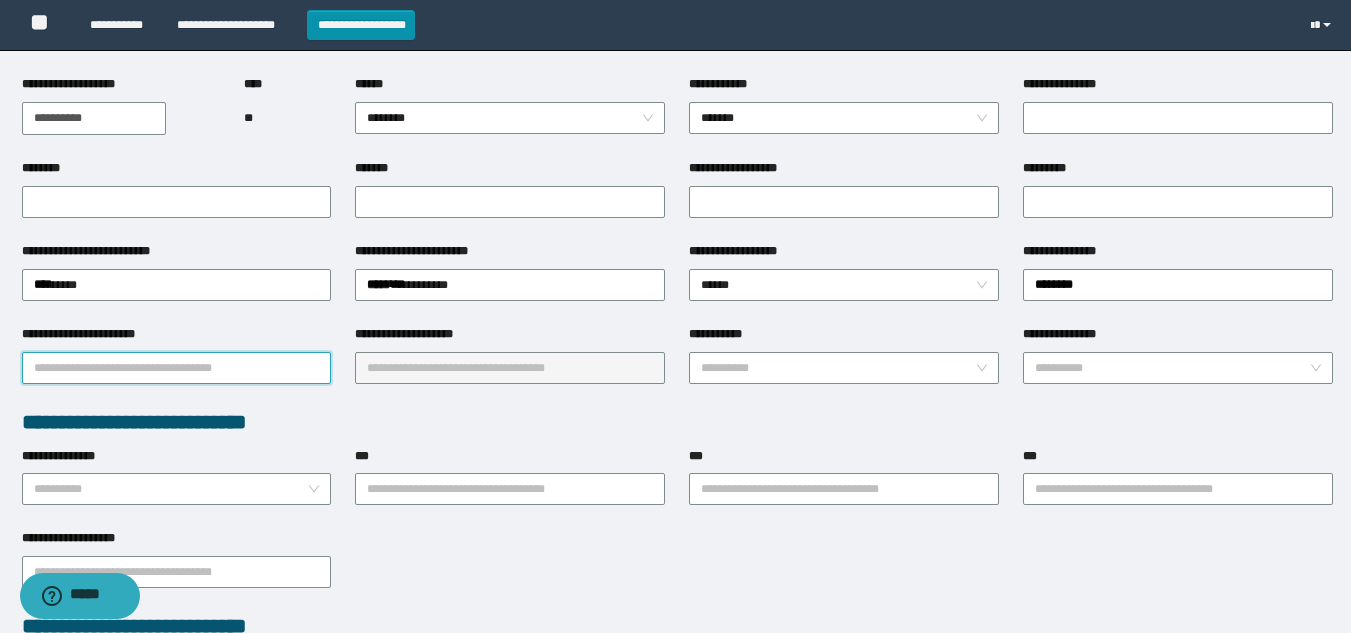click on "**********" at bounding box center (177, 368) 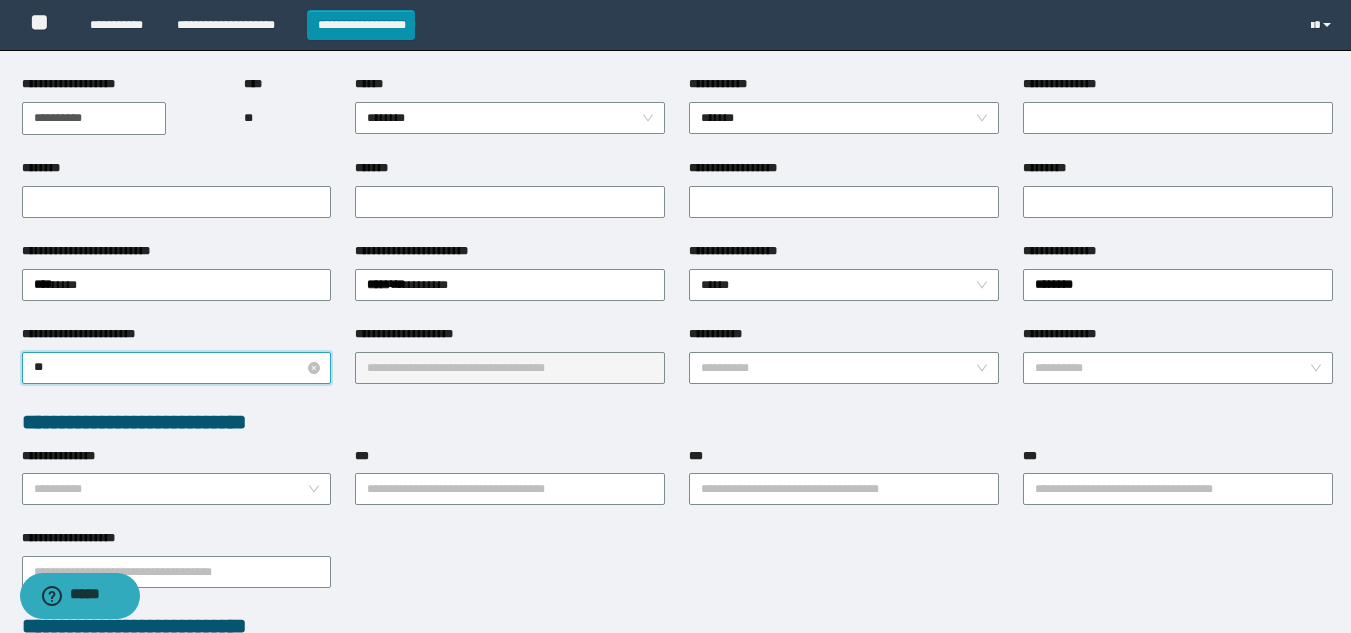 type on "*" 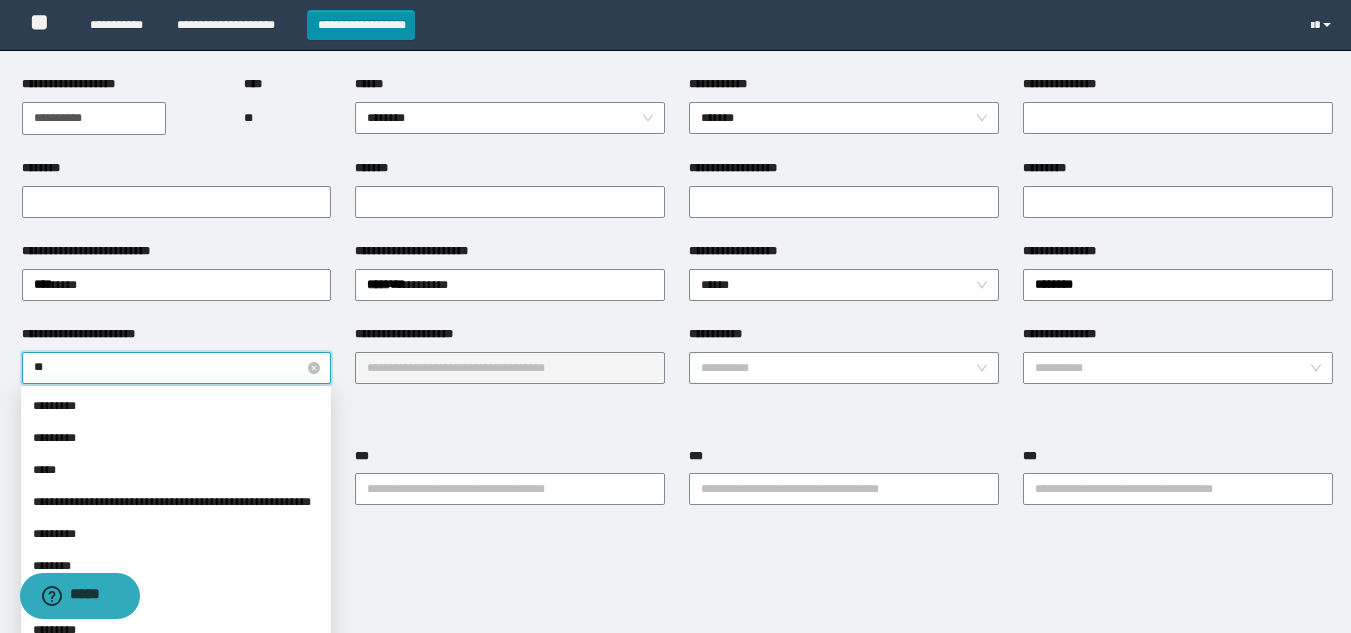type on "*" 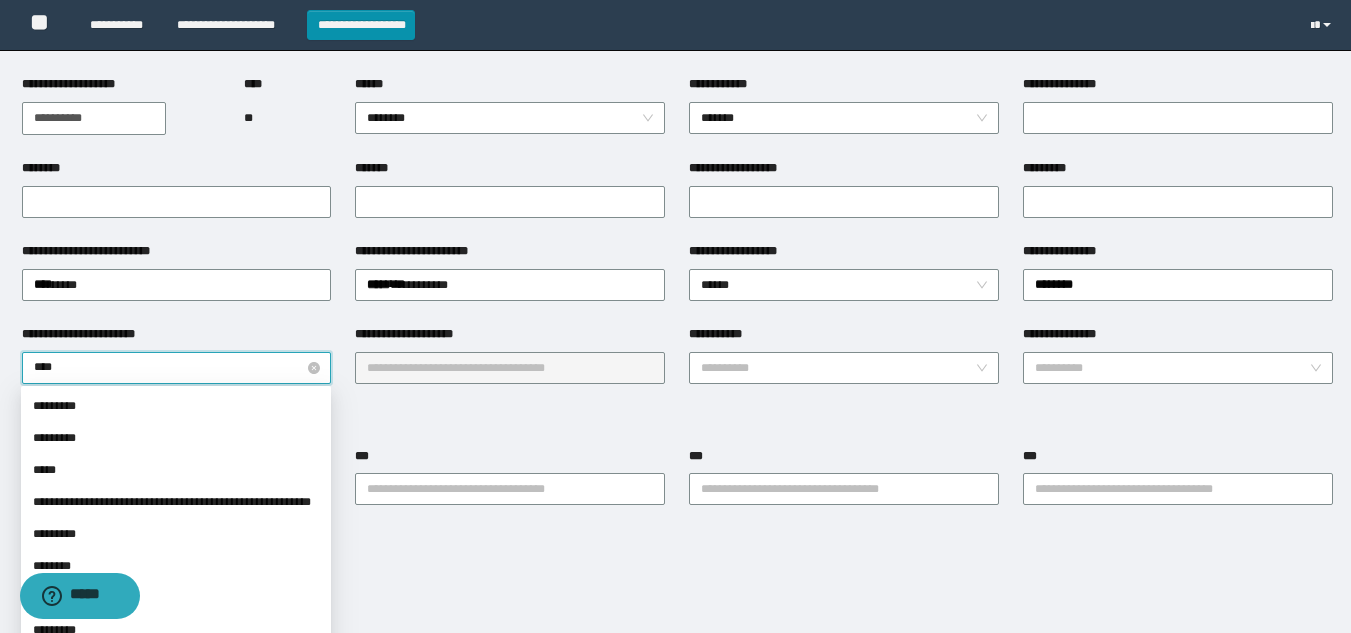 type on "*****" 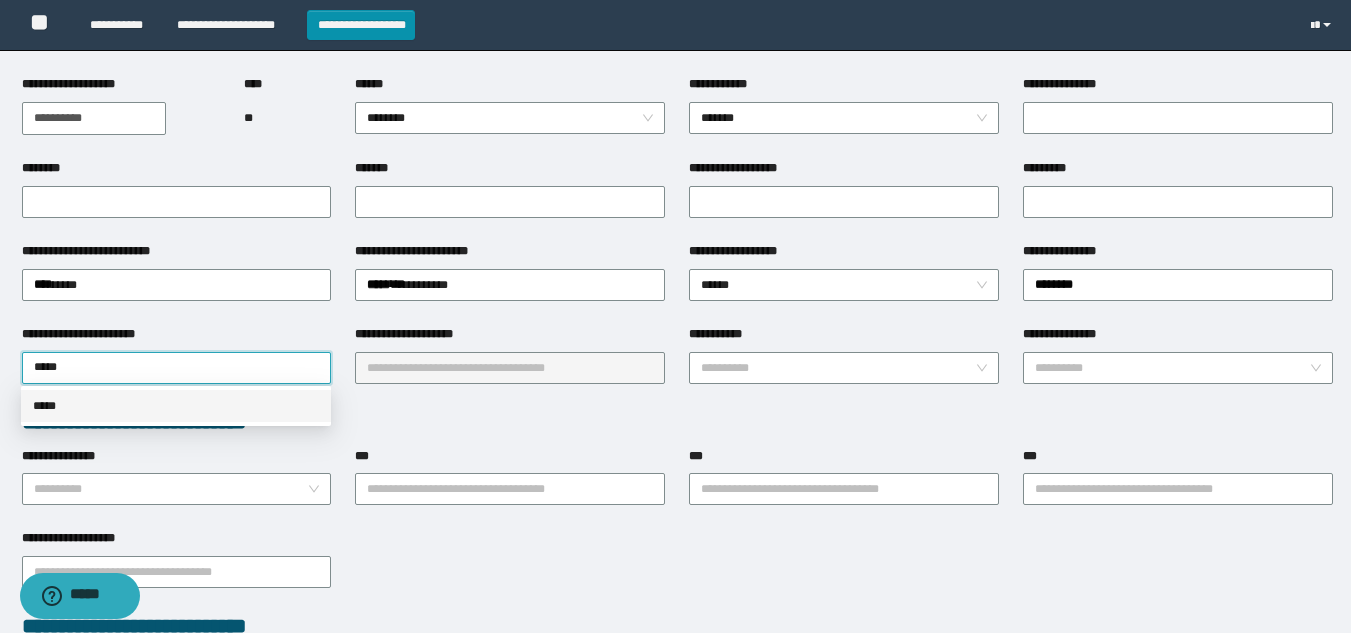 click on "**********" at bounding box center [677, 422] 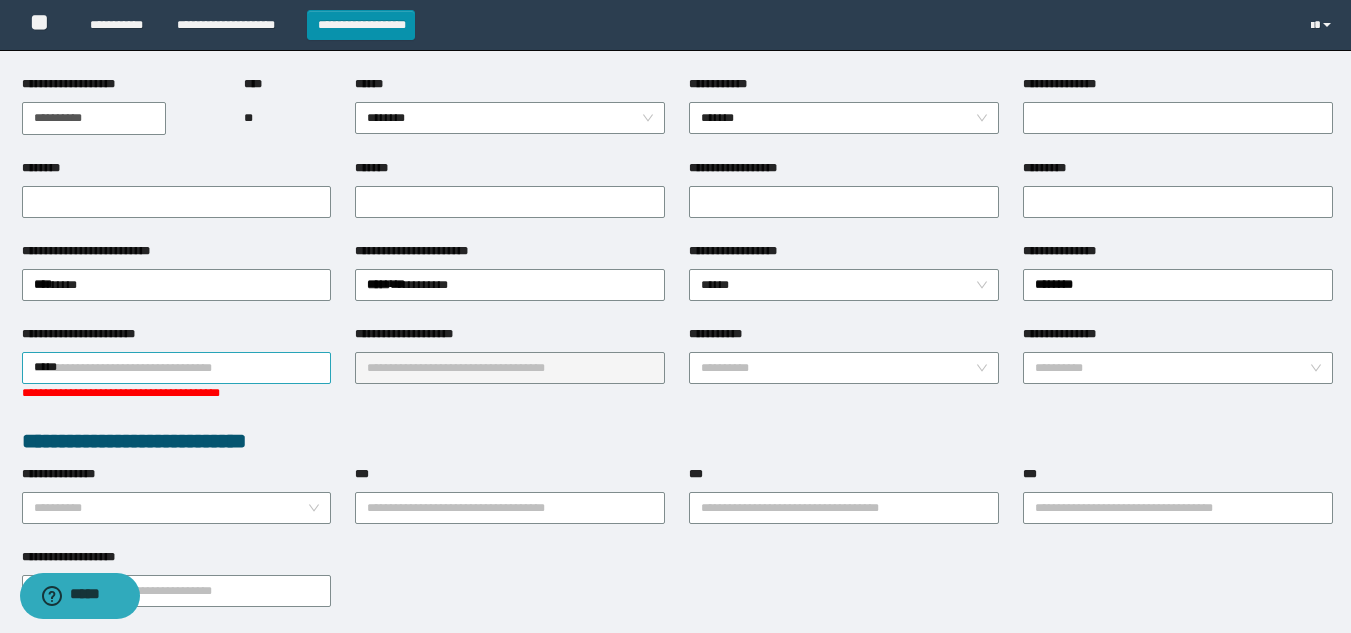 click on "*****" at bounding box center (177, 368) 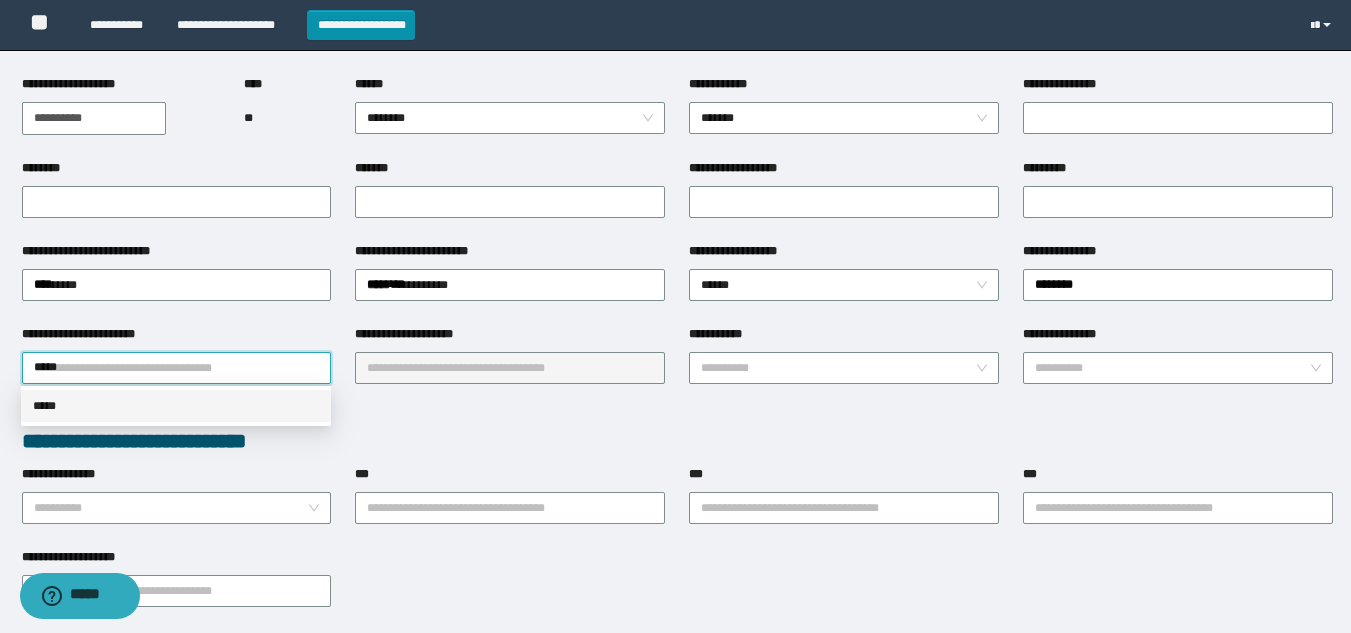 click on "*****" at bounding box center [176, 406] 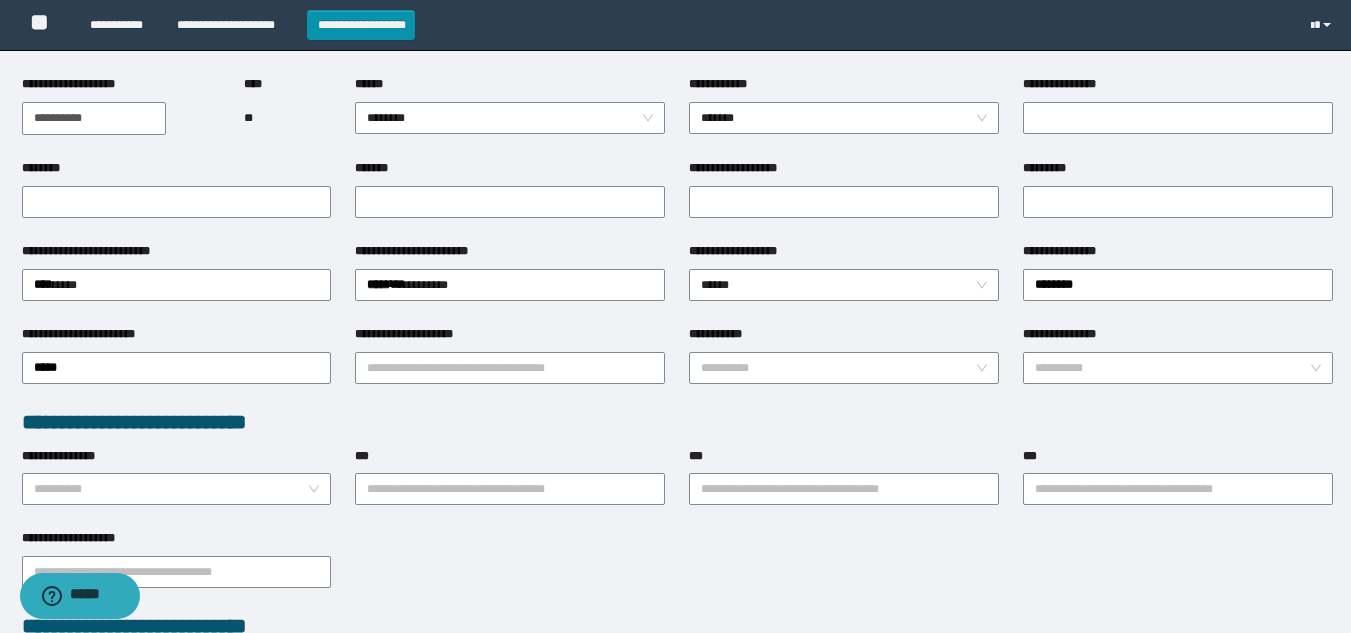click on "**********" at bounding box center (416, 334) 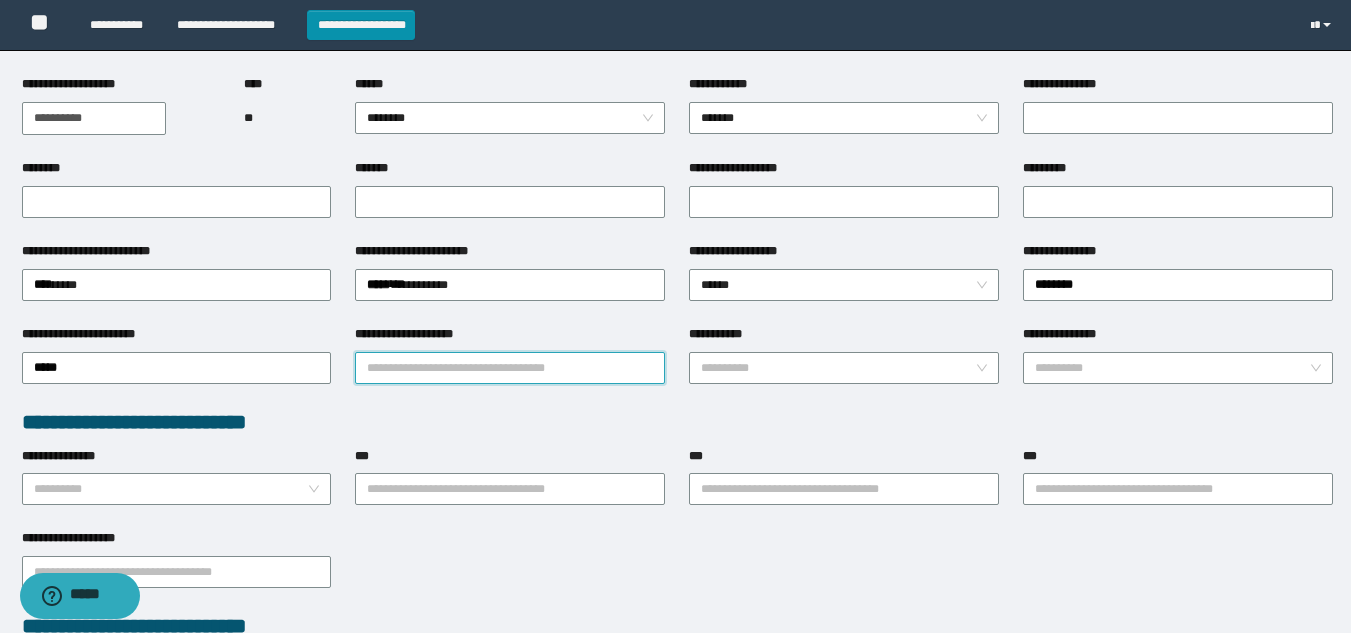 click on "**********" at bounding box center [510, 368] 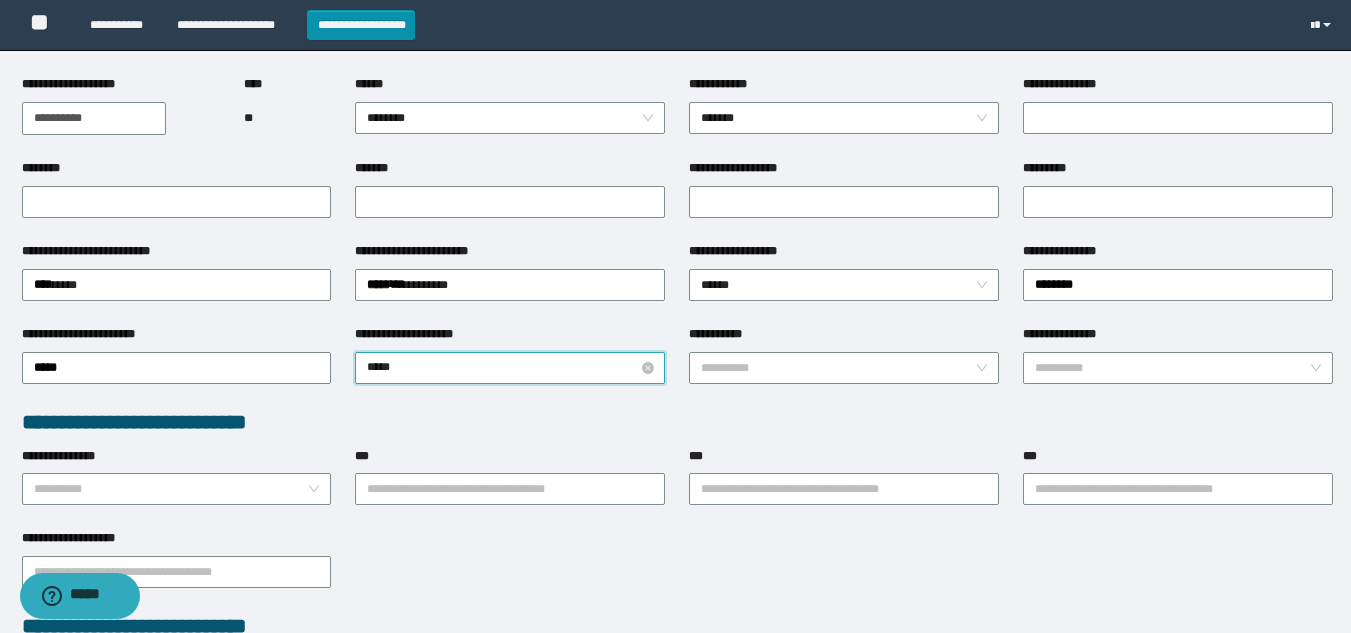 type on "******" 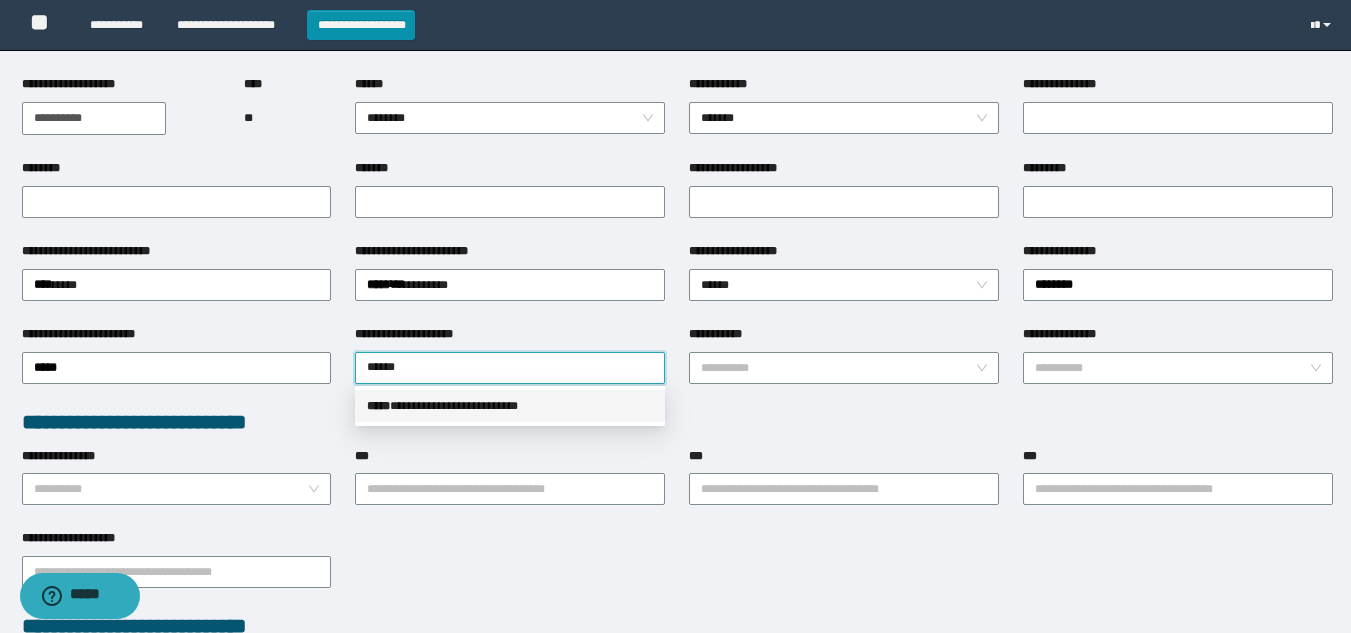 click on "**********" at bounding box center [510, 406] 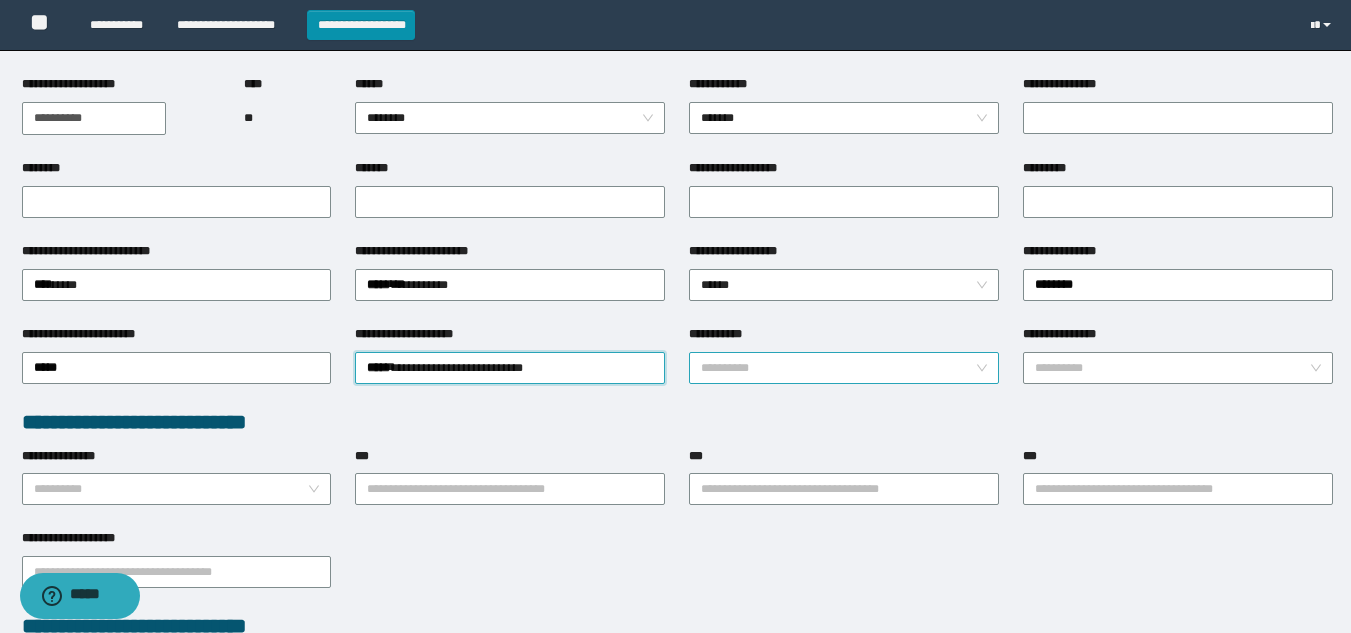 click on "**********" at bounding box center [838, 368] 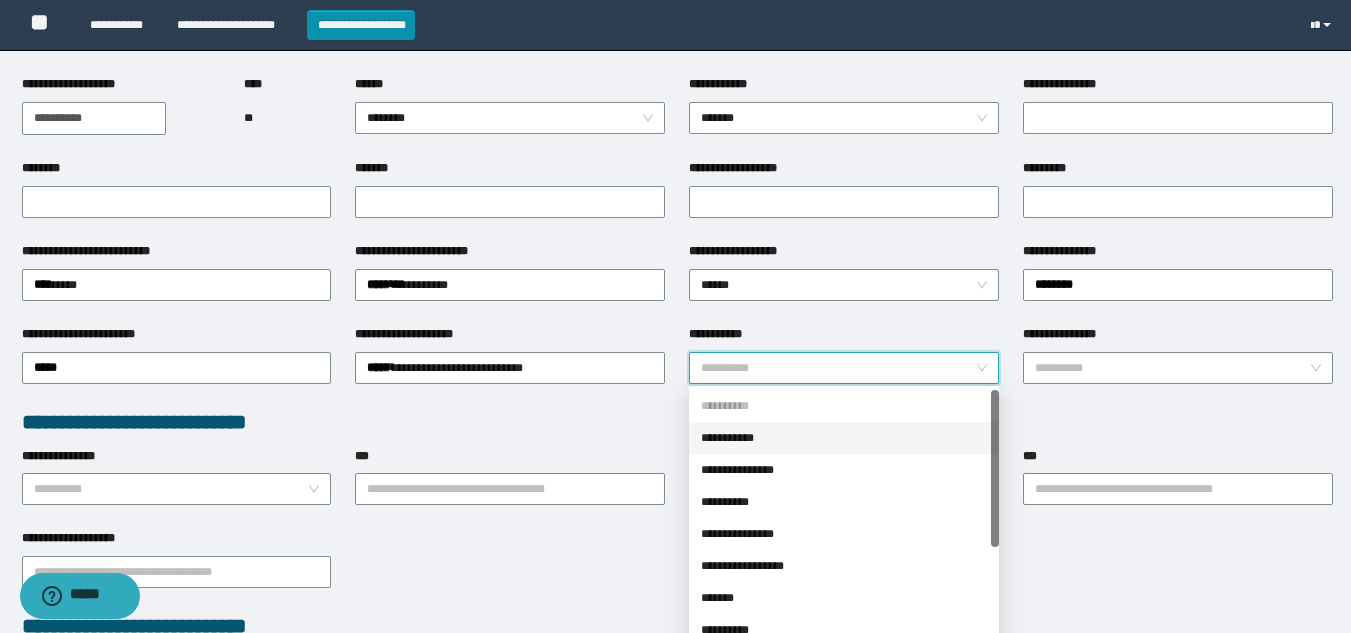 click on "**********" at bounding box center [844, 438] 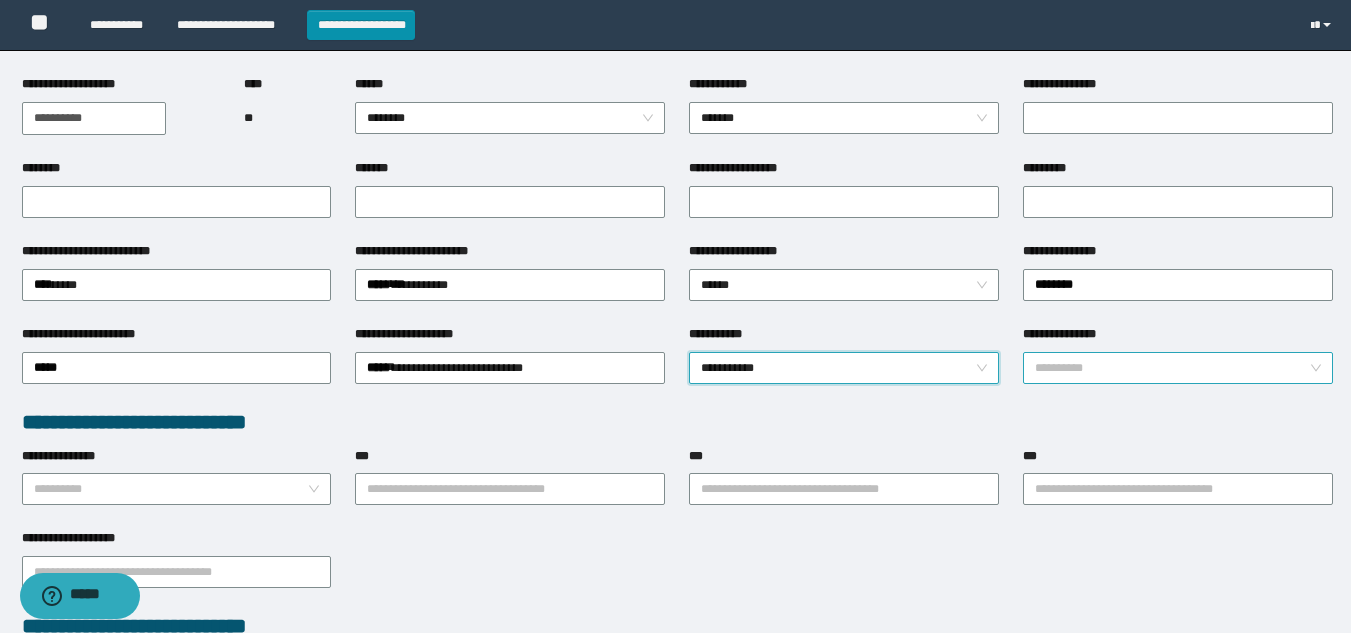 click on "**********" at bounding box center [1172, 368] 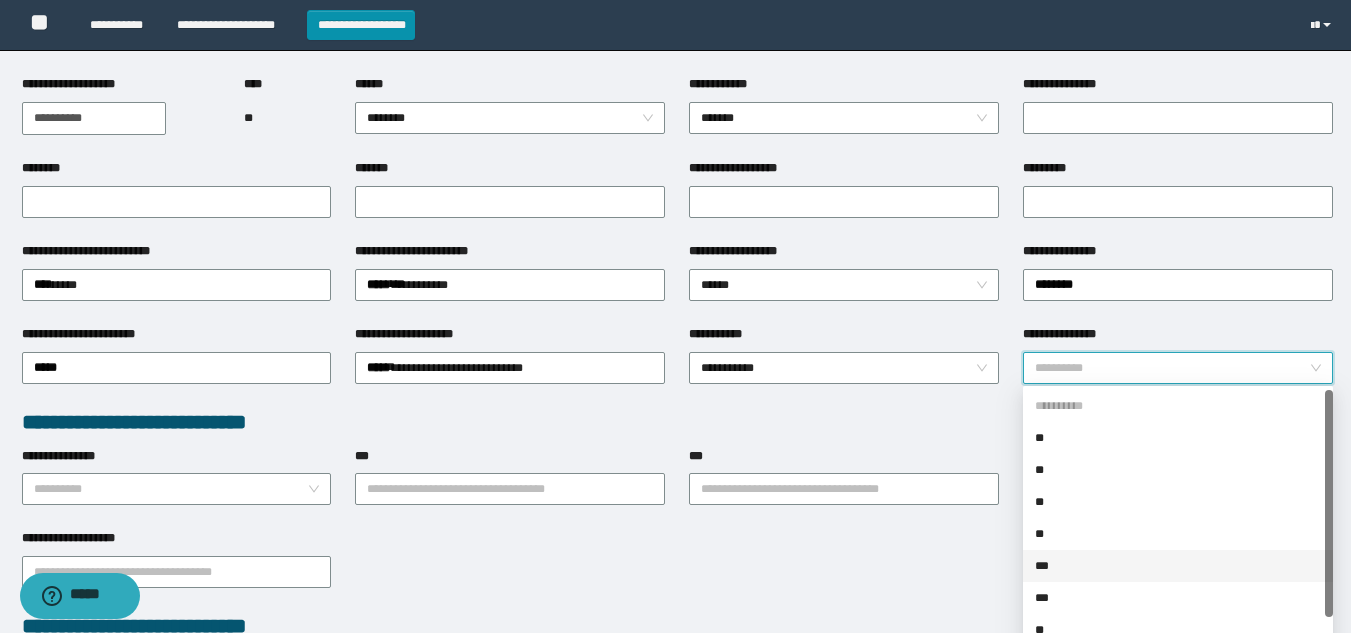 scroll, scrollTop: 32, scrollLeft: 0, axis: vertical 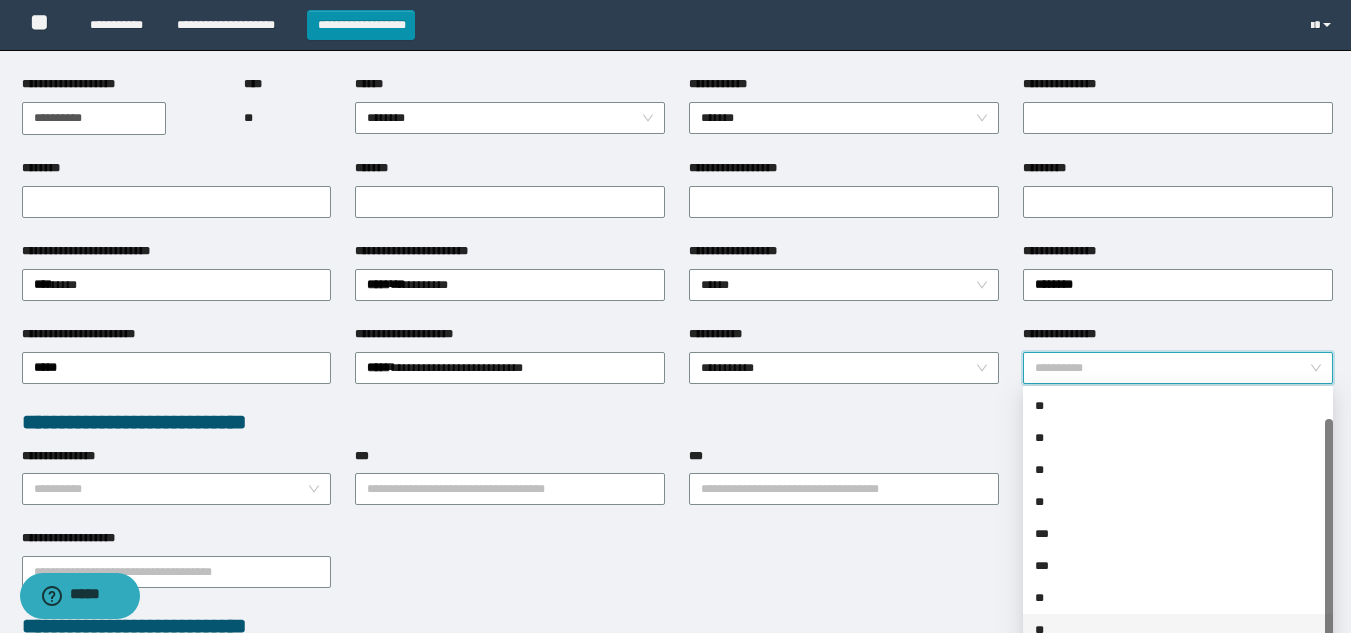 click on "**" at bounding box center [1178, 630] 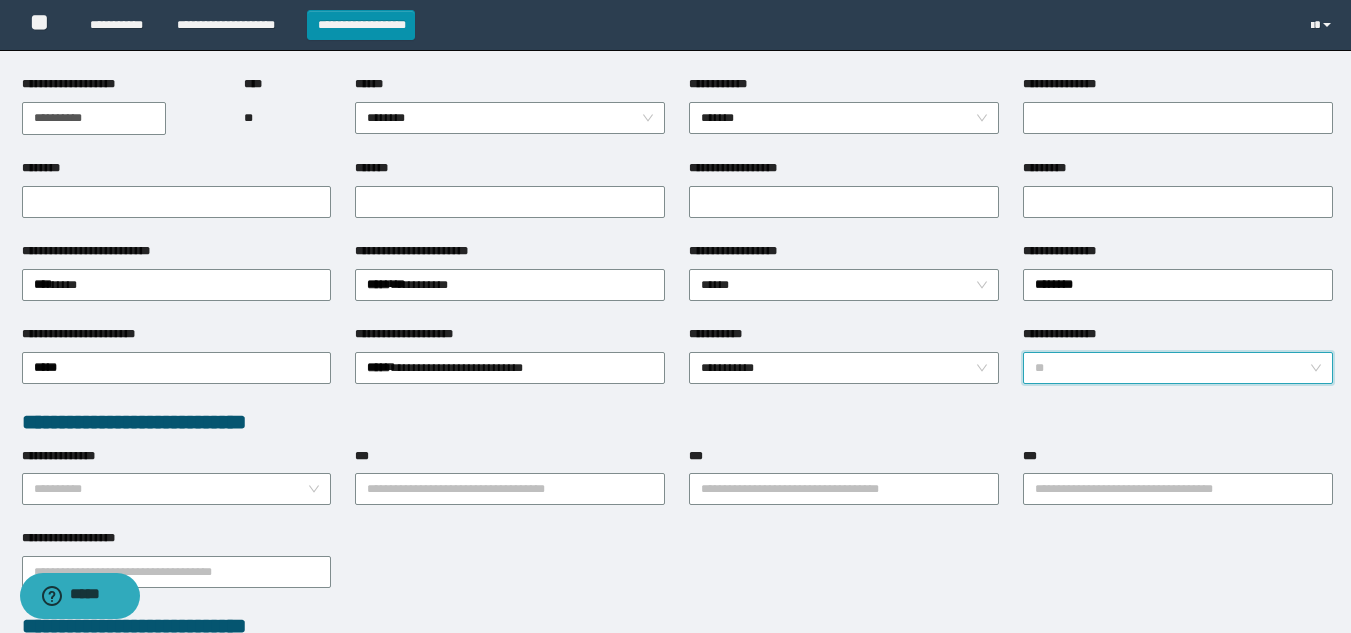 click on "**" at bounding box center (1178, 368) 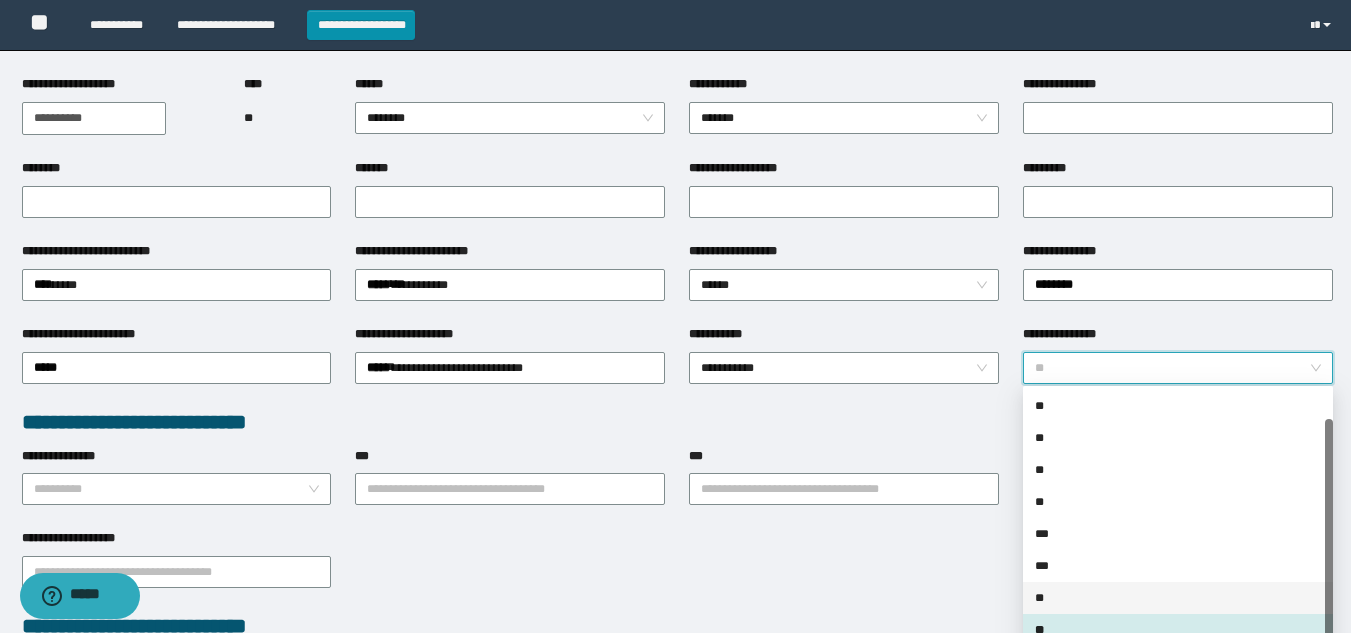 click on "***" at bounding box center (1178, 566) 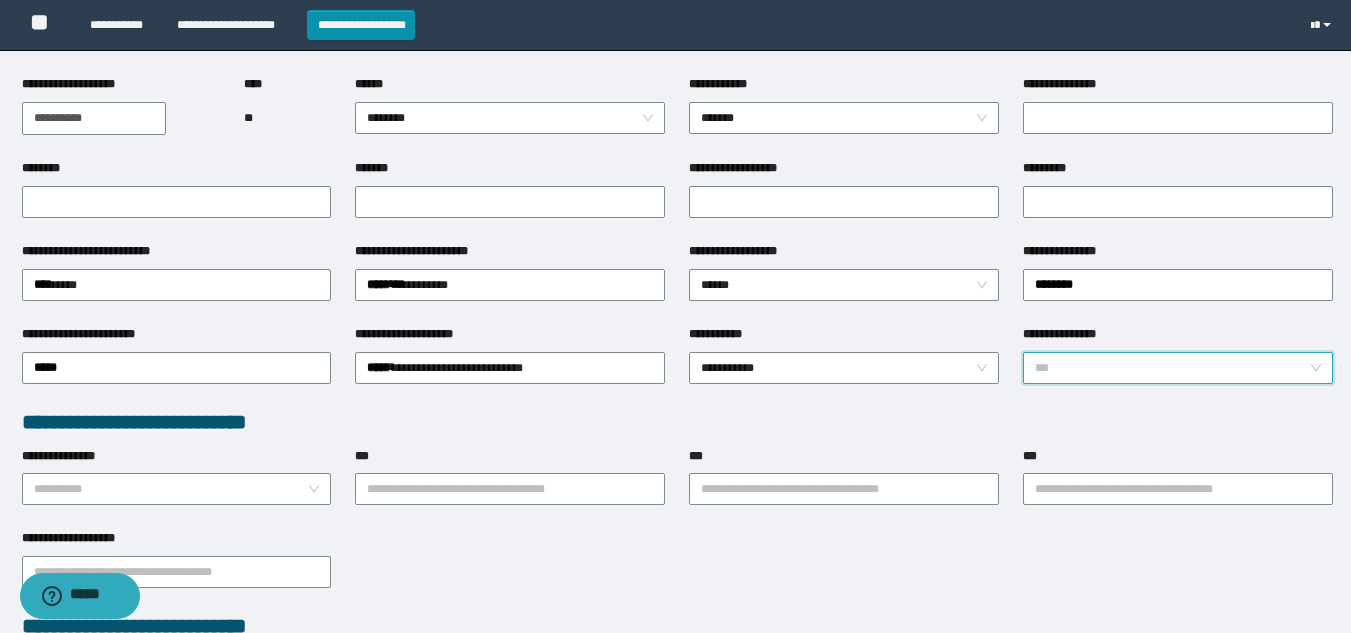 click on "***" at bounding box center [1178, 368] 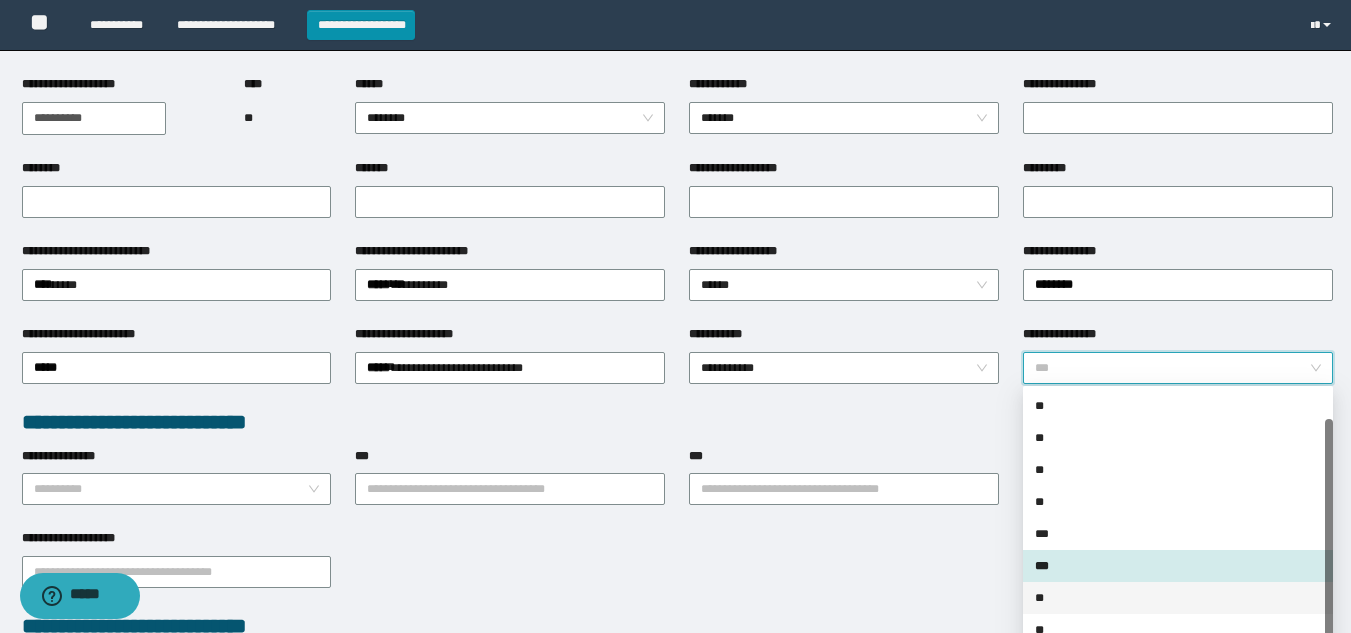 click on "**" at bounding box center [1178, 598] 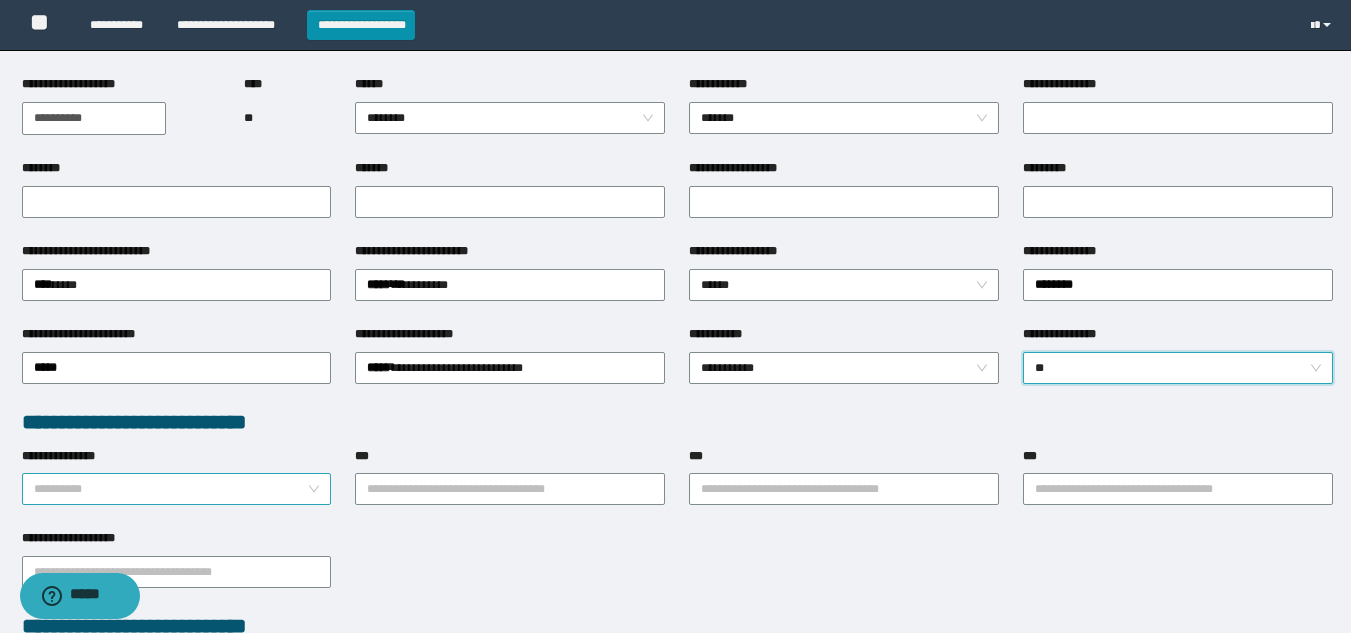 click on "**********" at bounding box center (171, 489) 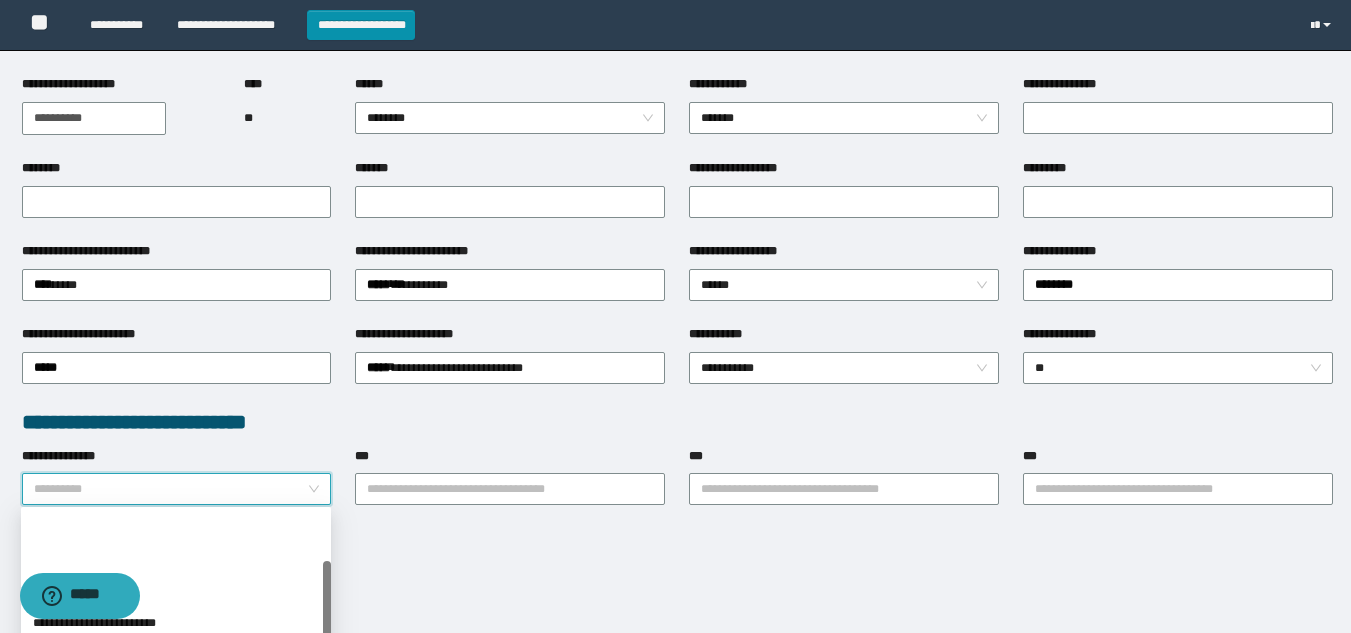 scroll, scrollTop: 100, scrollLeft: 0, axis: vertical 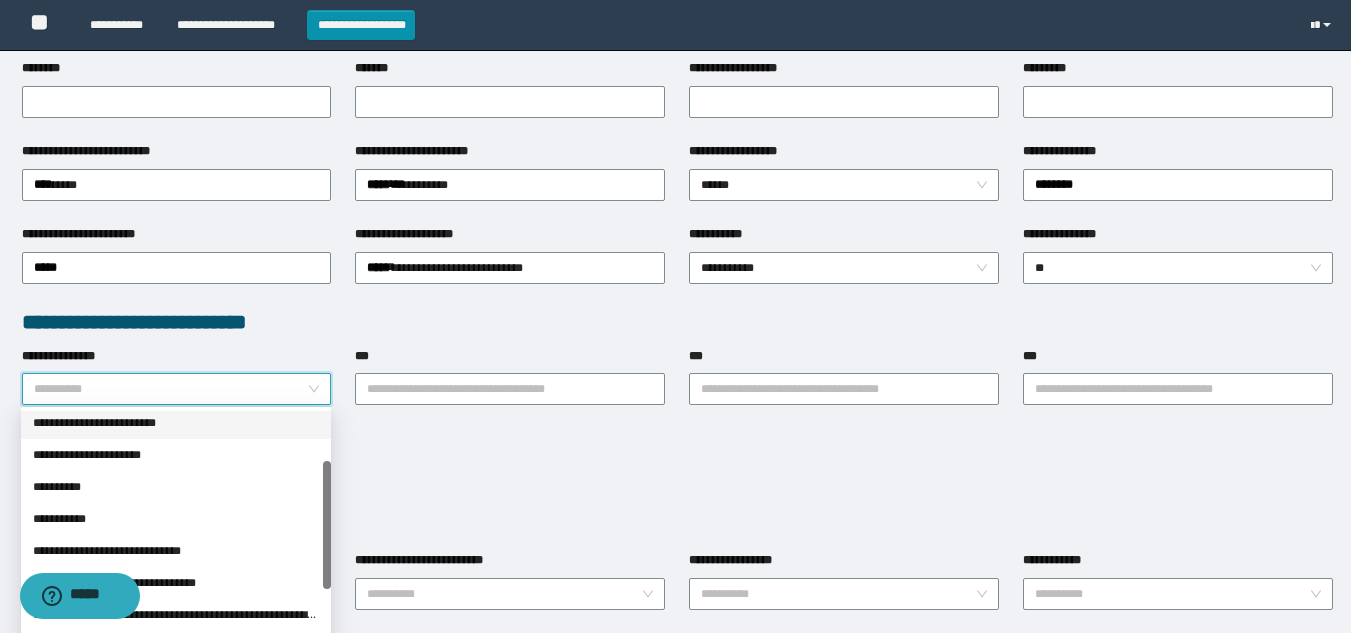 click on "**********" at bounding box center [176, 423] 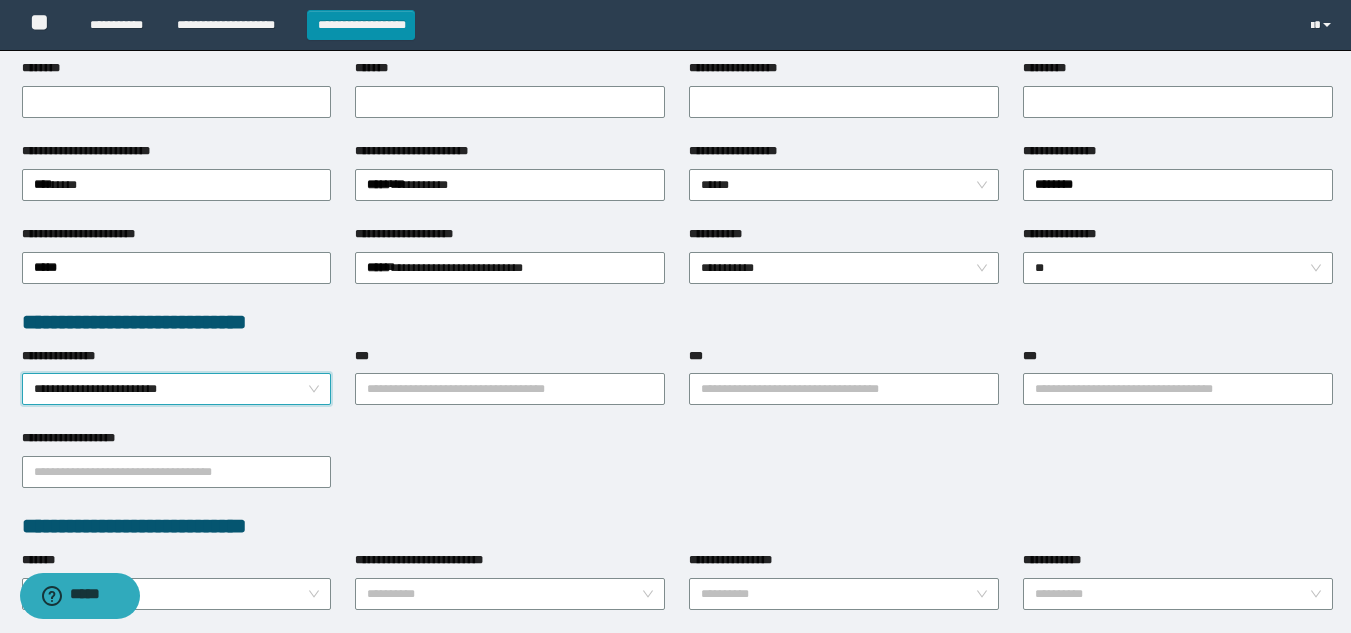 click on "**********" at bounding box center [510, 388] 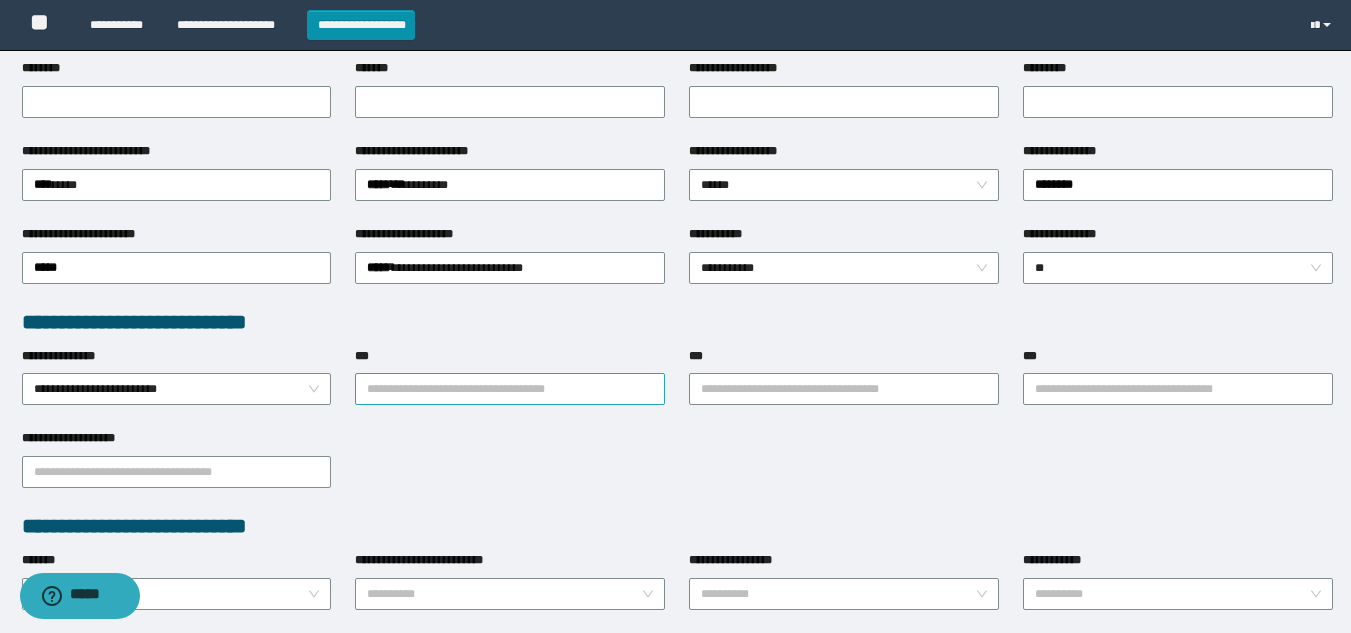 click on "***" at bounding box center (510, 389) 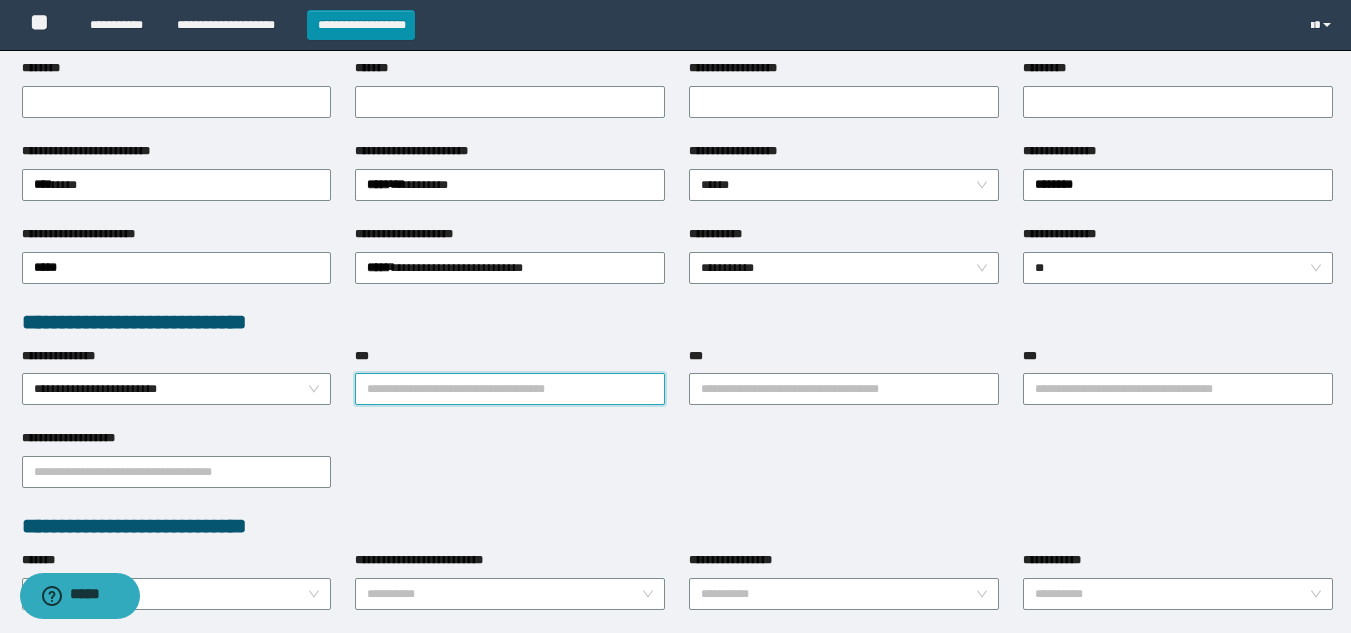 click on "***" at bounding box center [510, 389] 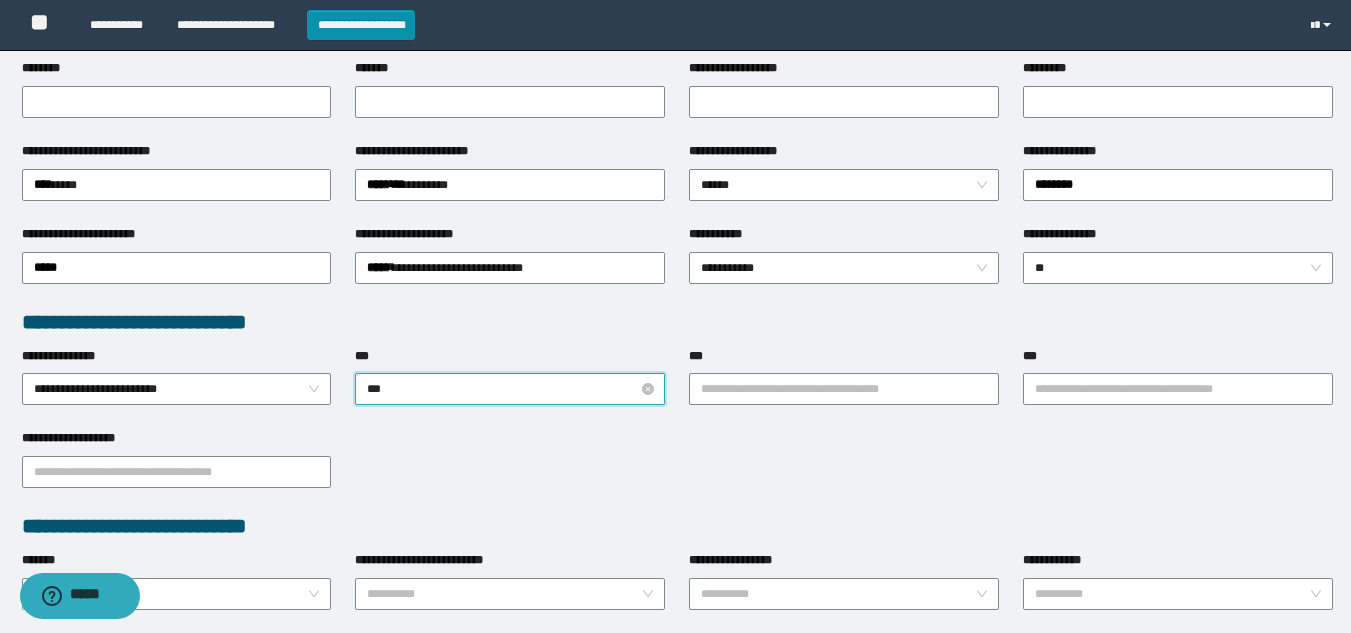 type on "****" 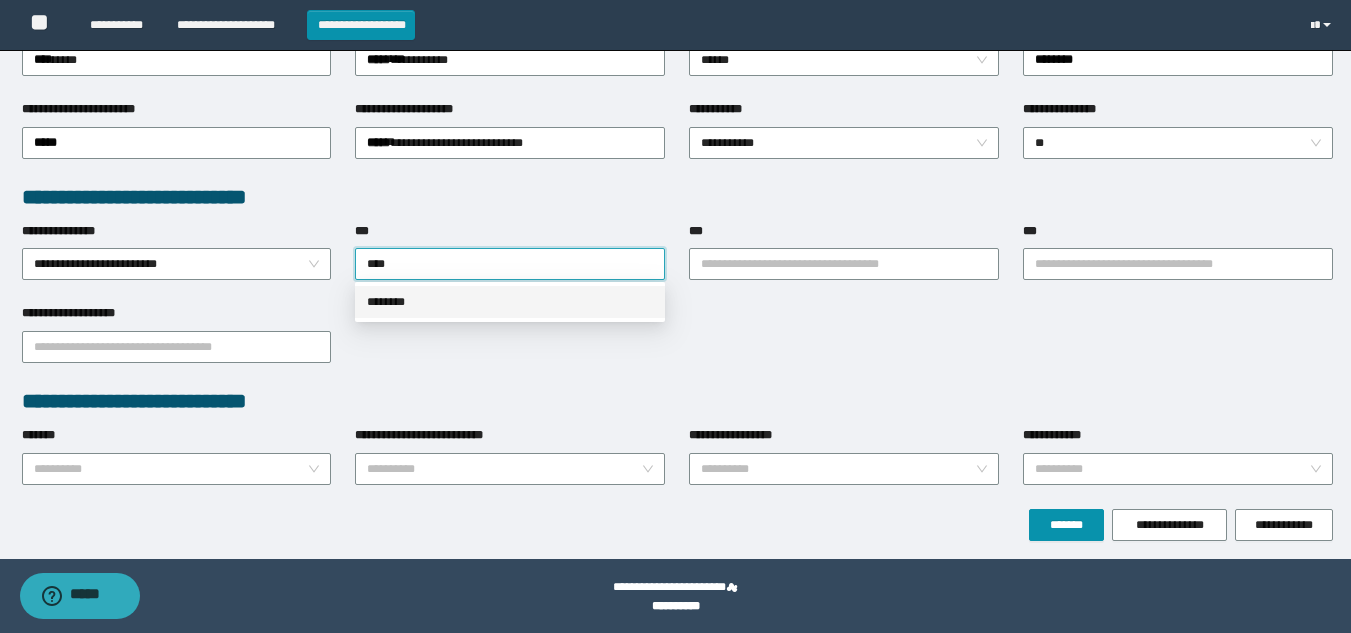 scroll, scrollTop: 428, scrollLeft: 0, axis: vertical 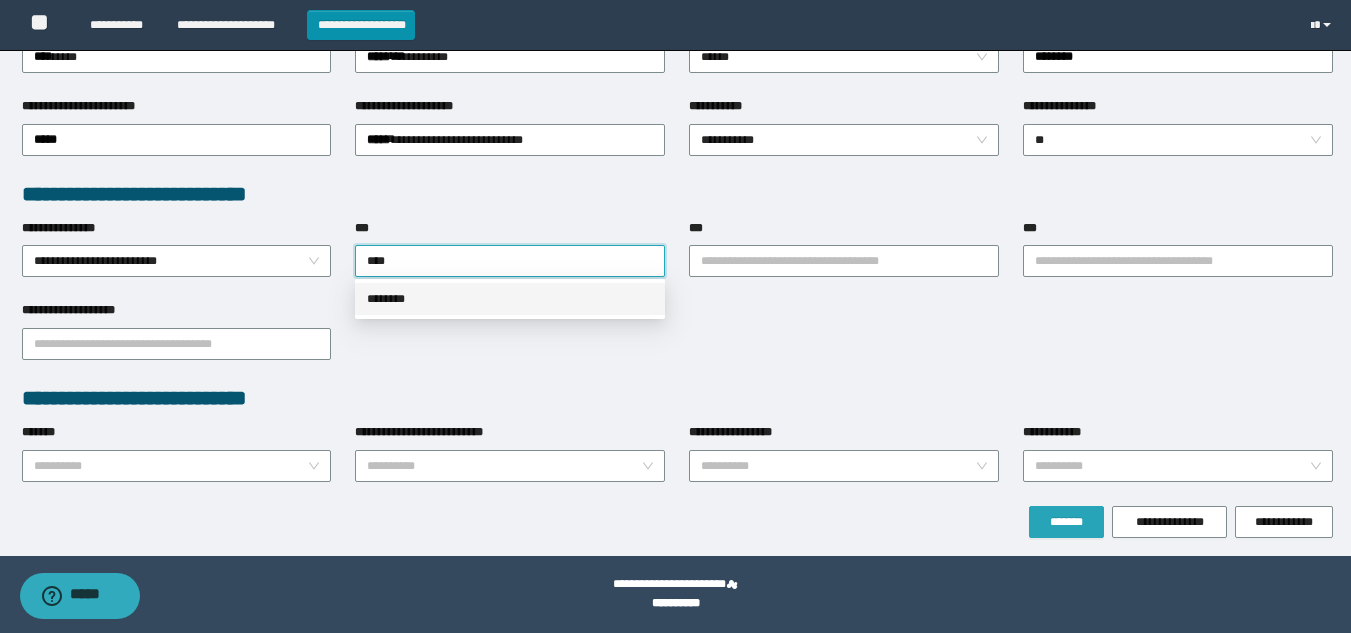 click on "**********" at bounding box center [677, 89] 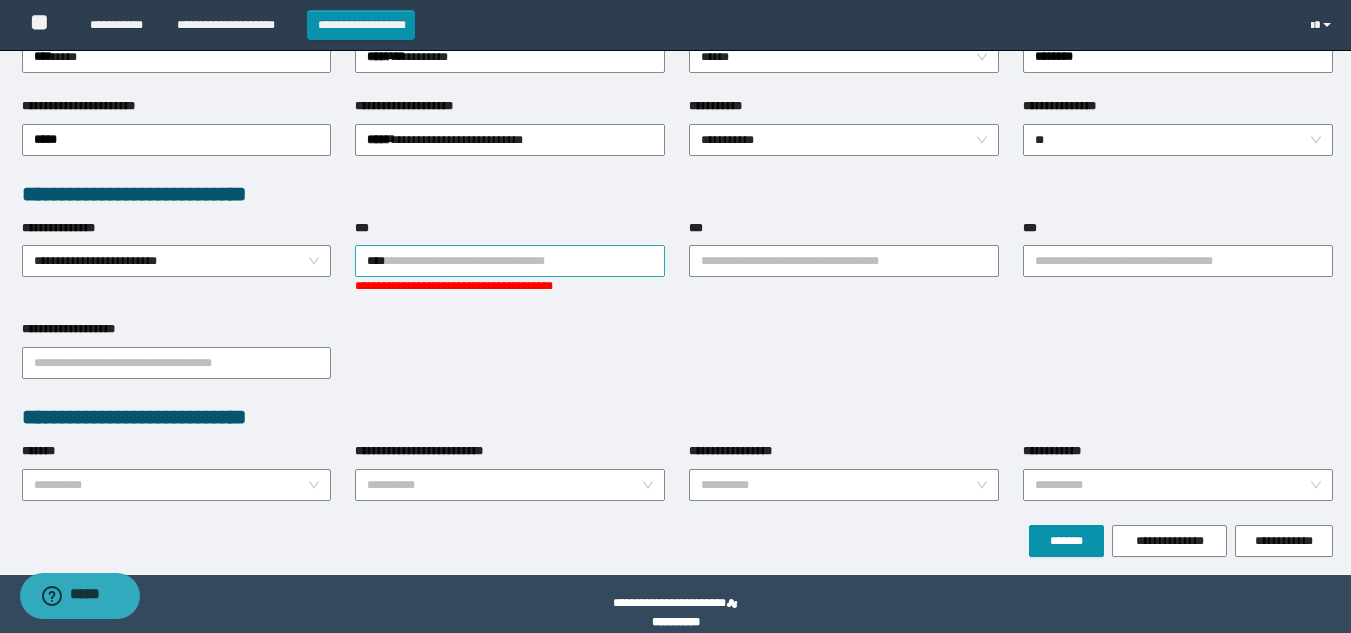 click on "****" at bounding box center (510, 261) 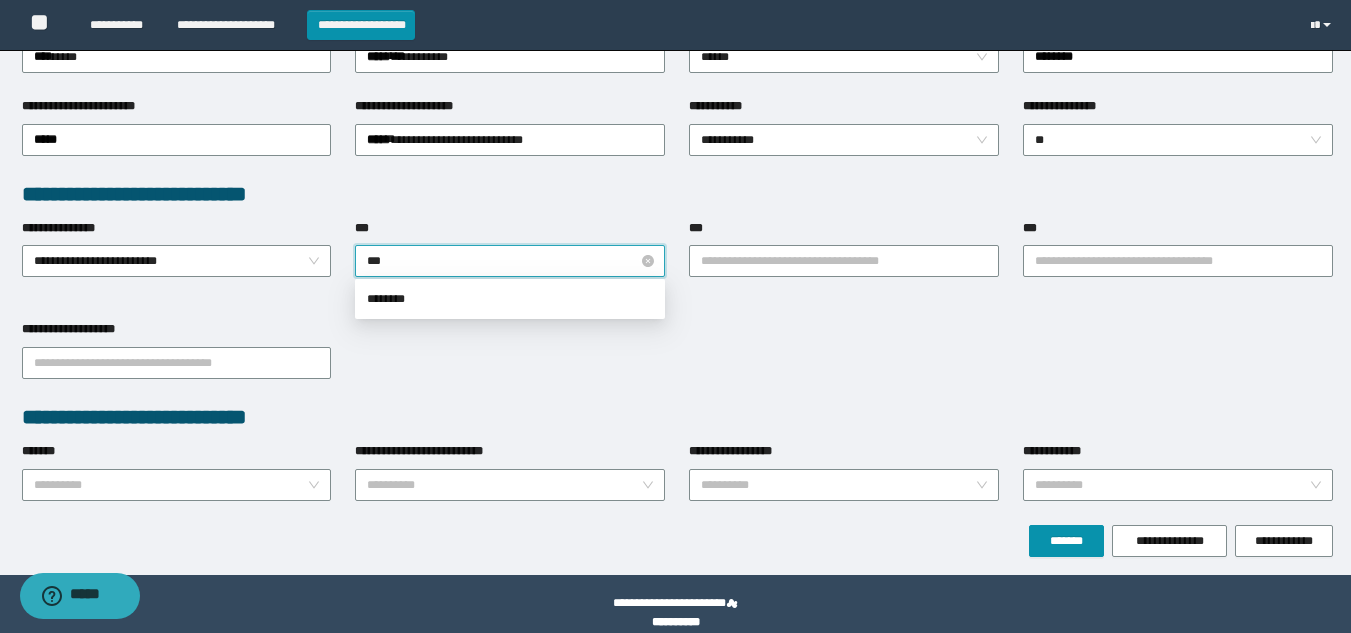 type on "****" 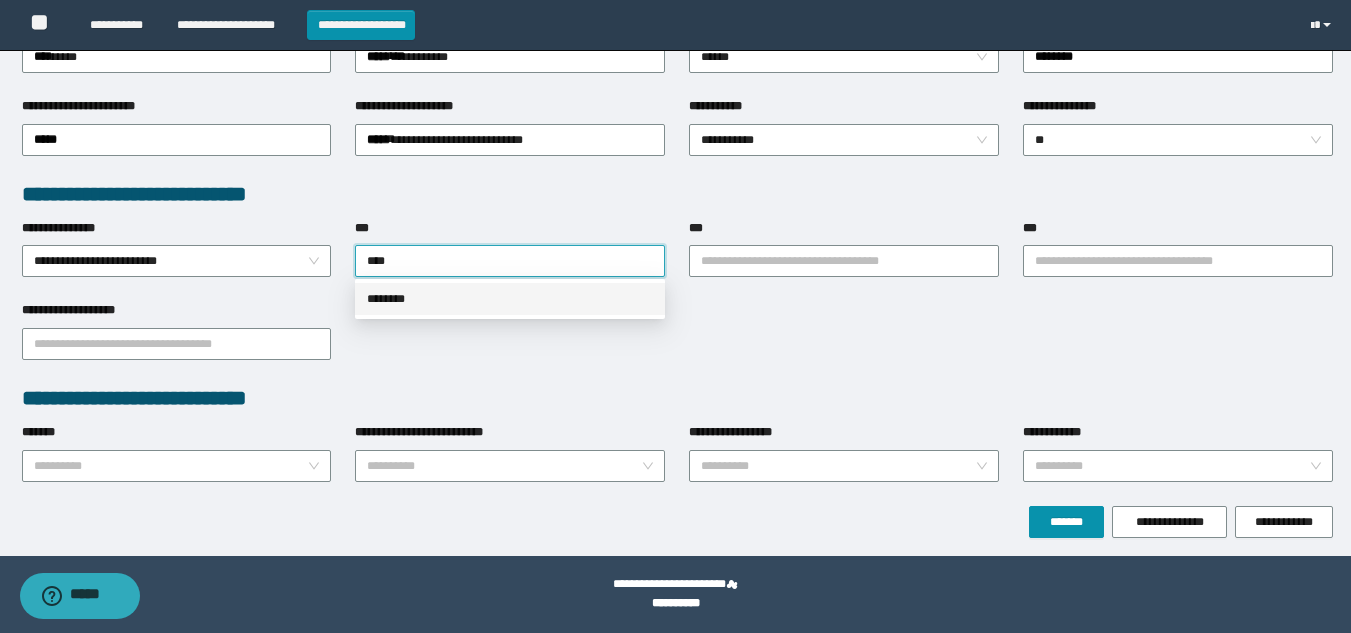 click on "********" at bounding box center (510, 299) 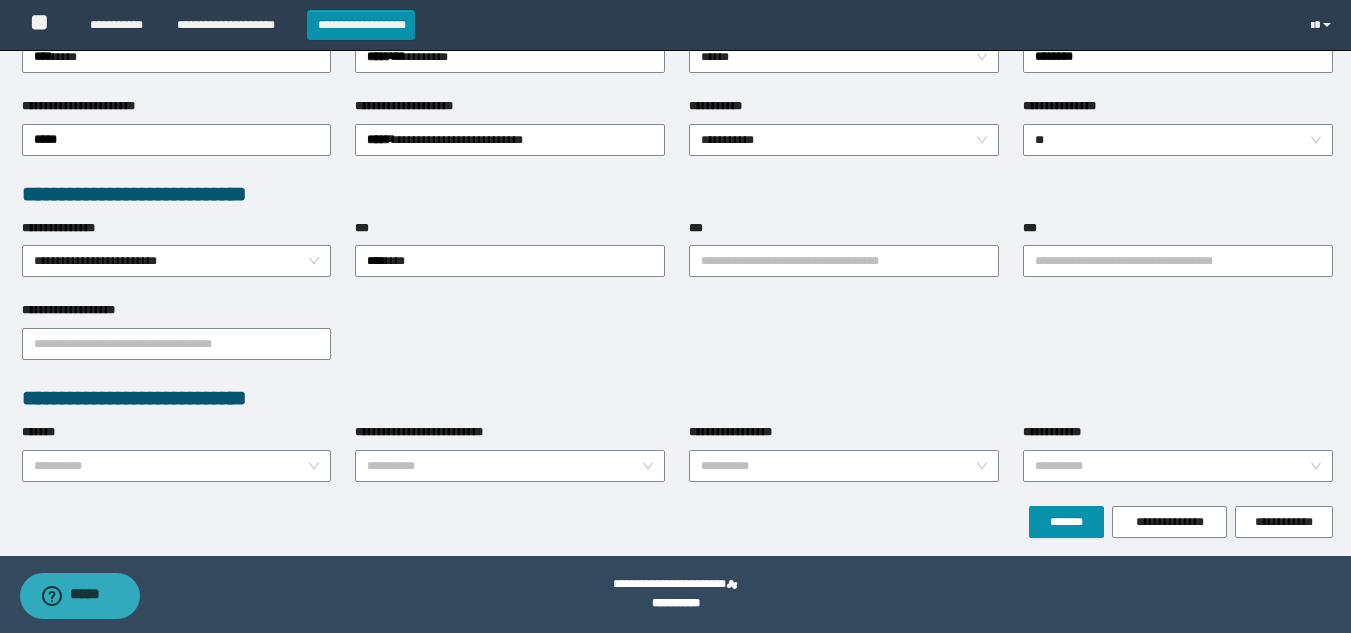click on "**********" at bounding box center (1178, 464) 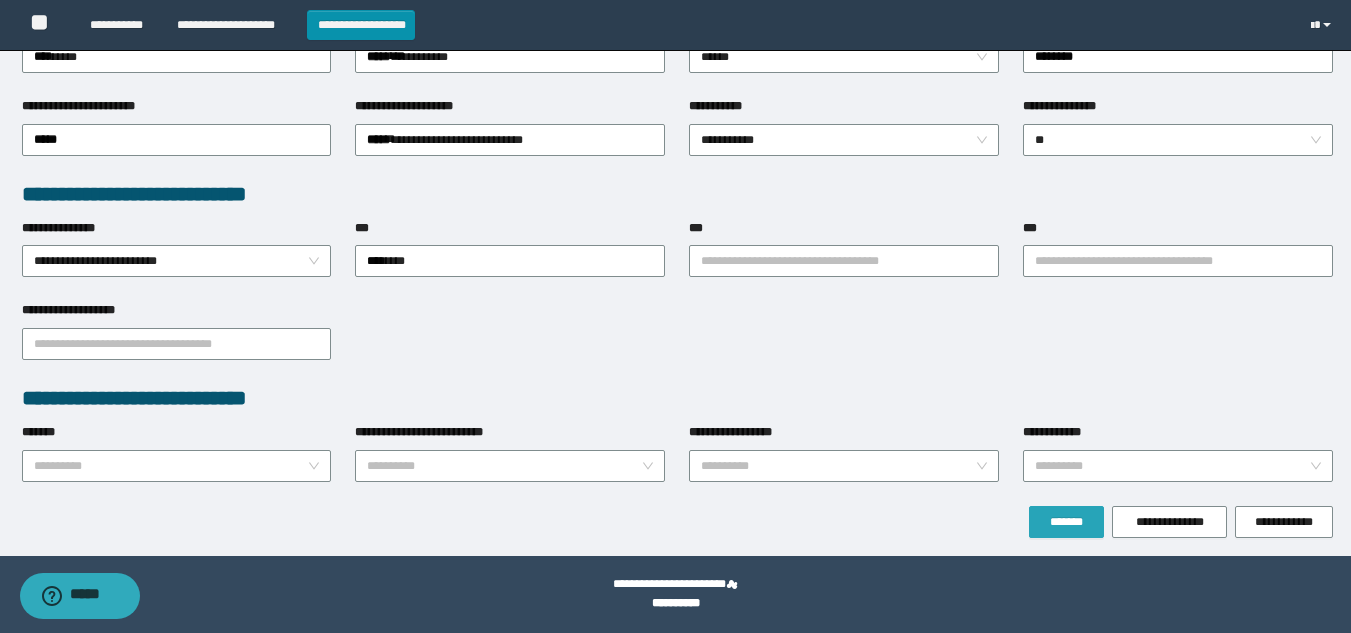 click on "*******" at bounding box center [1066, 522] 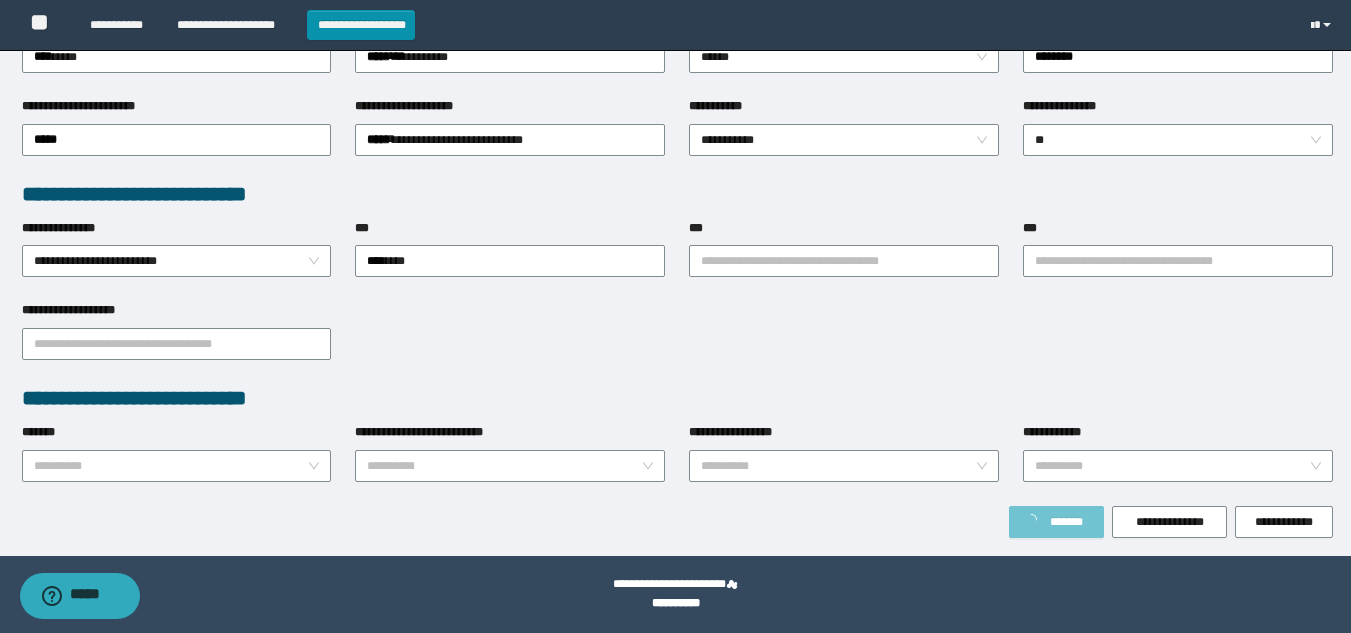 scroll, scrollTop: 481, scrollLeft: 0, axis: vertical 